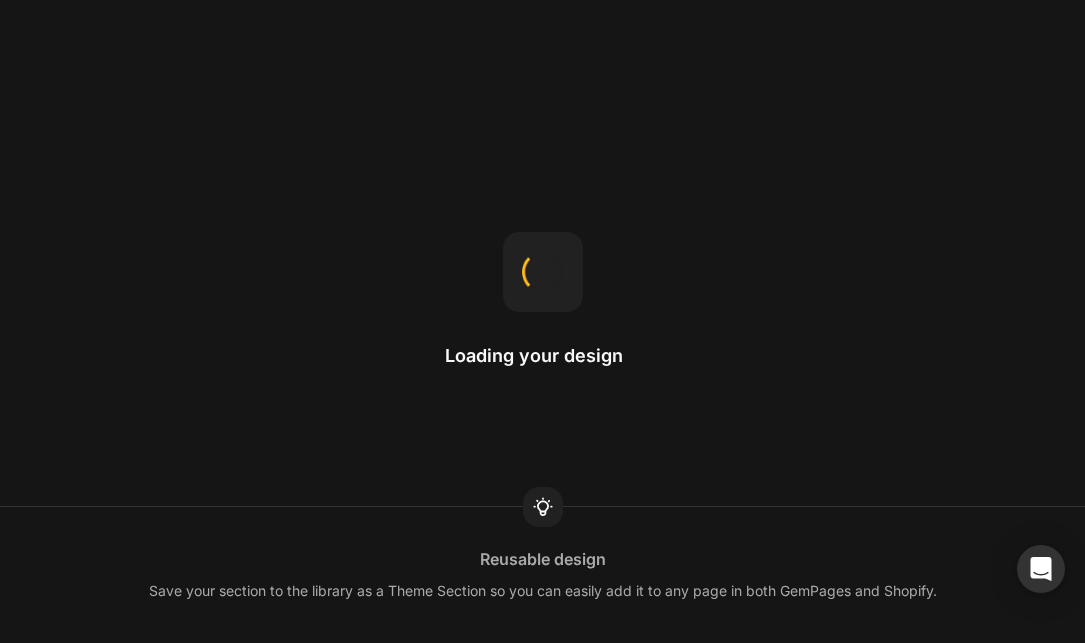 scroll, scrollTop: 0, scrollLeft: 0, axis: both 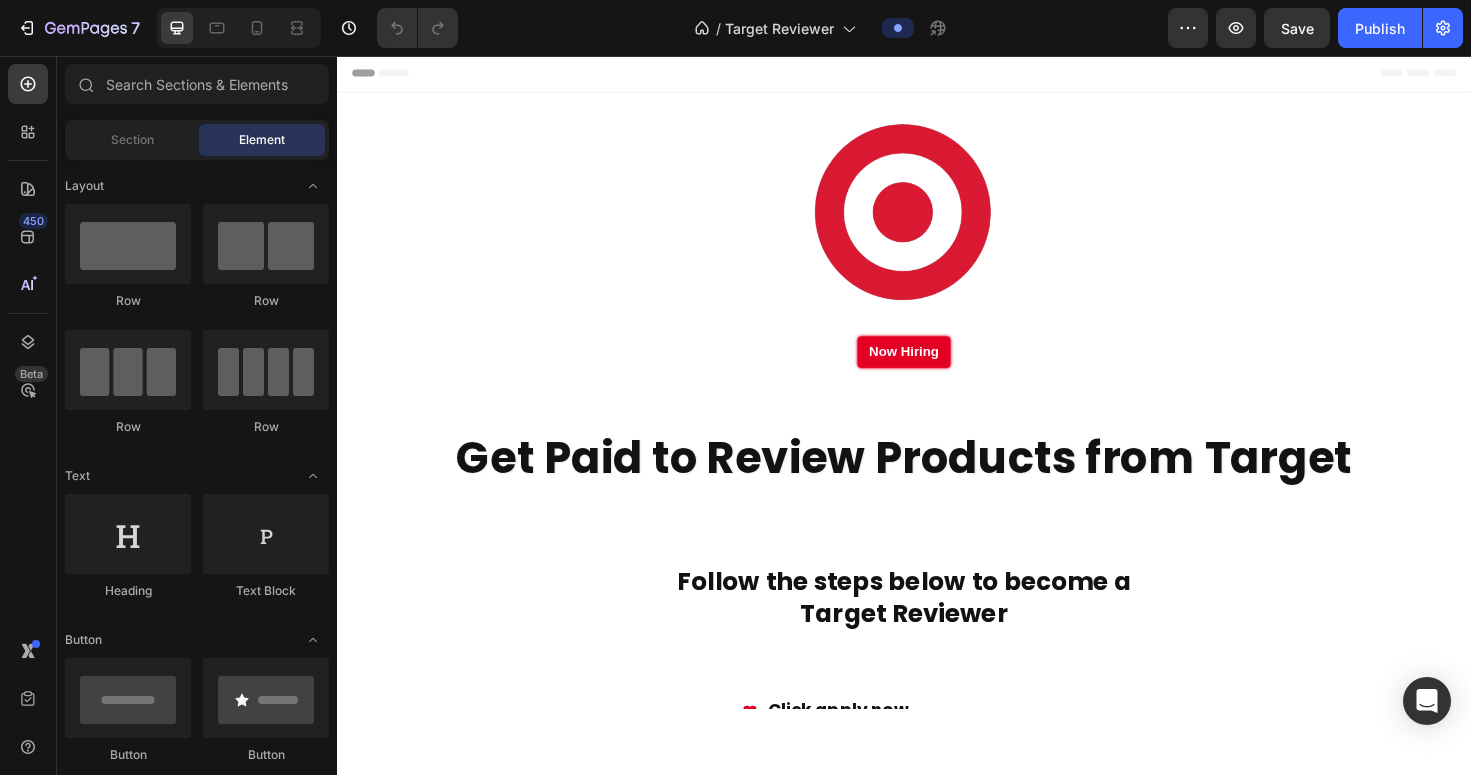 click on "/  Target Reviewer" 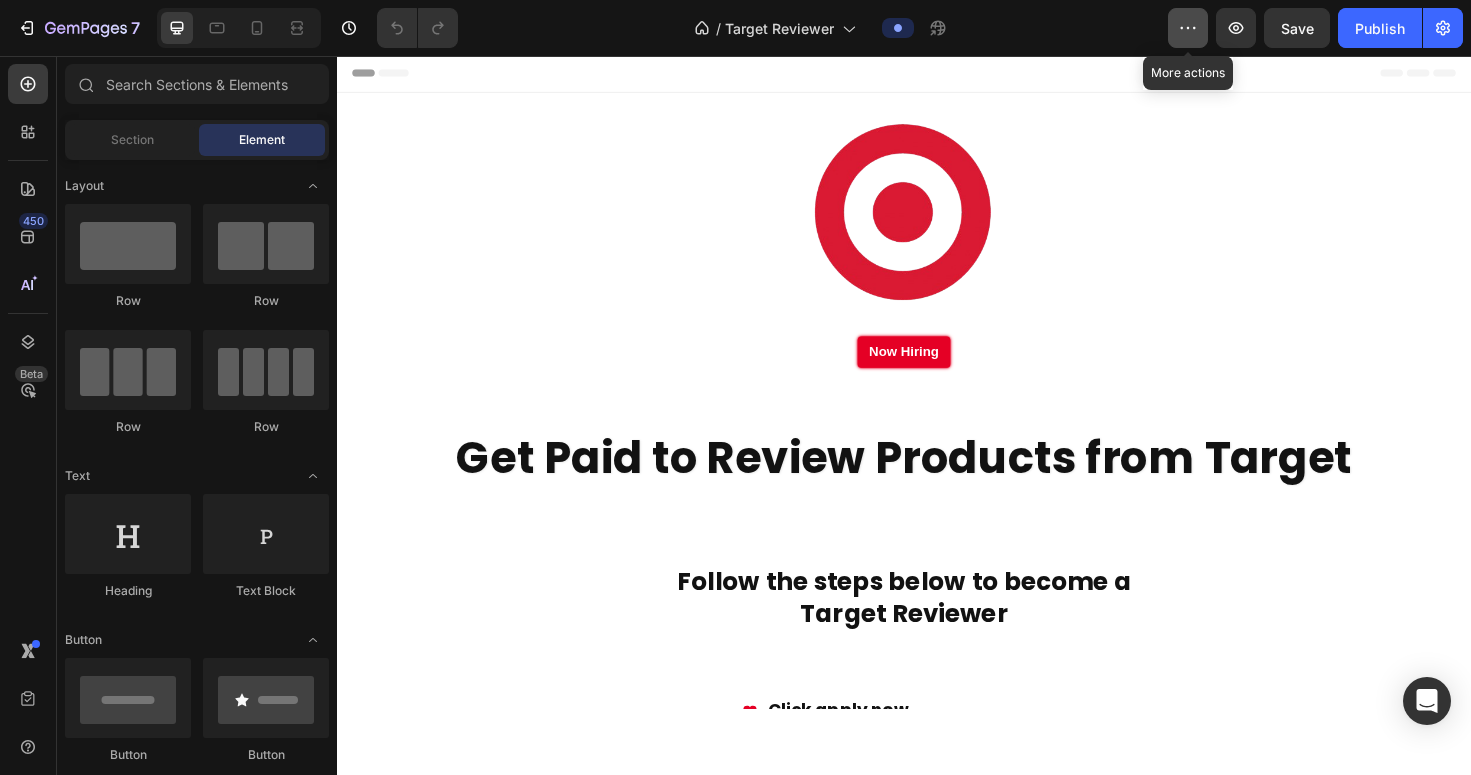 click 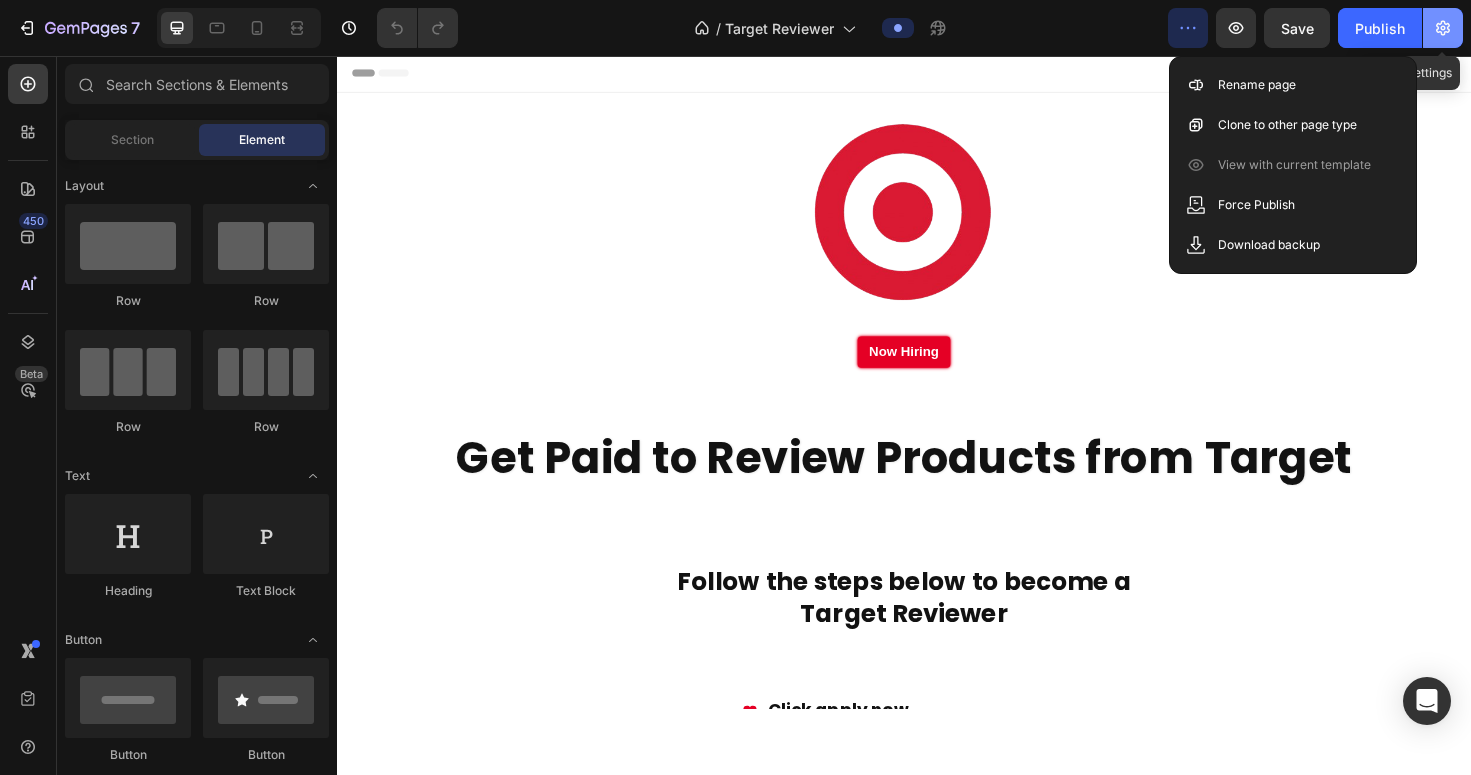 click 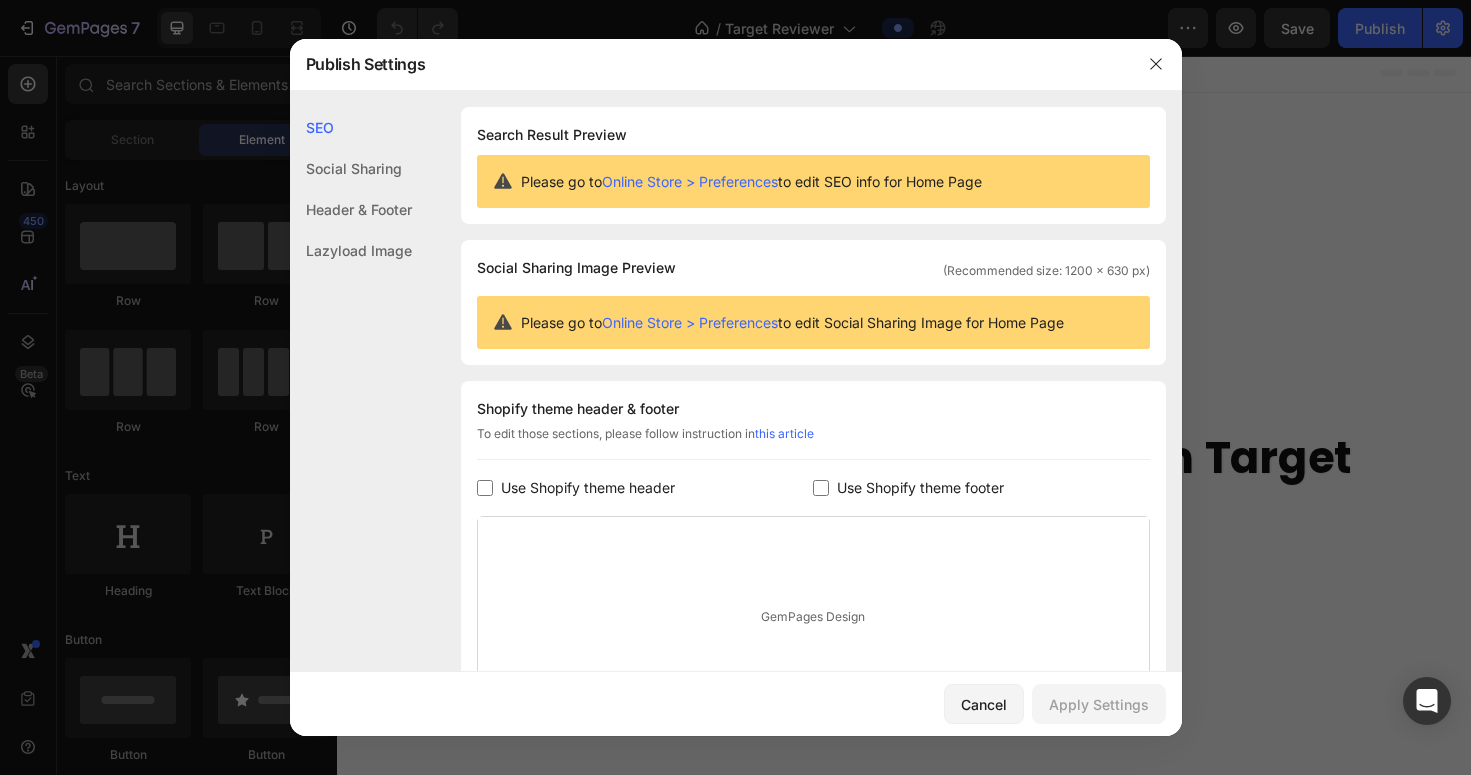 click on "Use Shopify theme header" at bounding box center (588, 488) 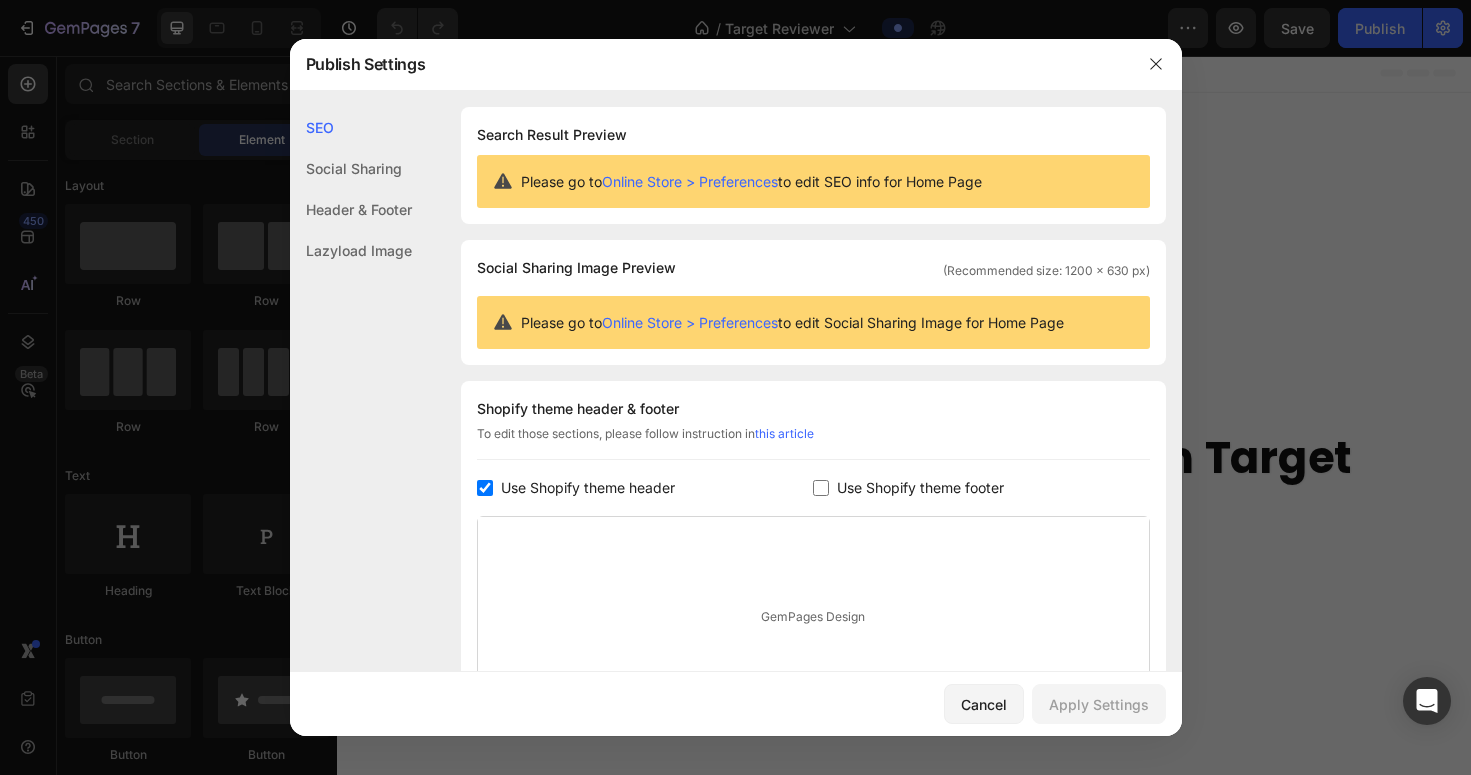 checkbox on "true" 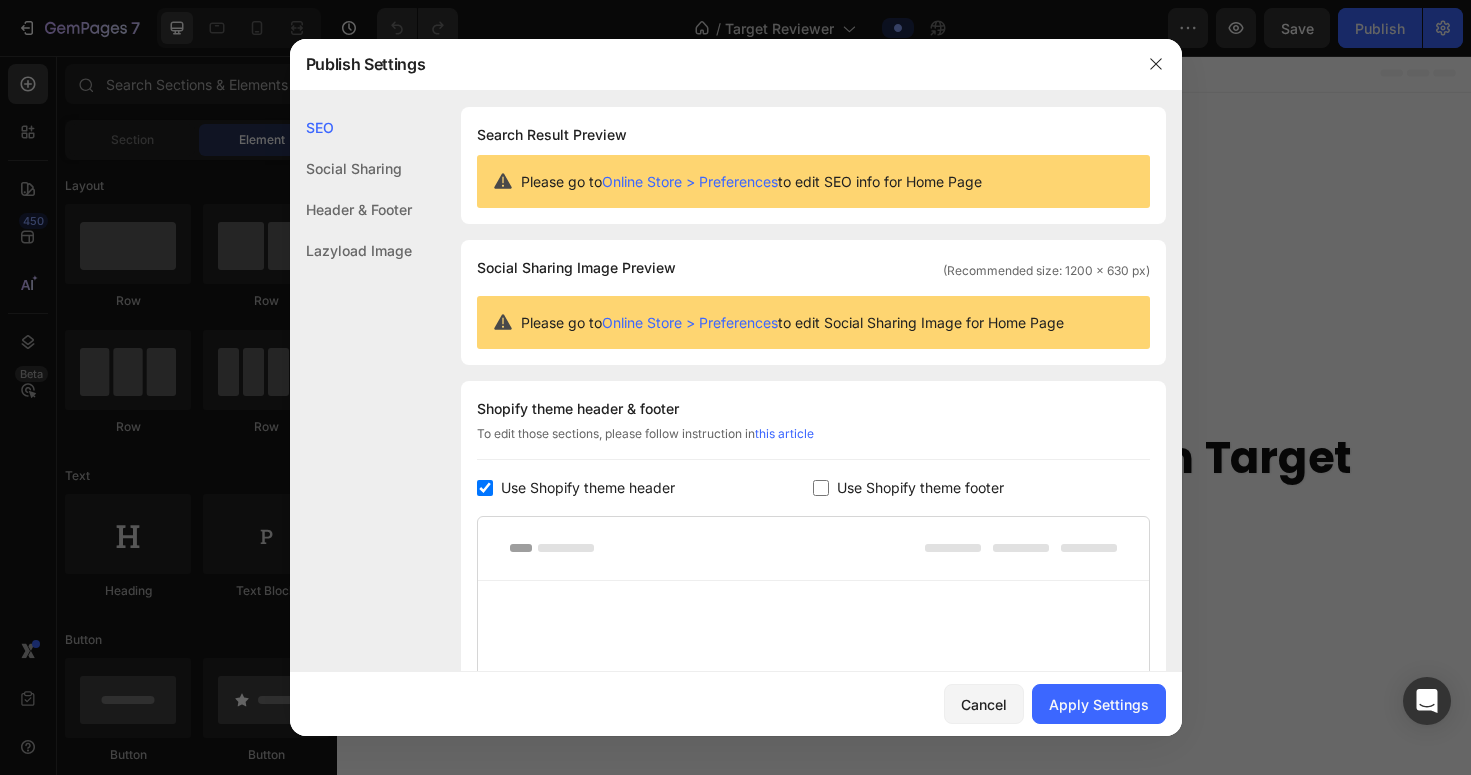 click on "Use Shopify theme footer" at bounding box center (920, 488) 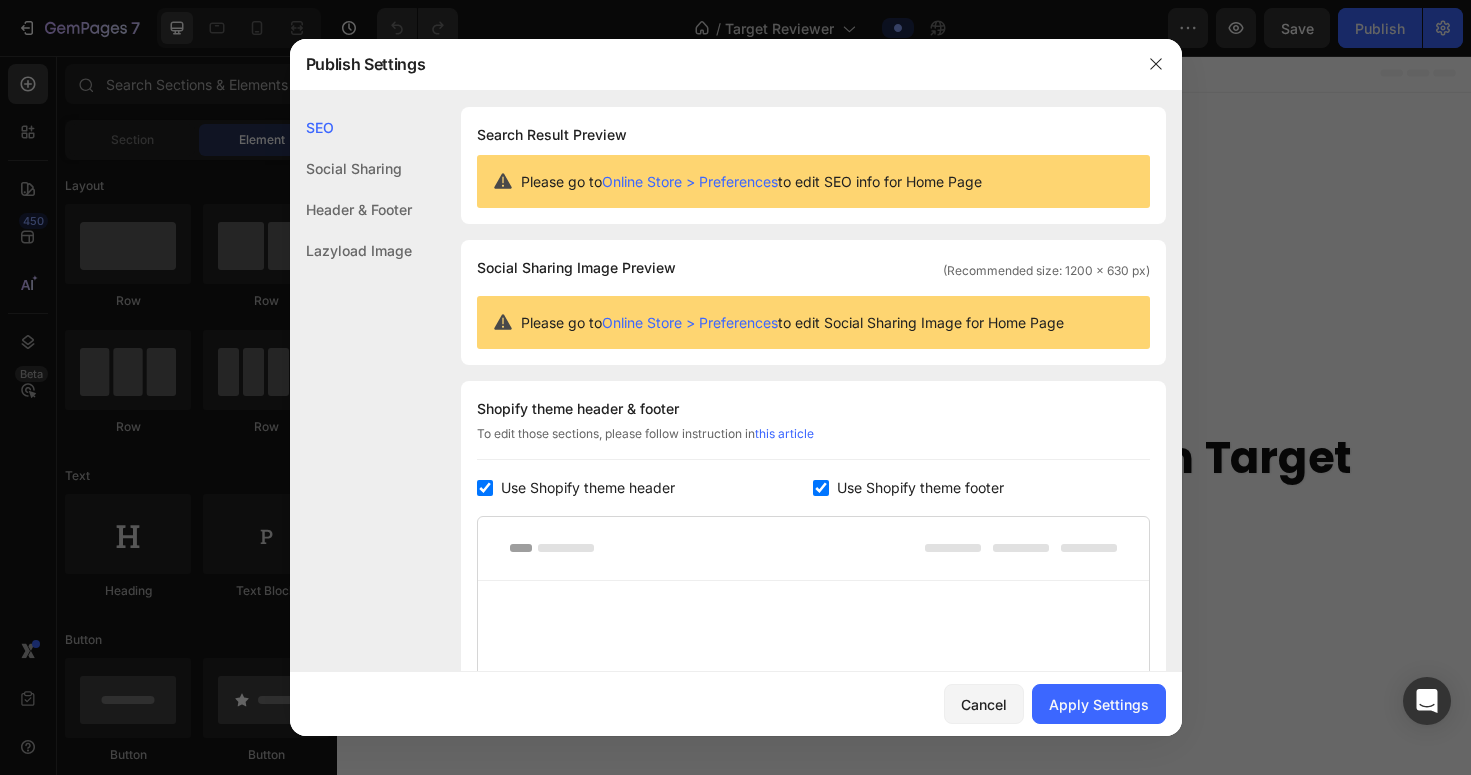 checkbox on "true" 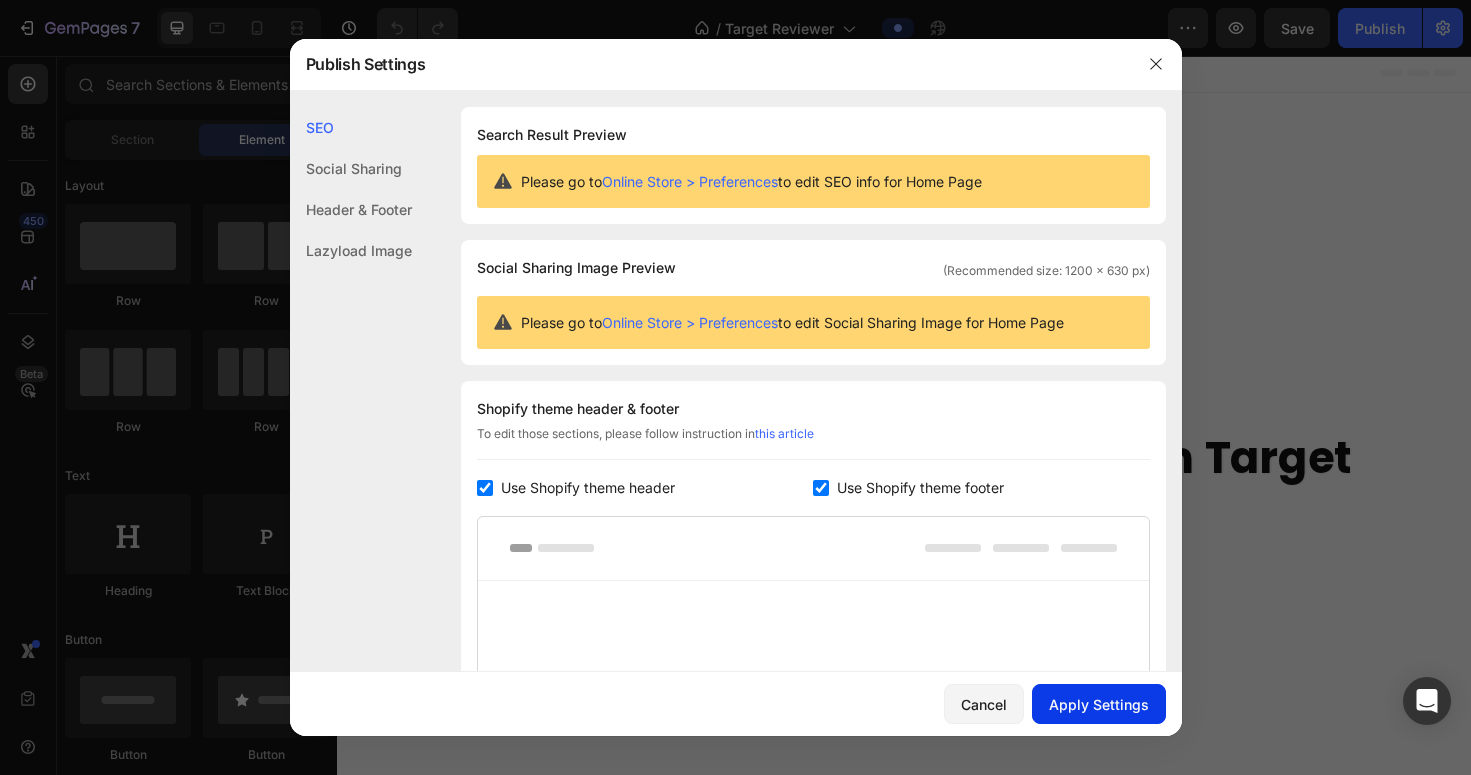 click on "Apply Settings" at bounding box center [1099, 704] 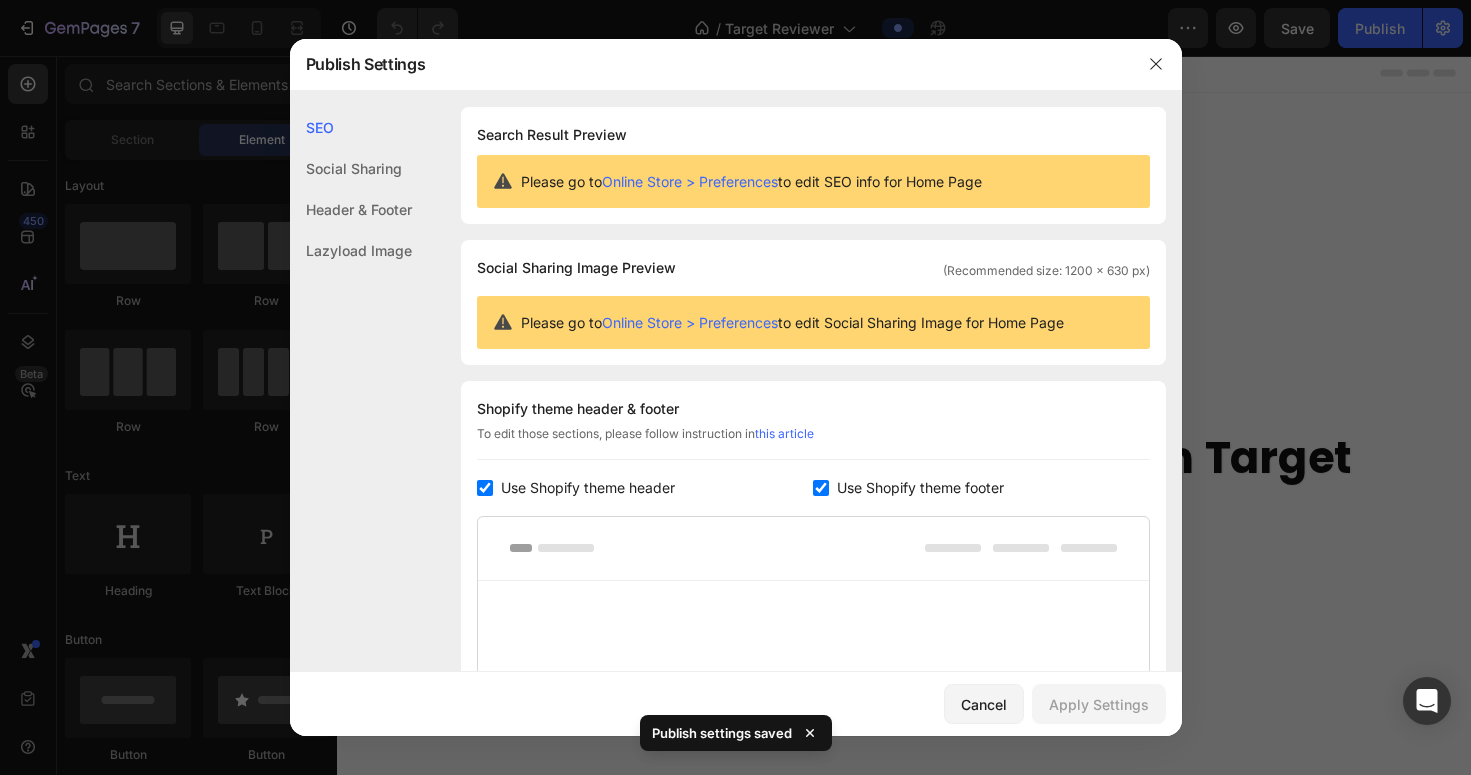 click on "Use Shopify theme header" at bounding box center [588, 488] 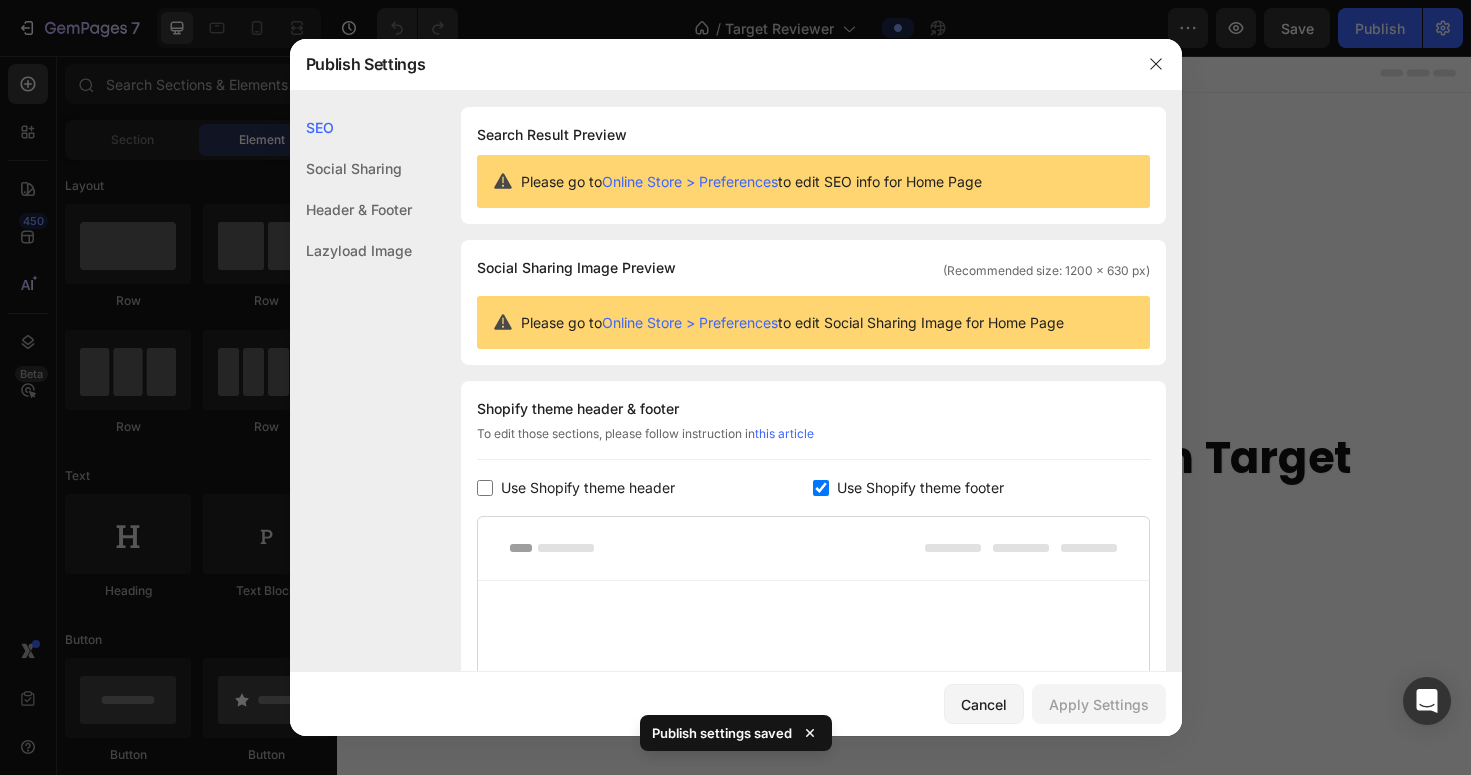 checkbox on "false" 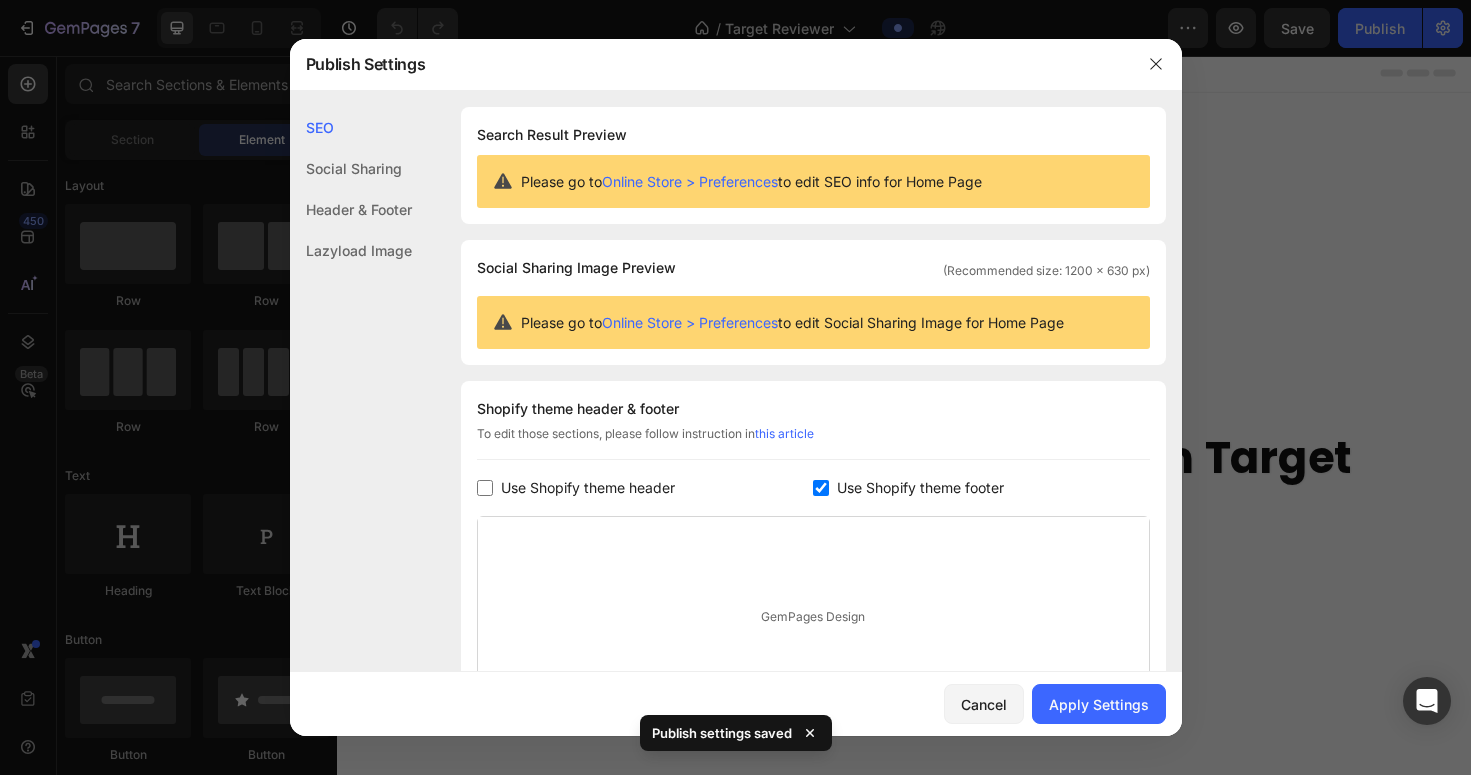 click on "Use Shopify theme footer" at bounding box center (920, 488) 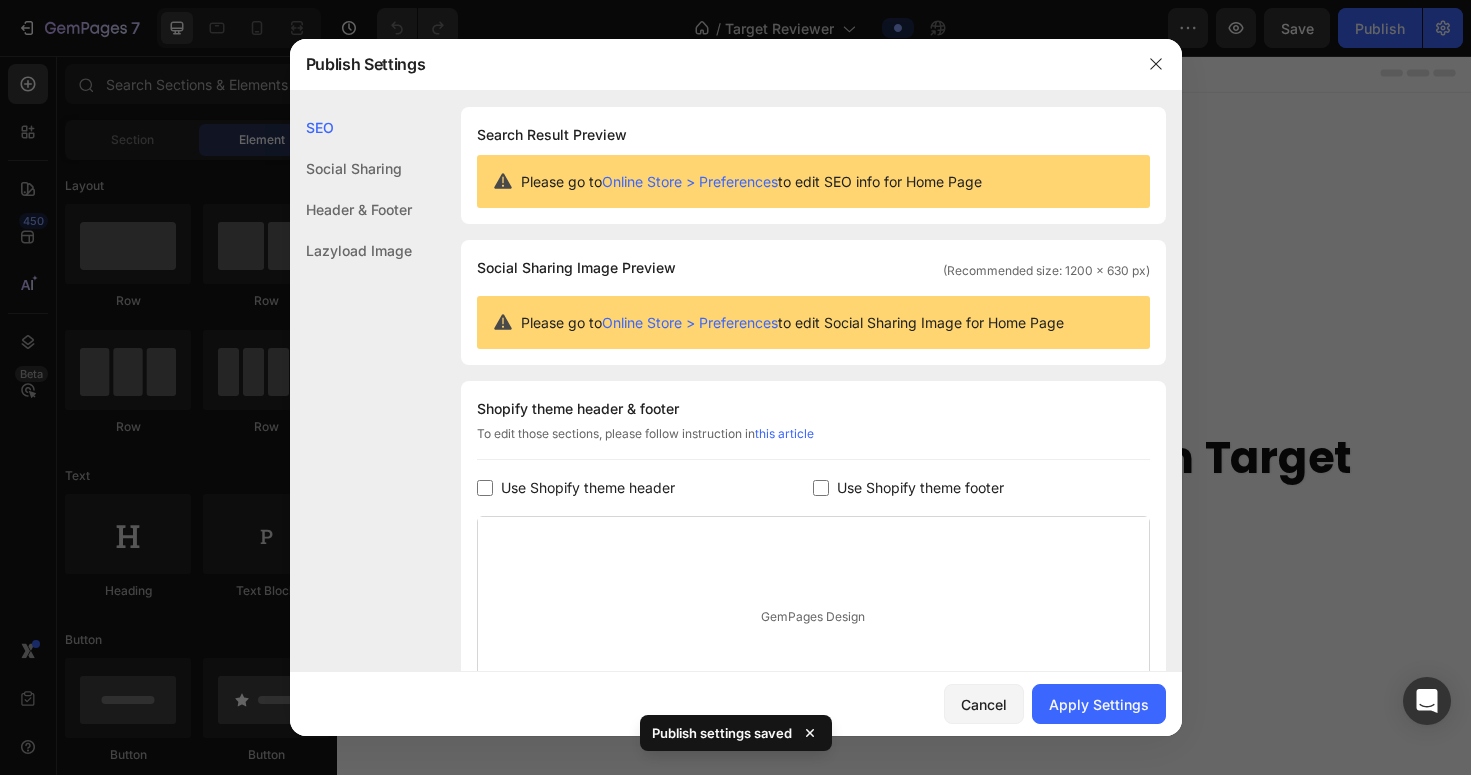 checkbox on "false" 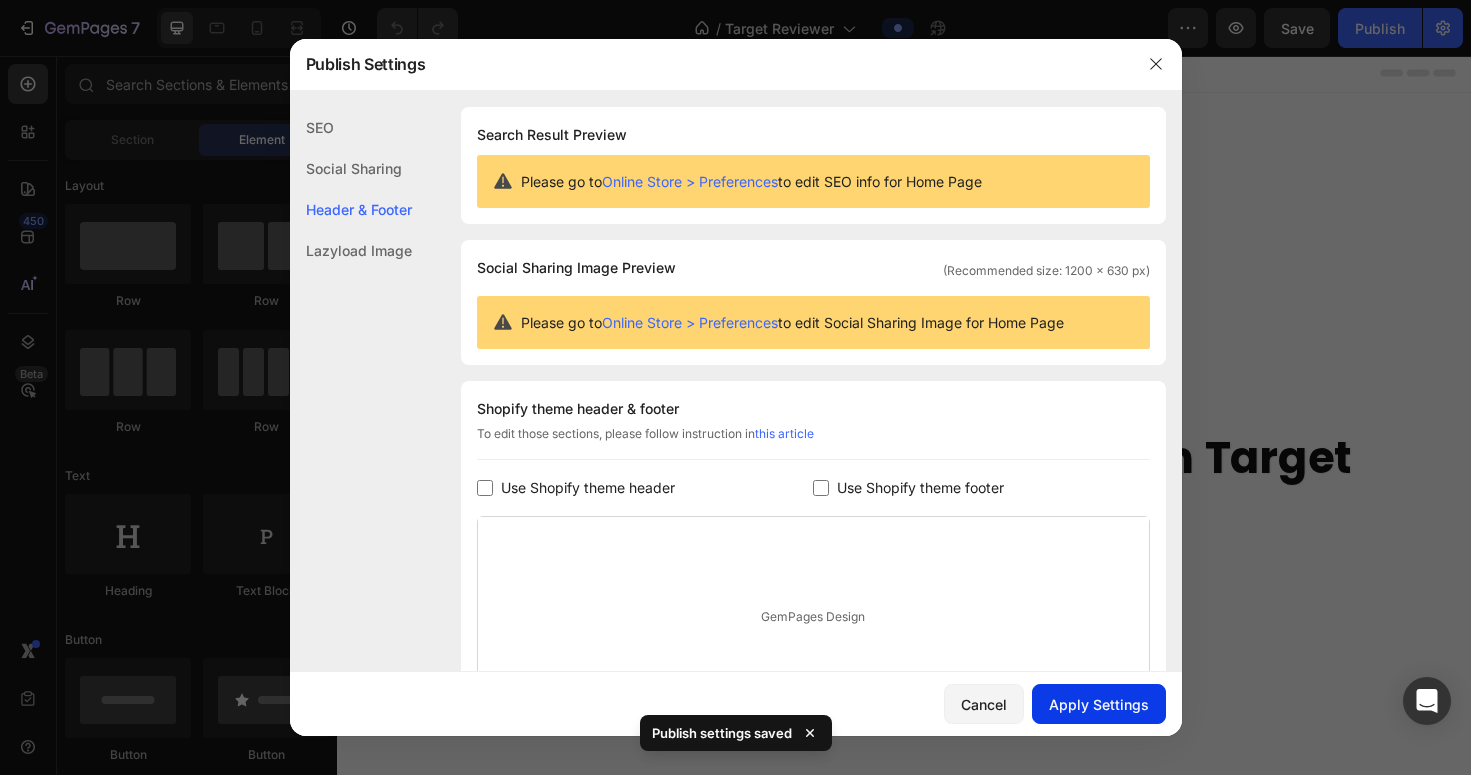 click on "Apply Settings" at bounding box center [1099, 704] 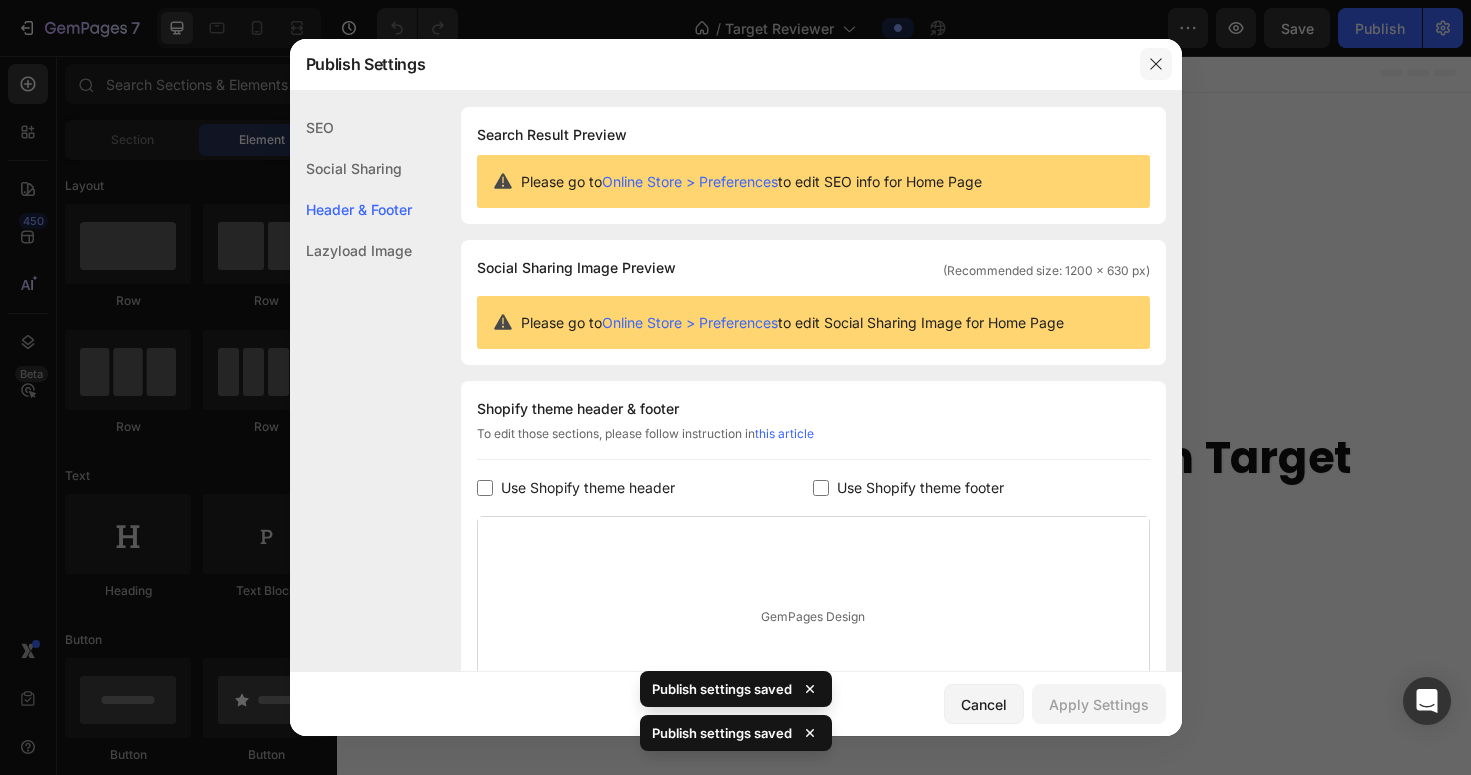click 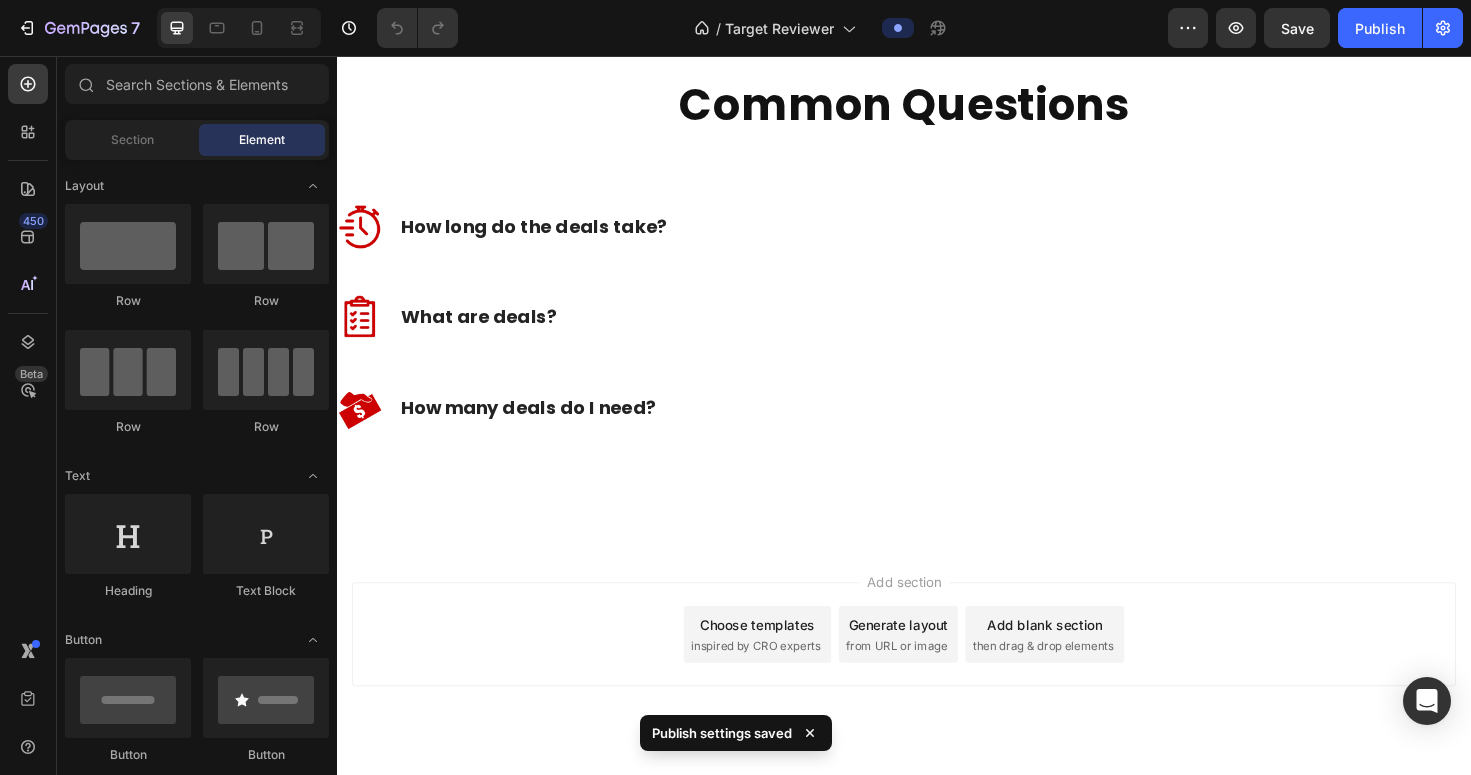 scroll, scrollTop: 0, scrollLeft: 0, axis: both 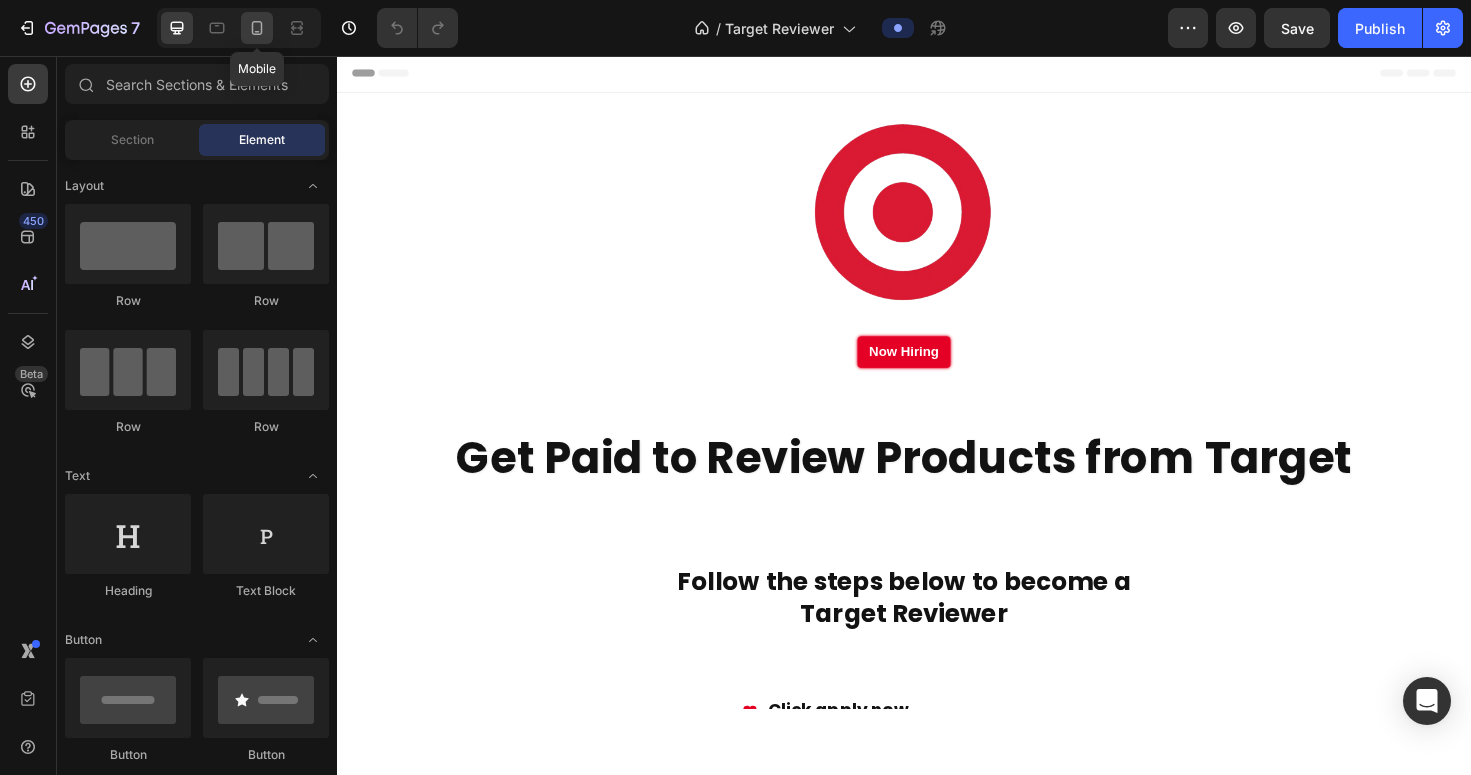 click 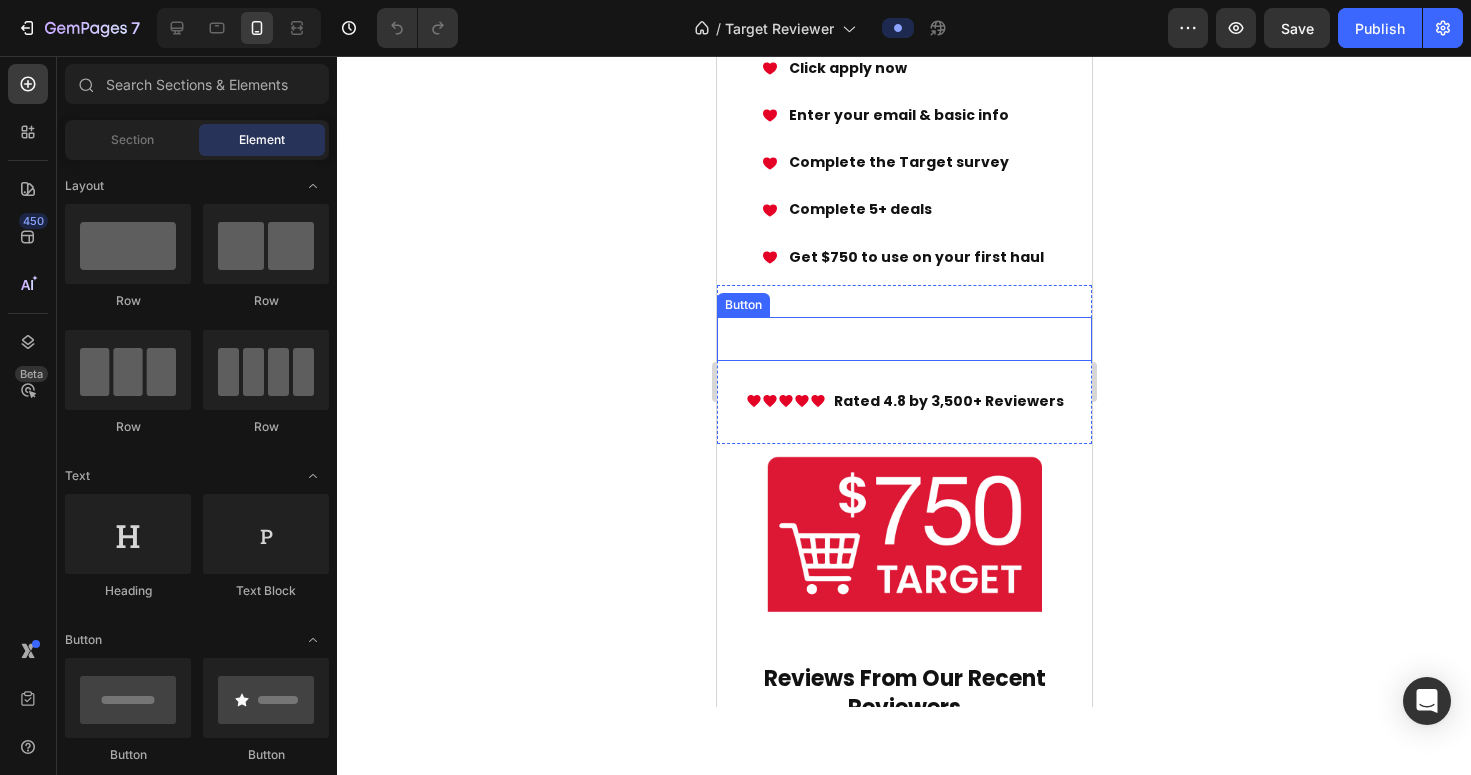 scroll, scrollTop: 368, scrollLeft: 0, axis: vertical 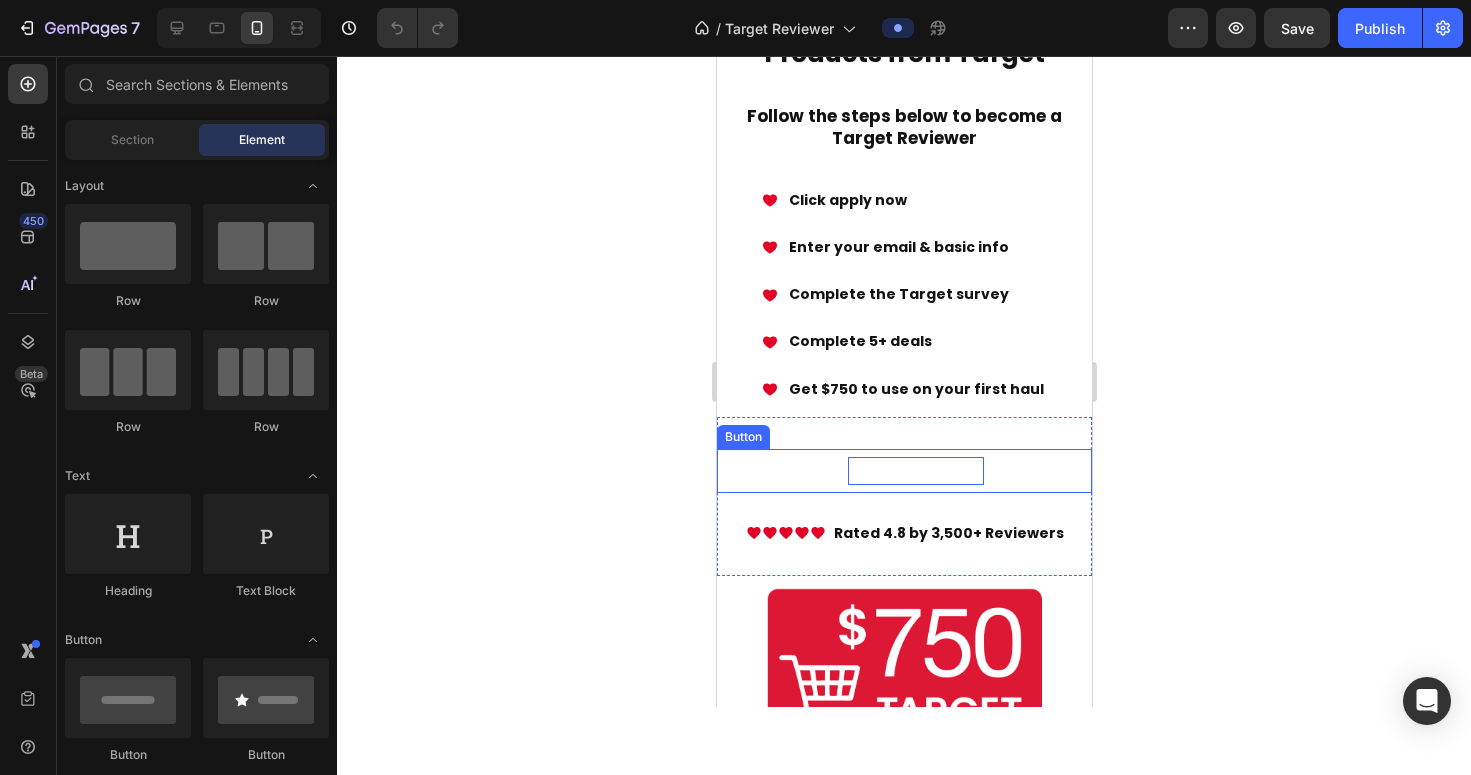 click on "APPLY NOW" at bounding box center [915, 469] 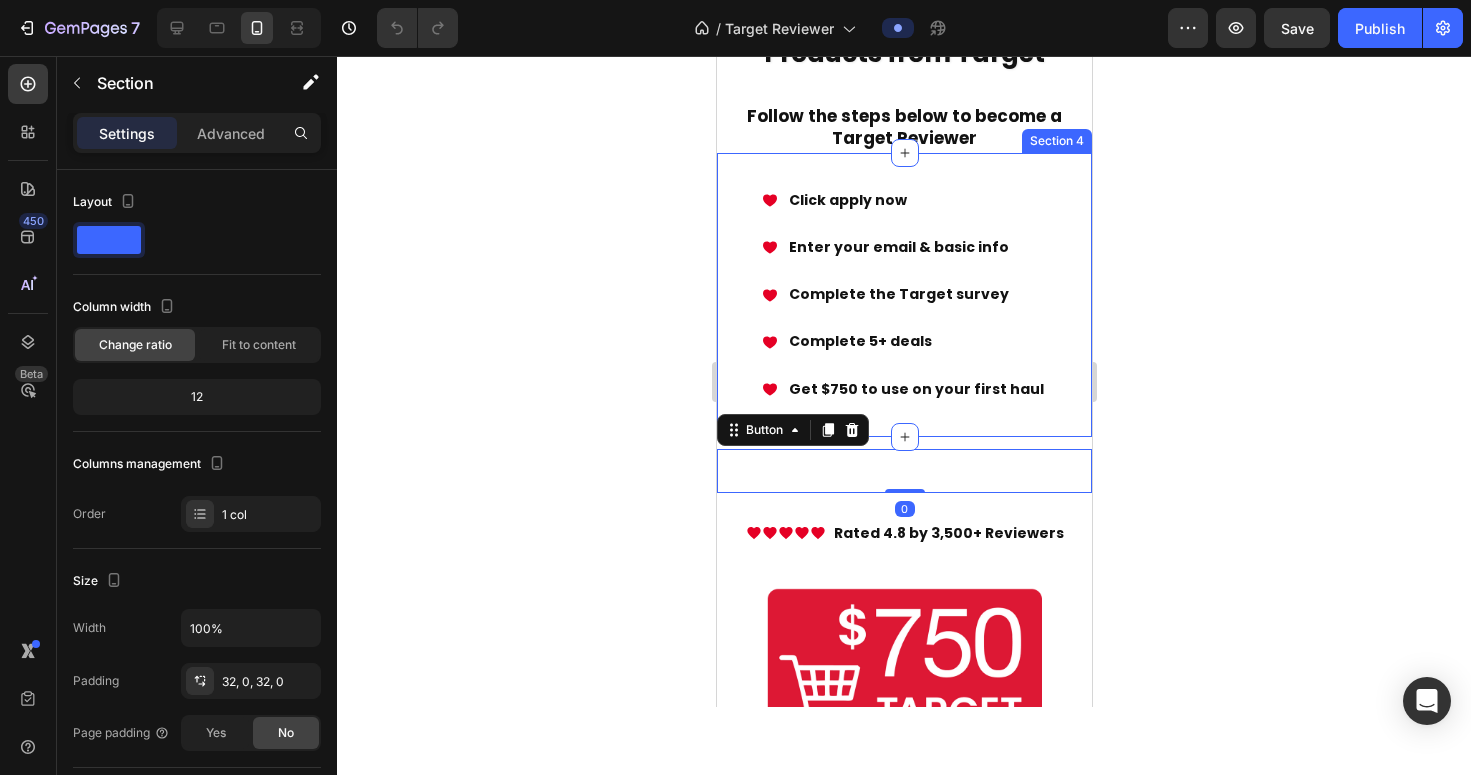 click on "Click apply now
Enter your email & basic info
Complete the Target survey
​Complete 5+ deals
​Get $750 to use on your first haul Item List Section 4" at bounding box center [903, 295] 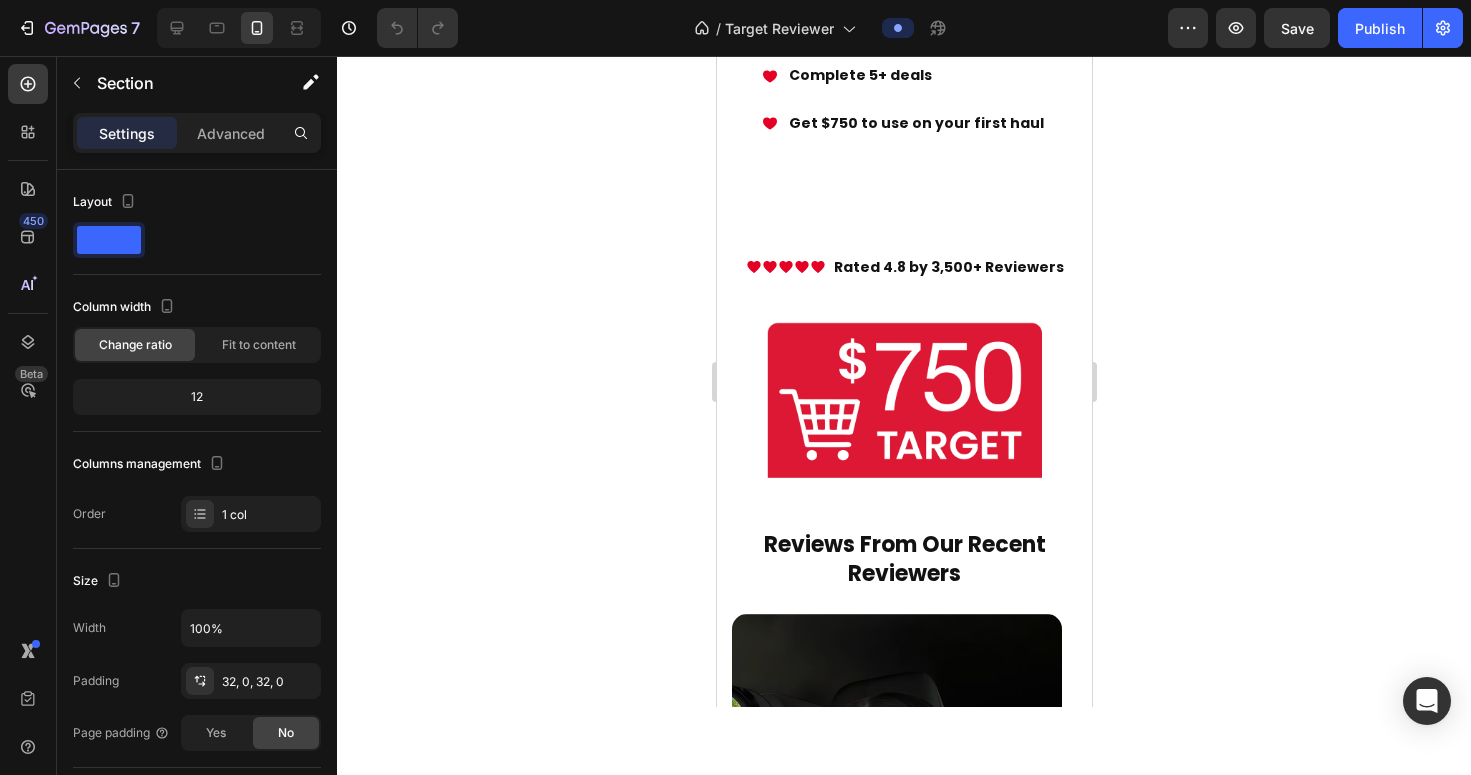 scroll, scrollTop: 630, scrollLeft: 0, axis: vertical 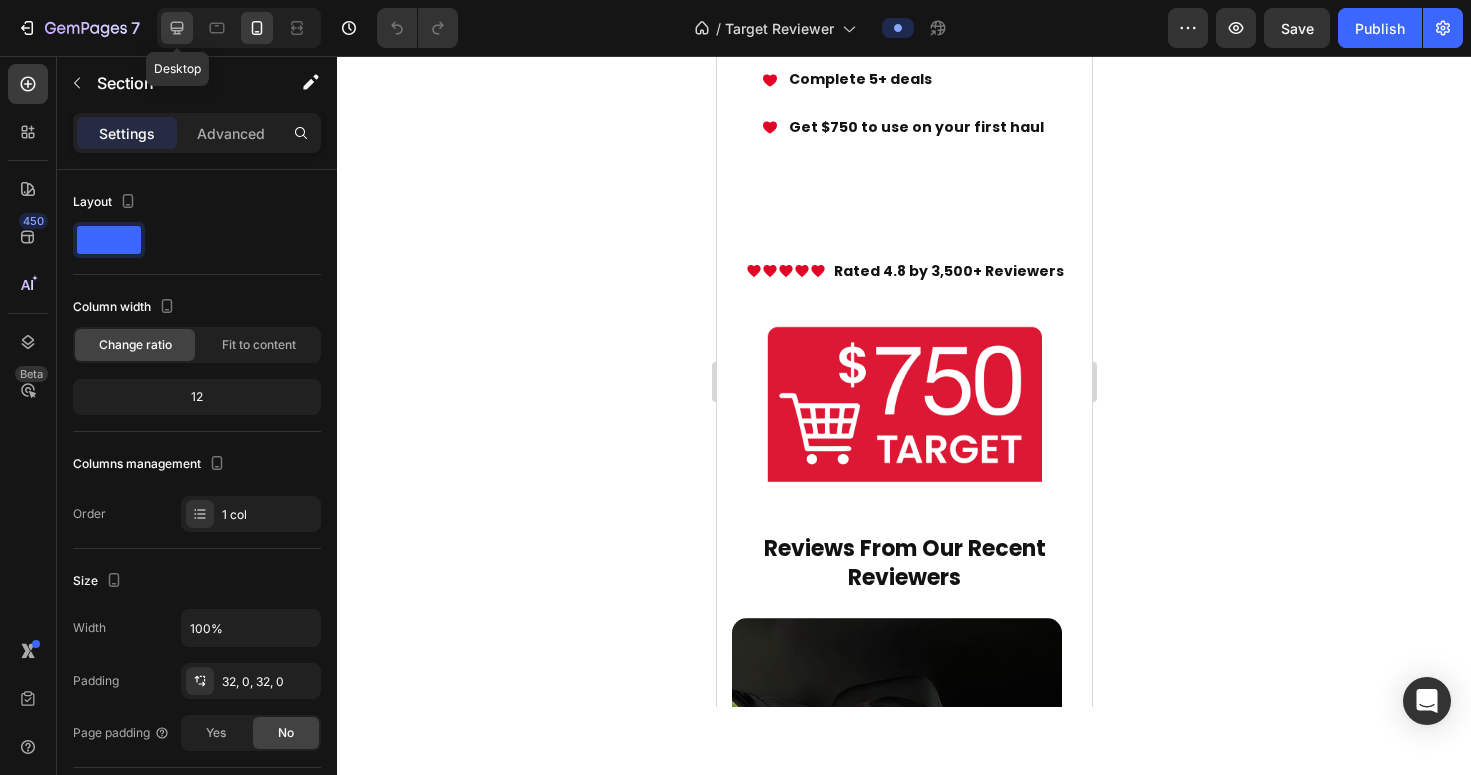 click 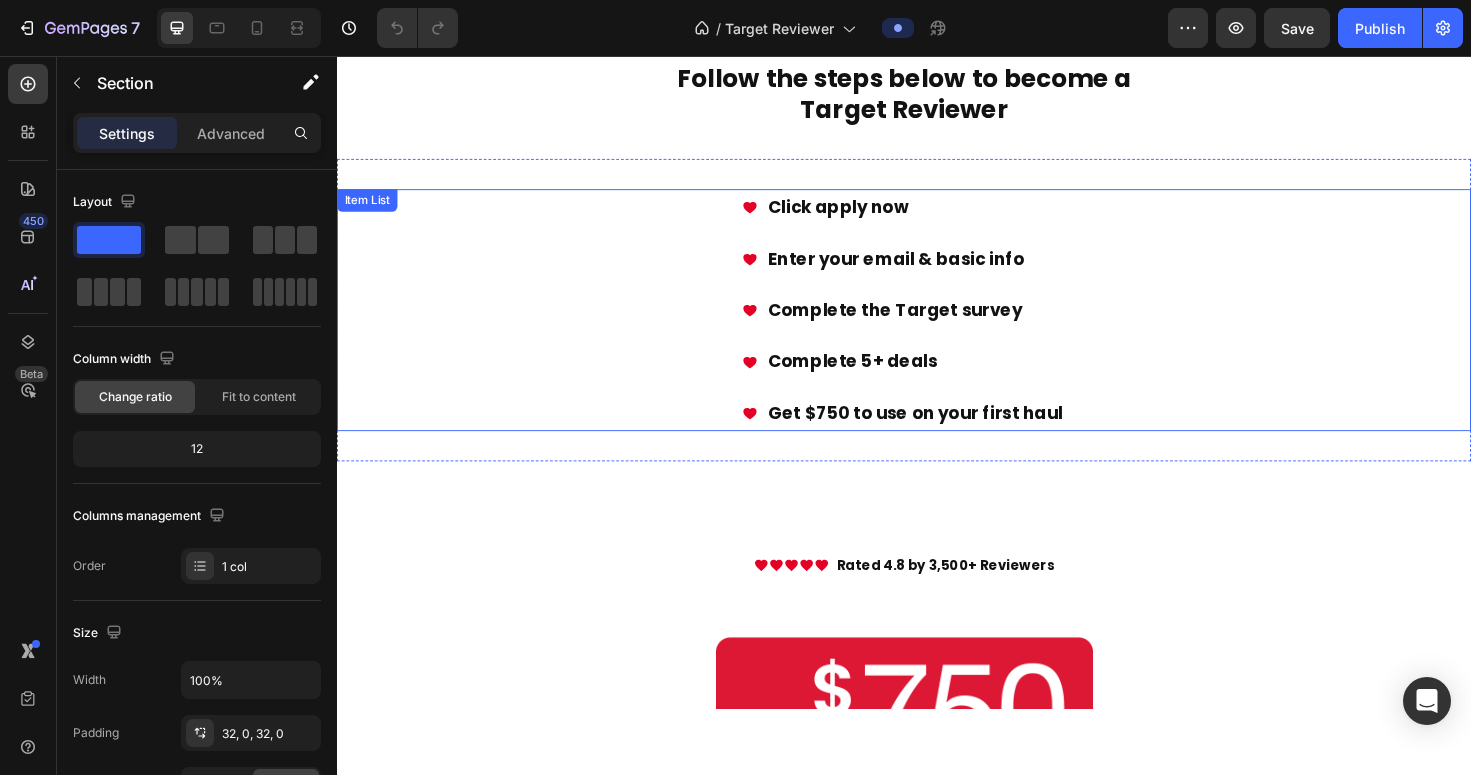 scroll, scrollTop: 476, scrollLeft: 0, axis: vertical 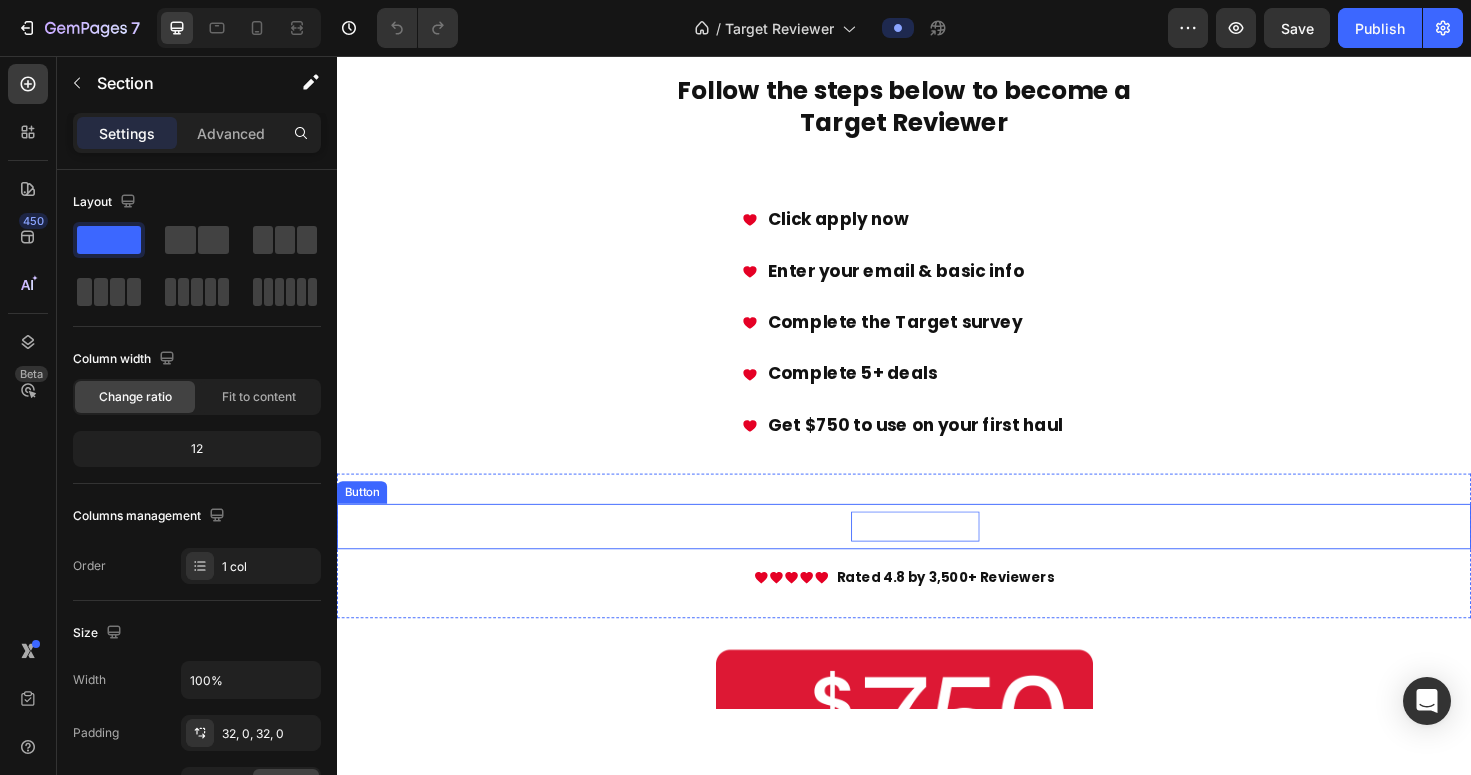click on "APPLY NOW" at bounding box center [949, 552] 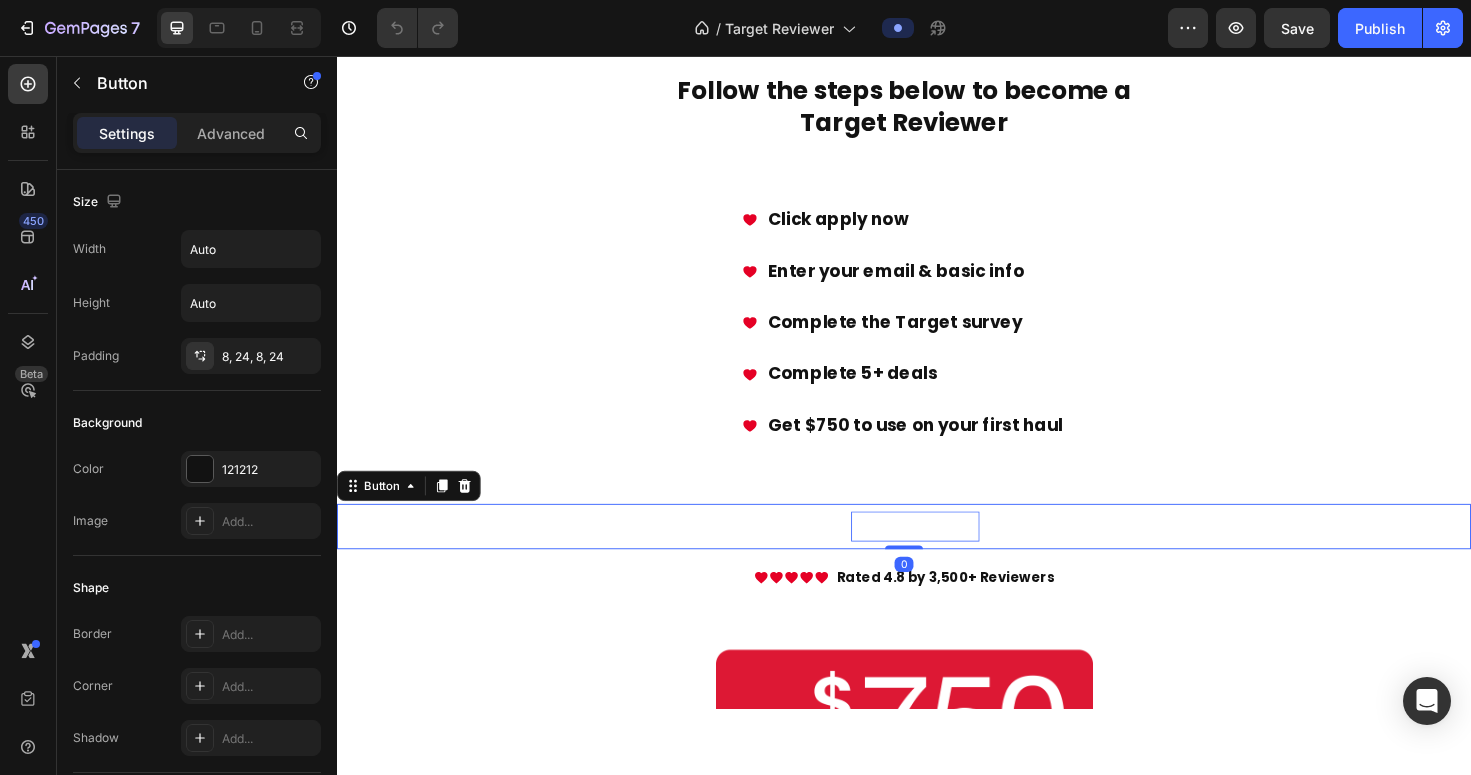 click on "APPLY NOW" at bounding box center (949, 552) 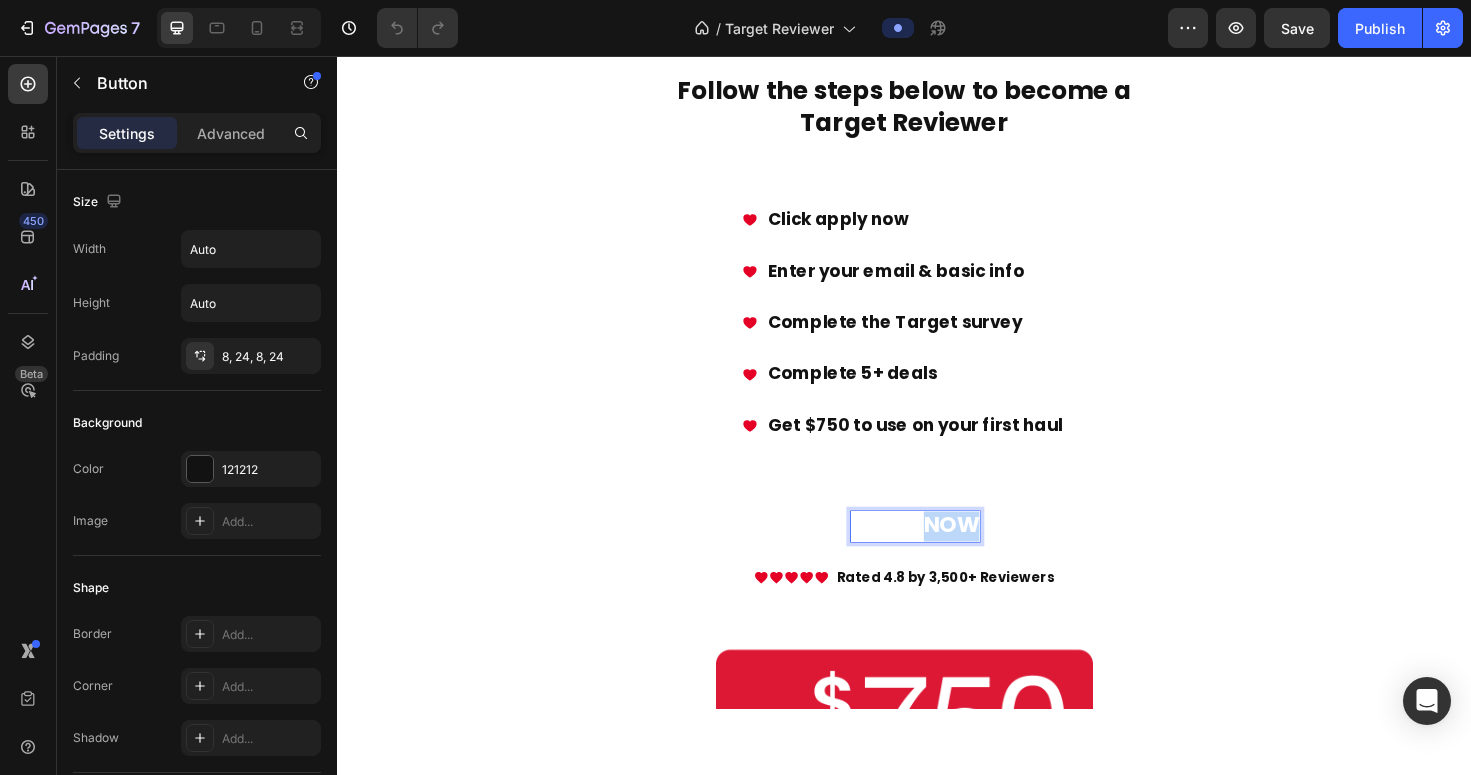 click on "APPLY NOW" at bounding box center [949, 552] 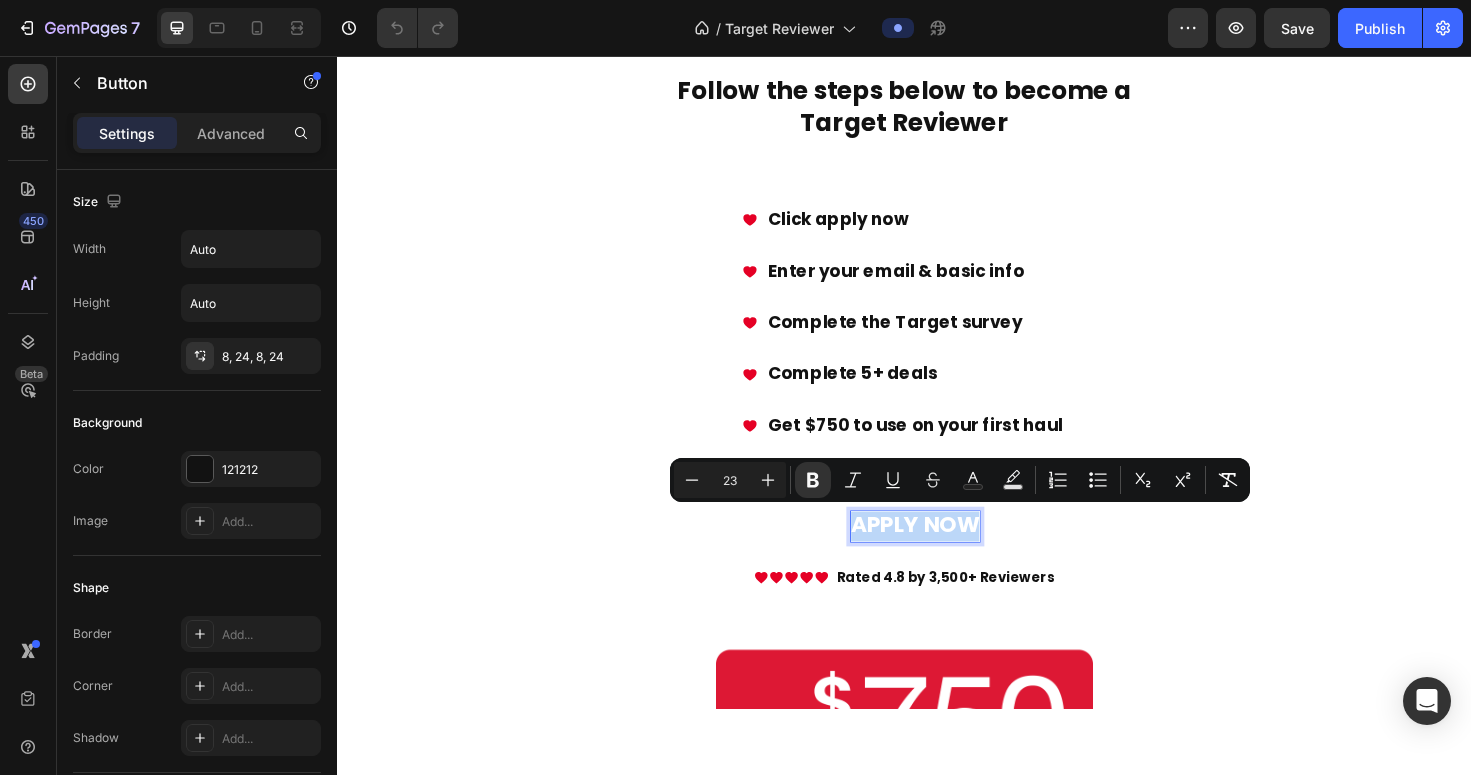 click on "APPLY NOW" at bounding box center (949, 552) 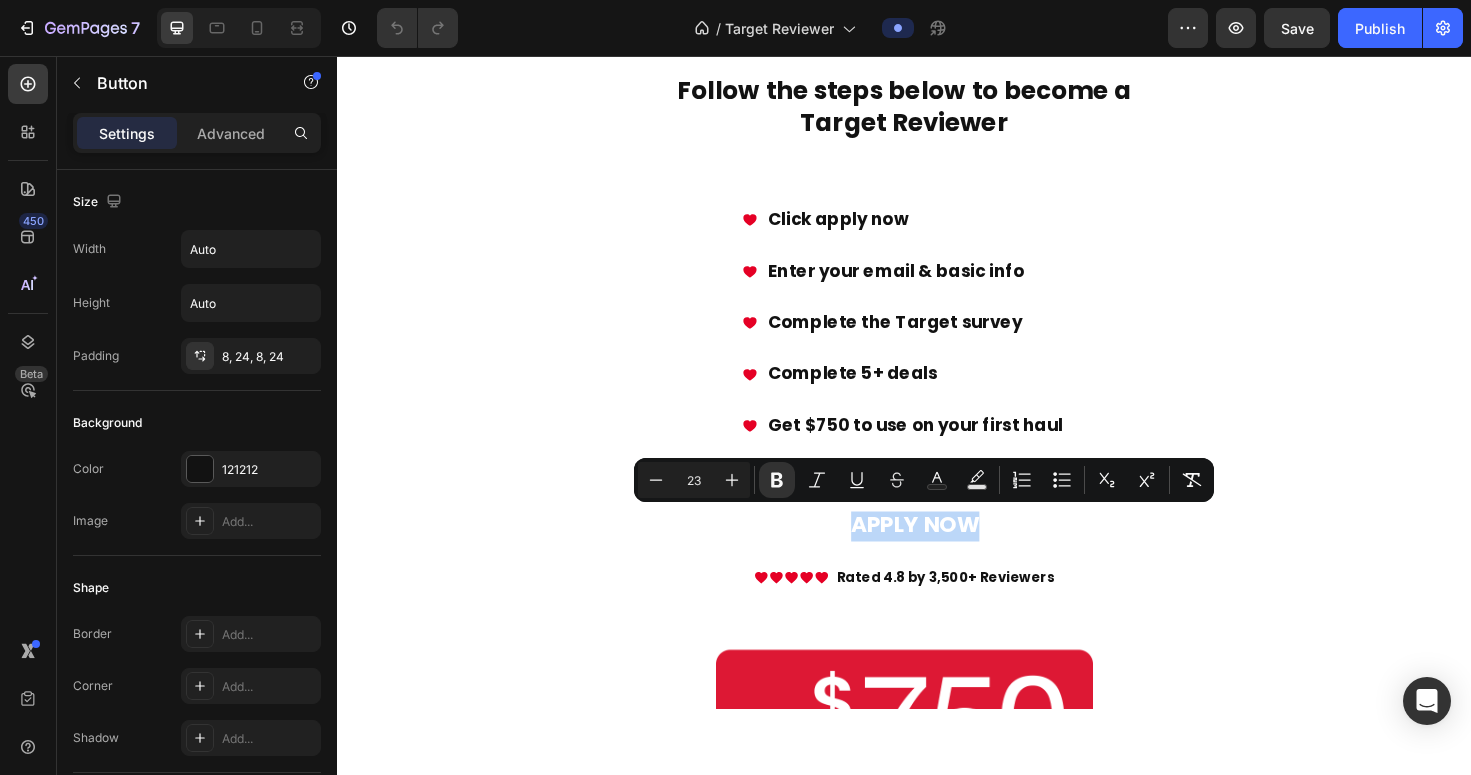 click on "APPLY NOW Button   0" at bounding box center (937, 554) 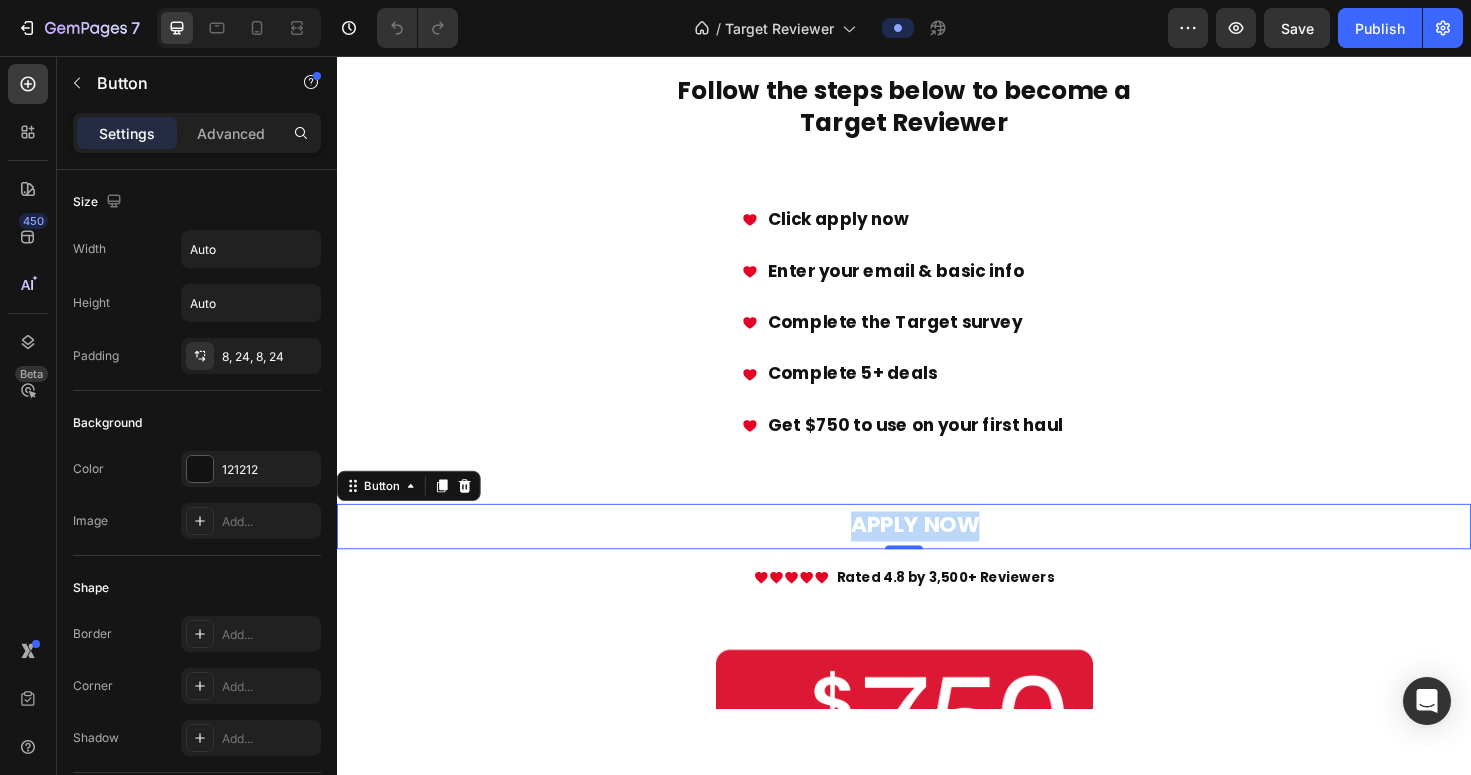 click on "APPLY NOW Button   0" at bounding box center [937, 554] 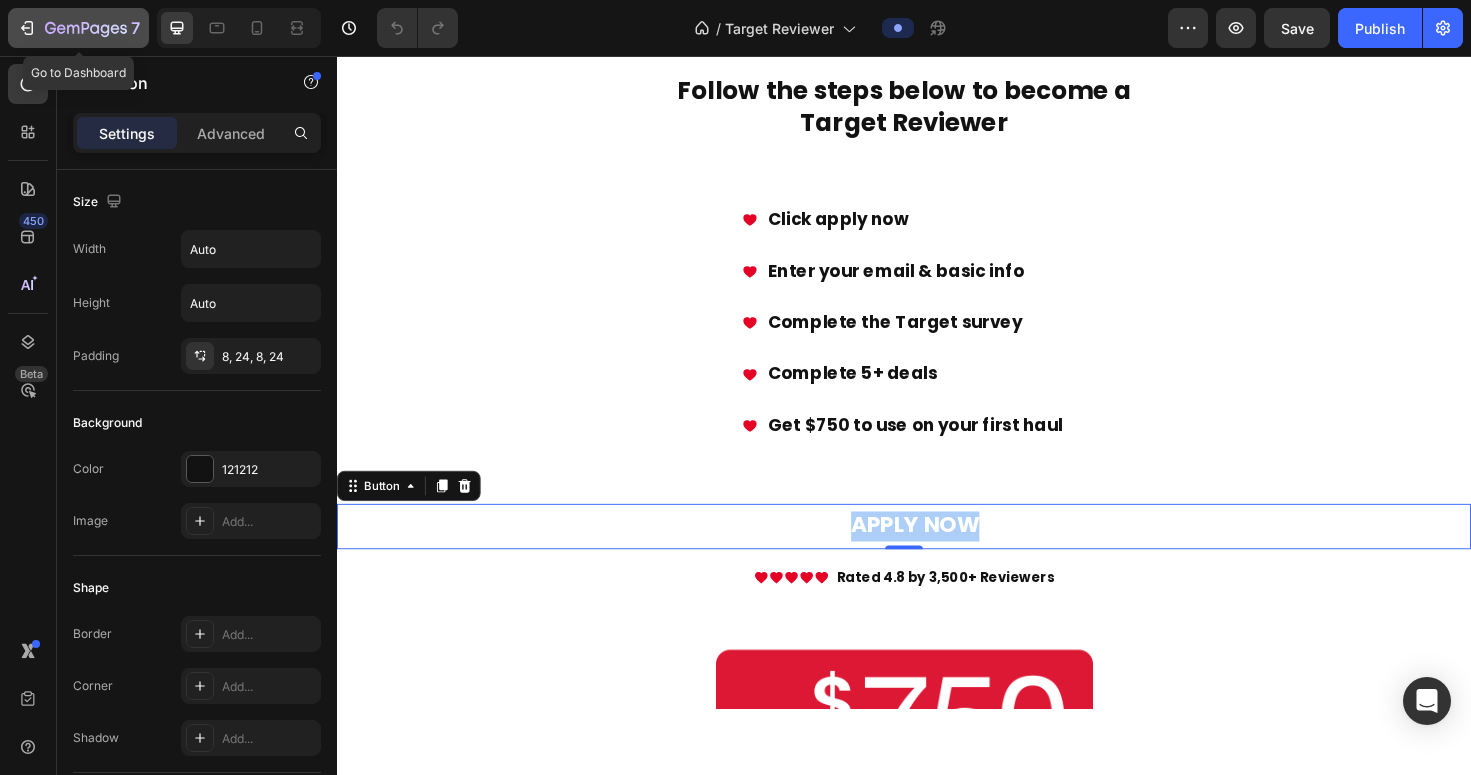click on "7" 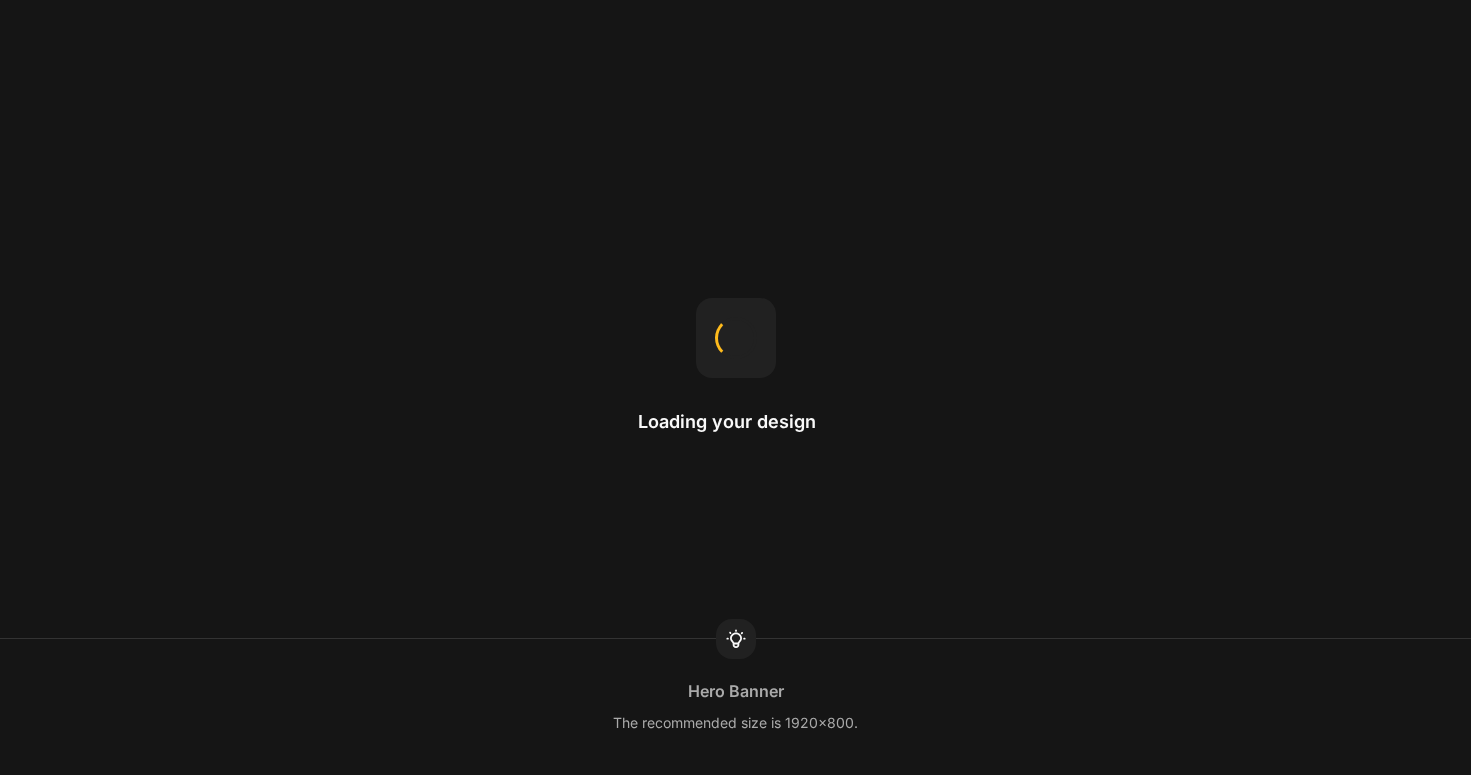 scroll, scrollTop: 0, scrollLeft: 0, axis: both 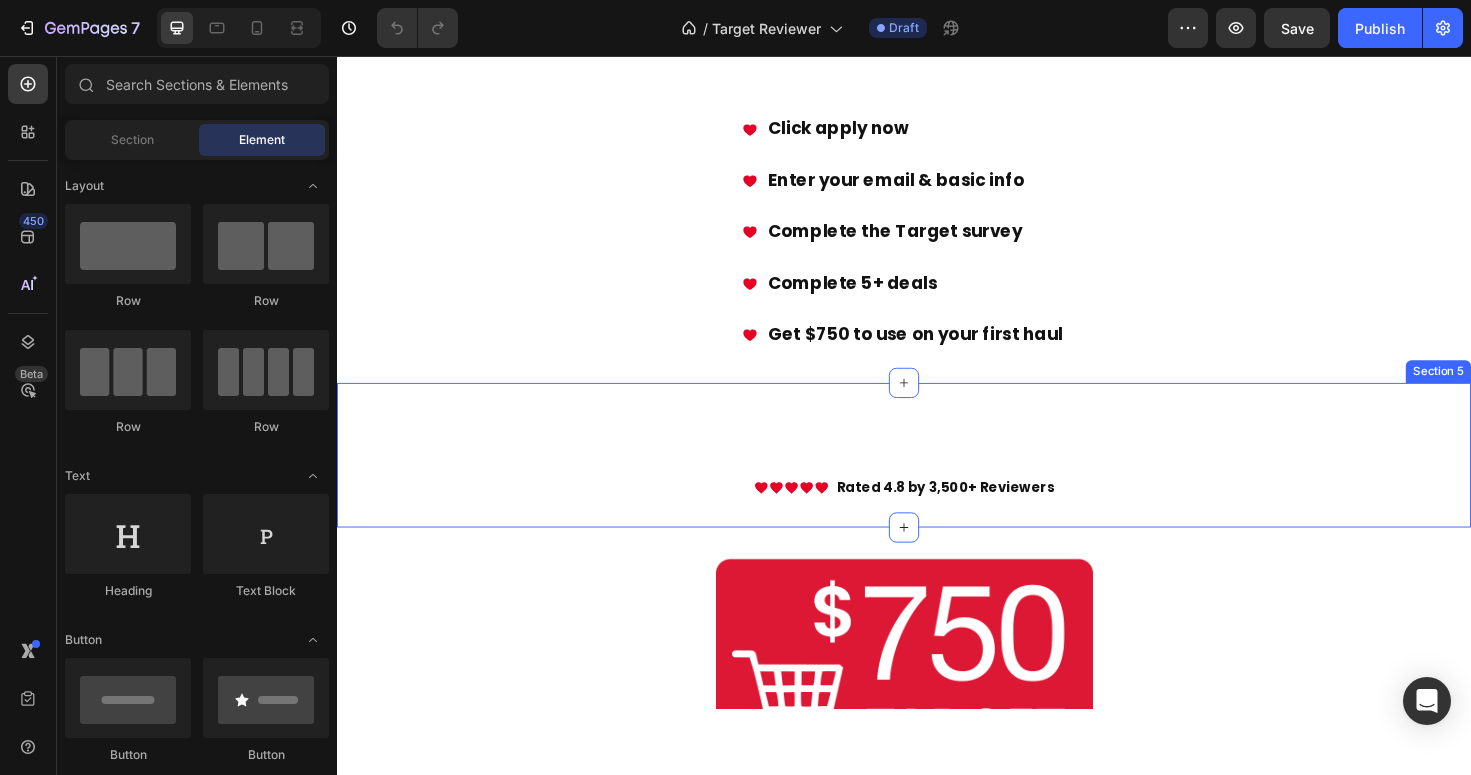 click on "APPLY NOW Button
Rated 4.8 by [NUMBER]+ Reviewers
Custom Code Section 5" at bounding box center [937, 478] 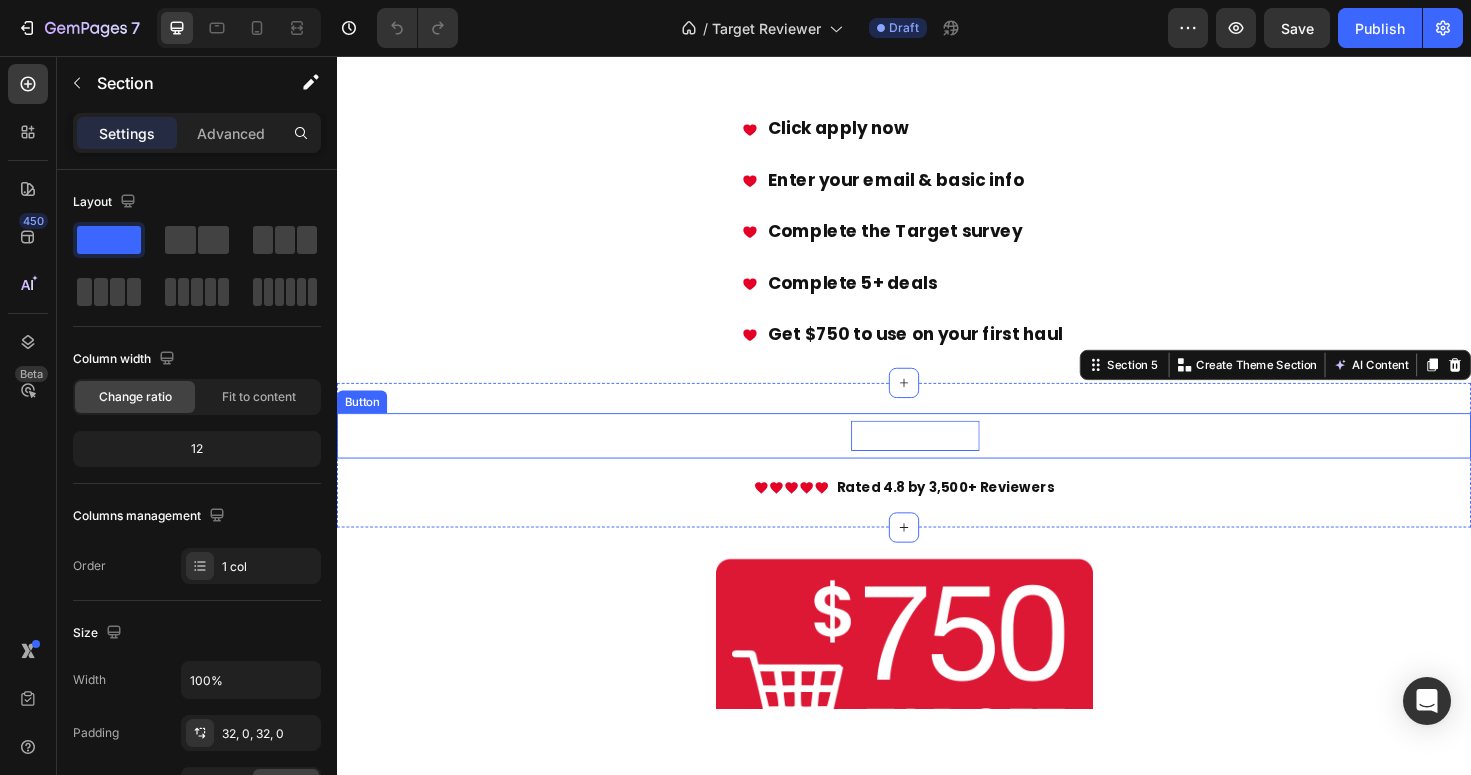 click on "APPLY NOW" at bounding box center [949, 456] 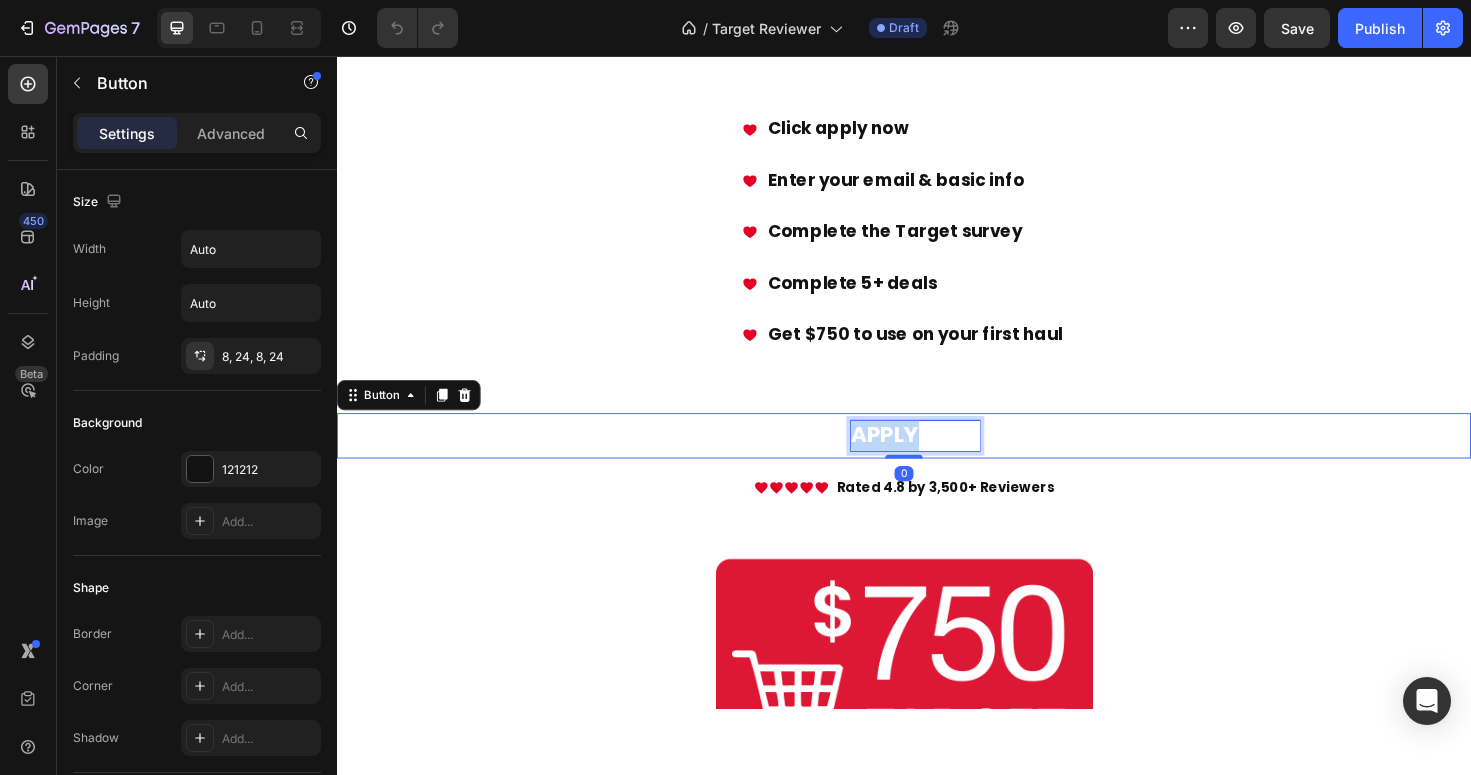click on "APPLY NOW" at bounding box center [949, 456] 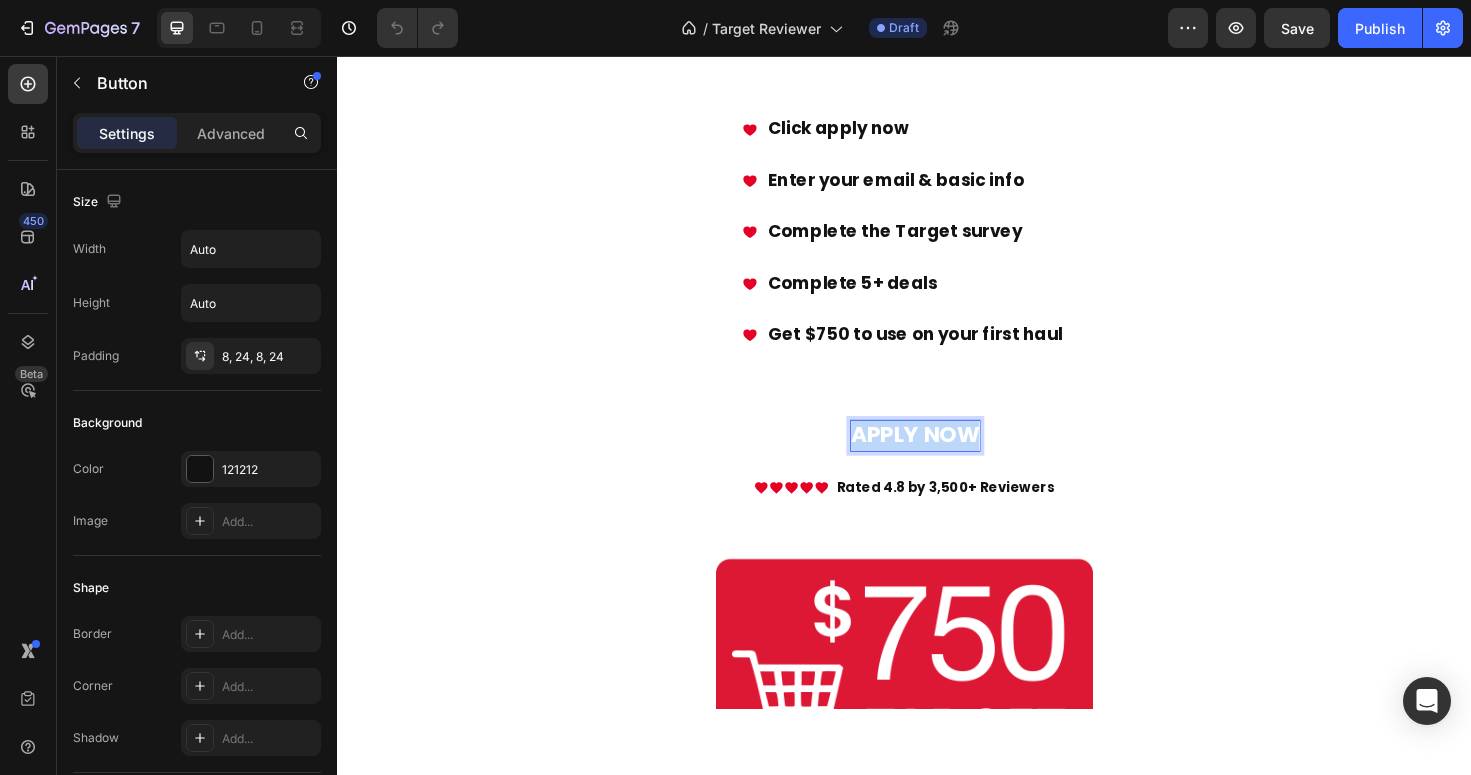 click on "APPLY NOW" at bounding box center (949, 456) 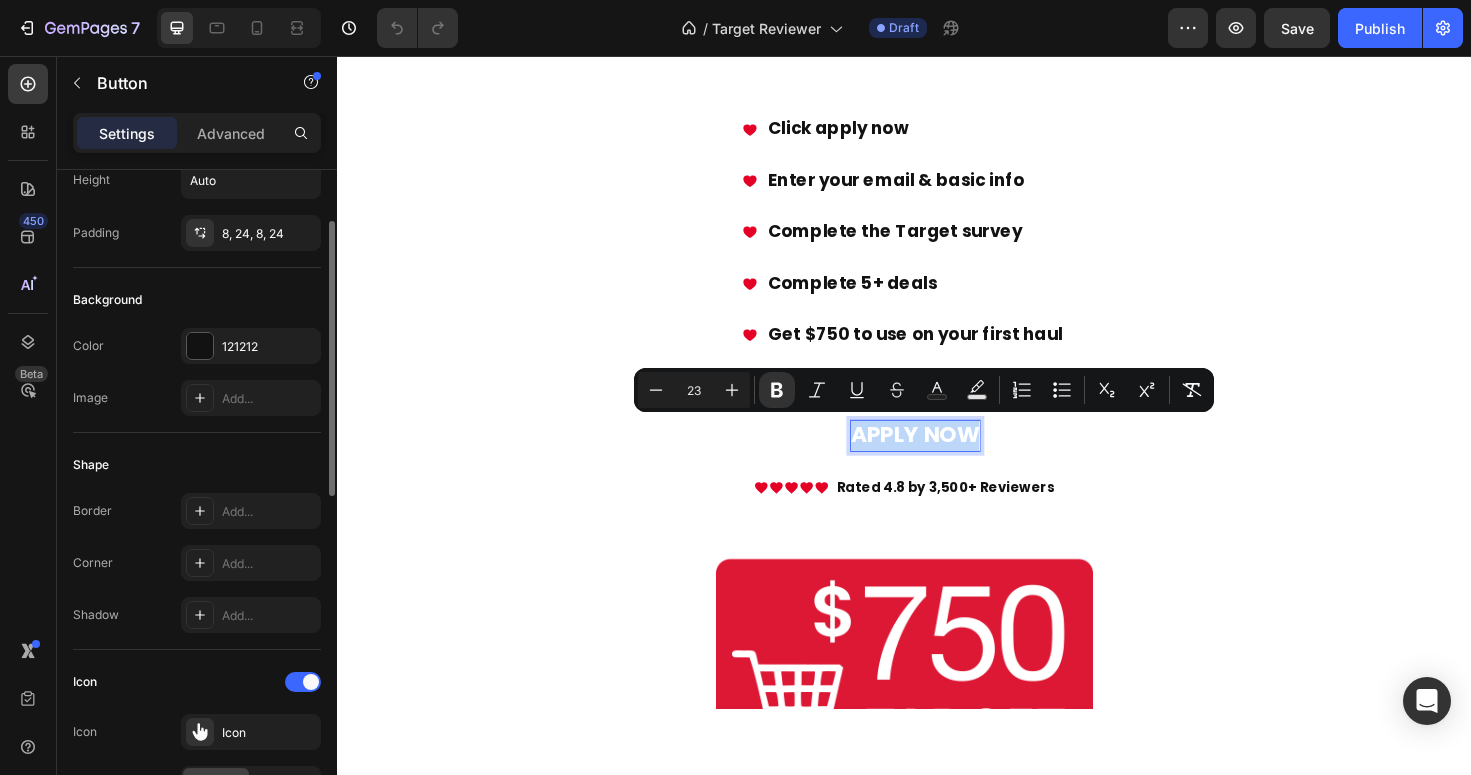 scroll, scrollTop: 0, scrollLeft: 0, axis: both 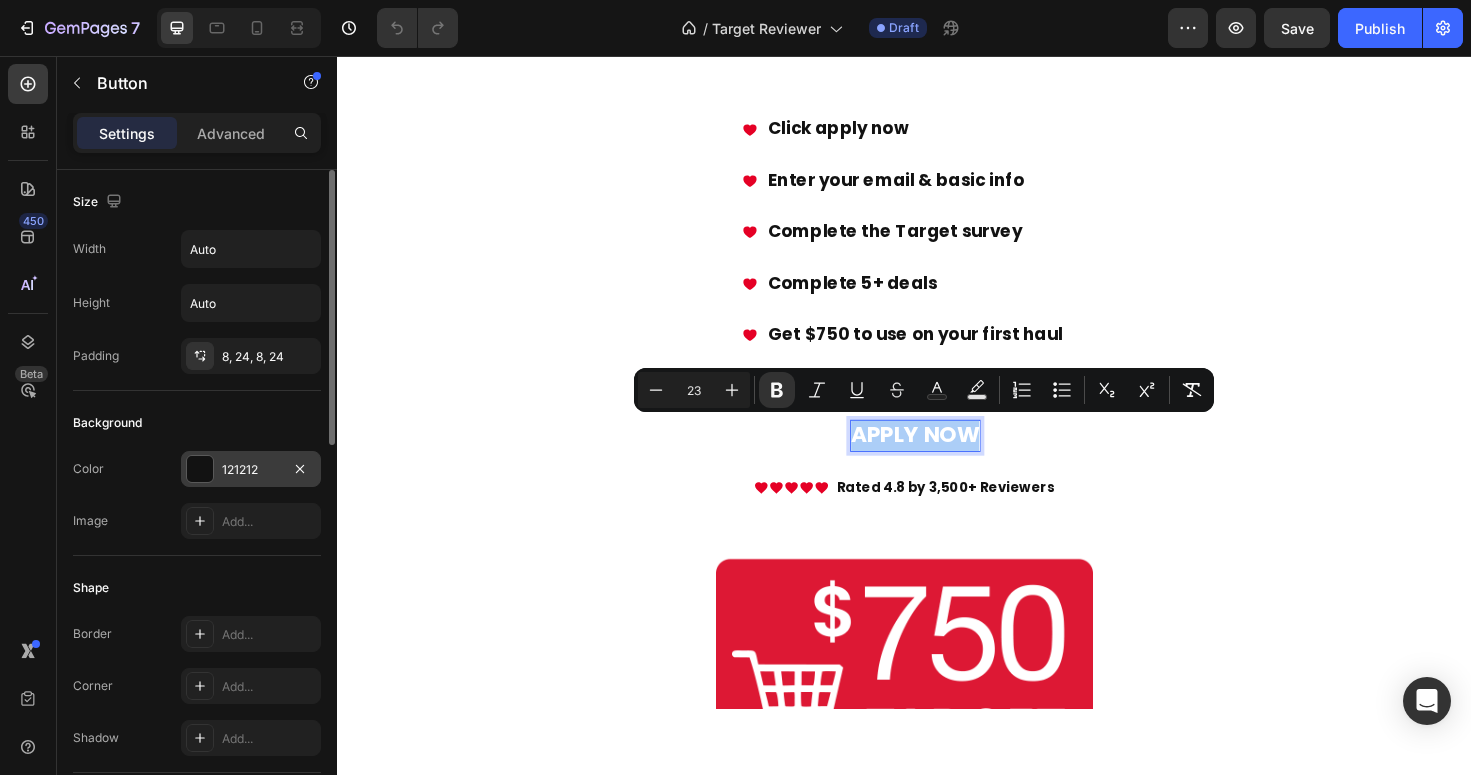 click at bounding box center (200, 469) 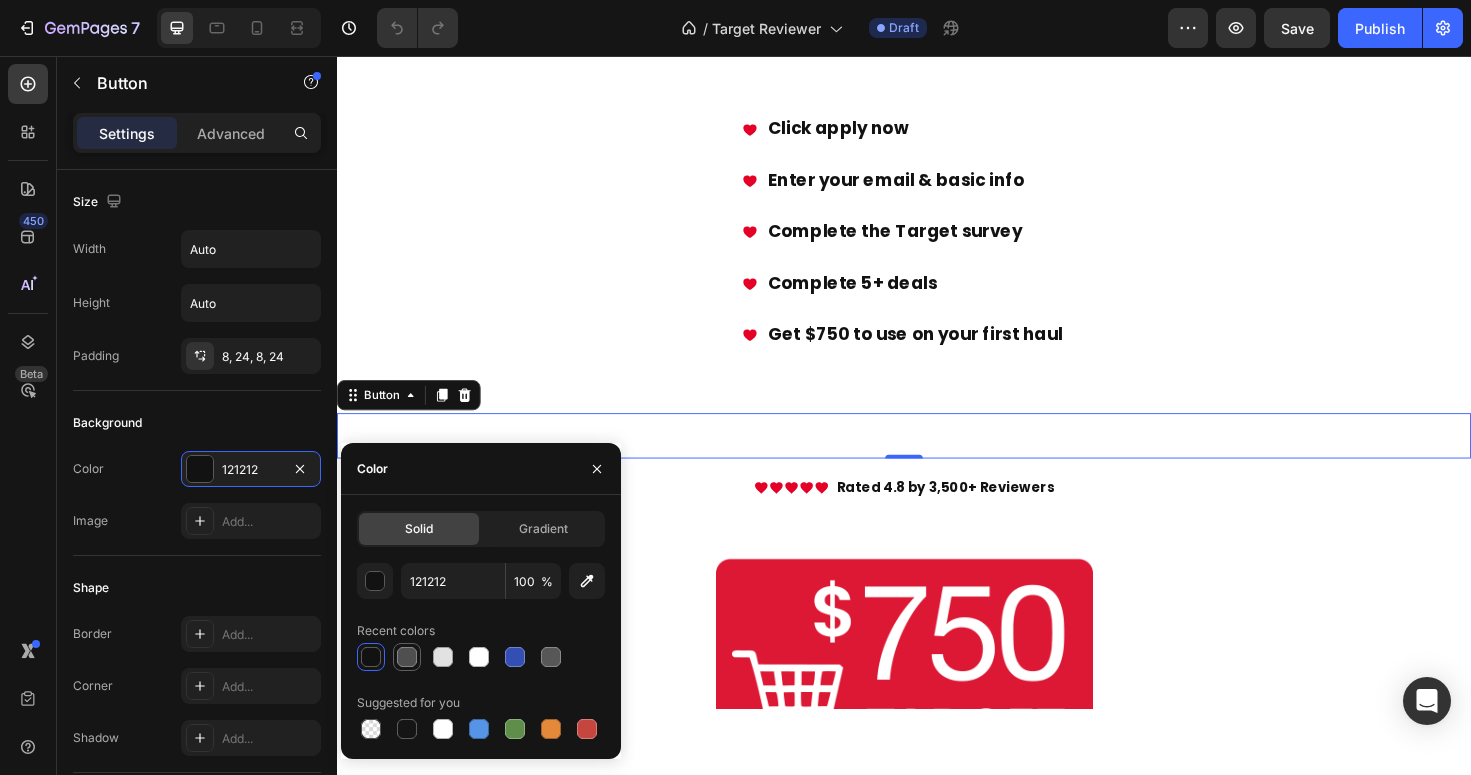 click at bounding box center (407, 657) 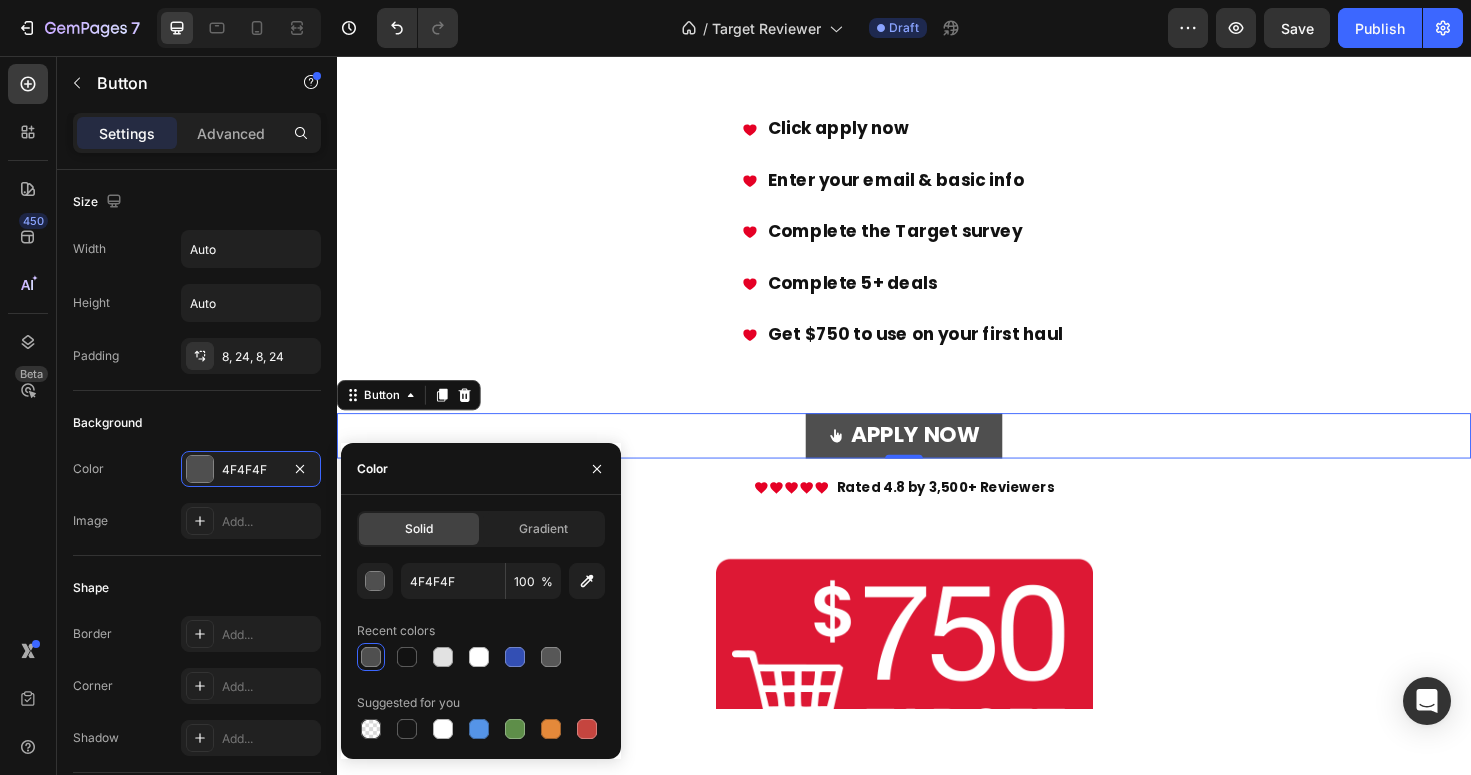 click at bounding box center (371, 657) 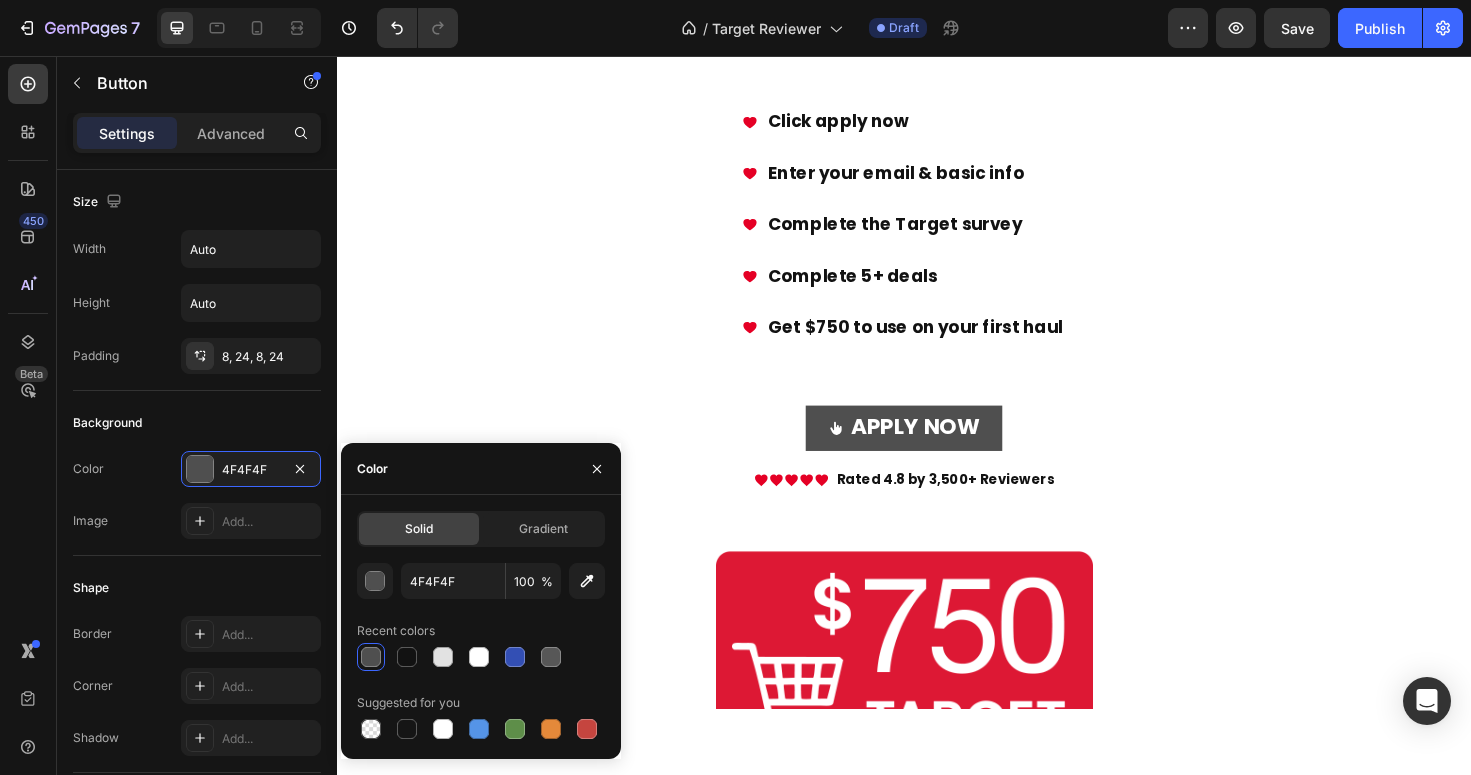scroll, scrollTop: 653, scrollLeft: 0, axis: vertical 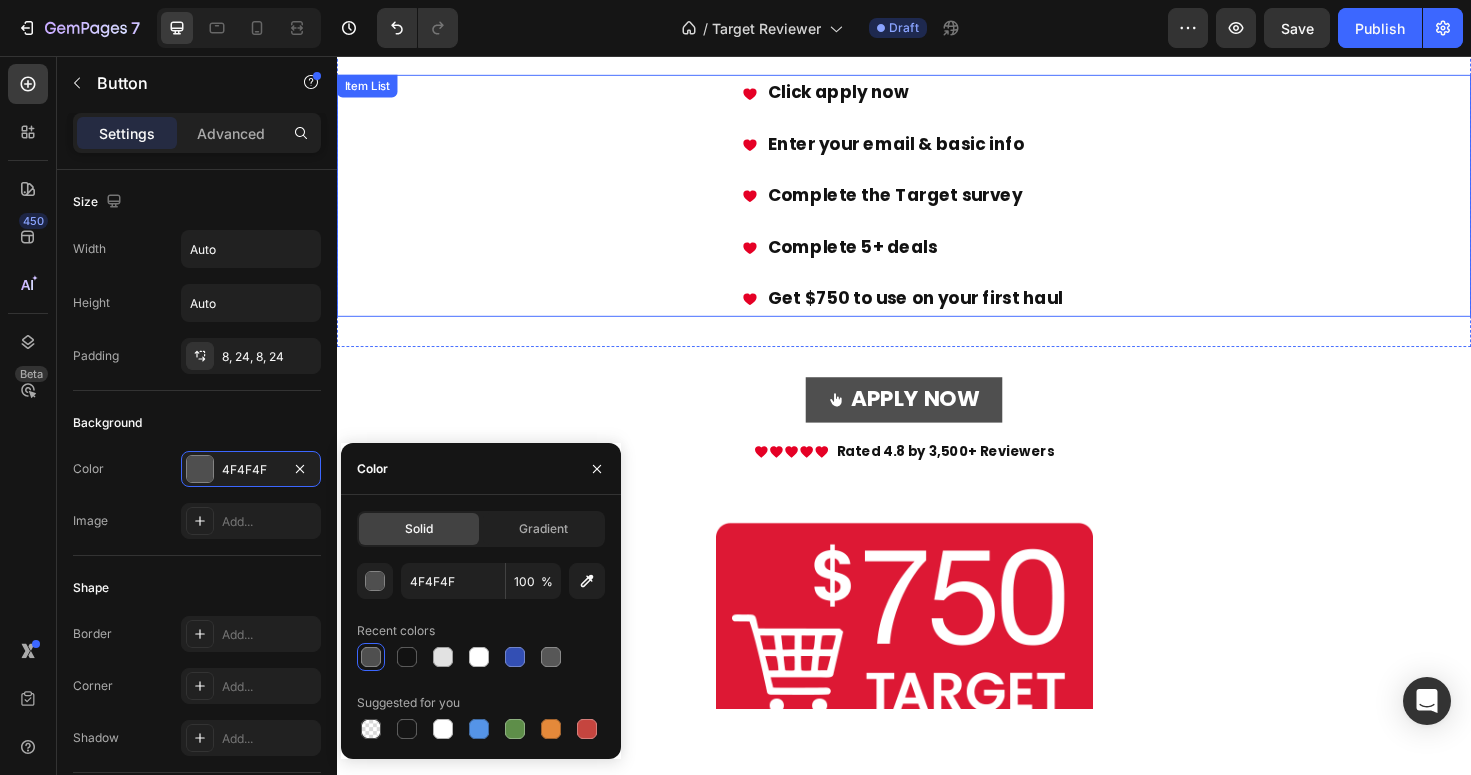 click 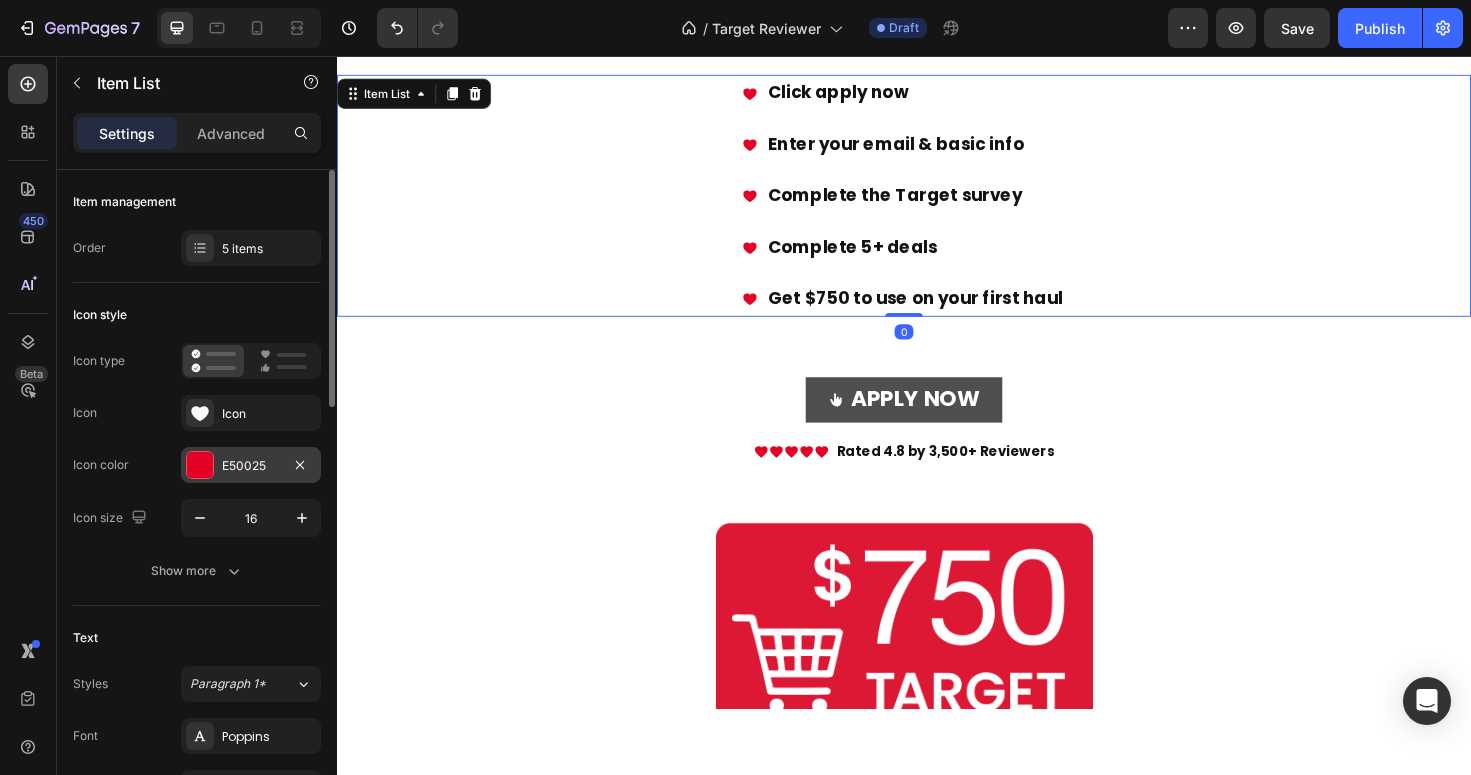 click at bounding box center (200, 465) 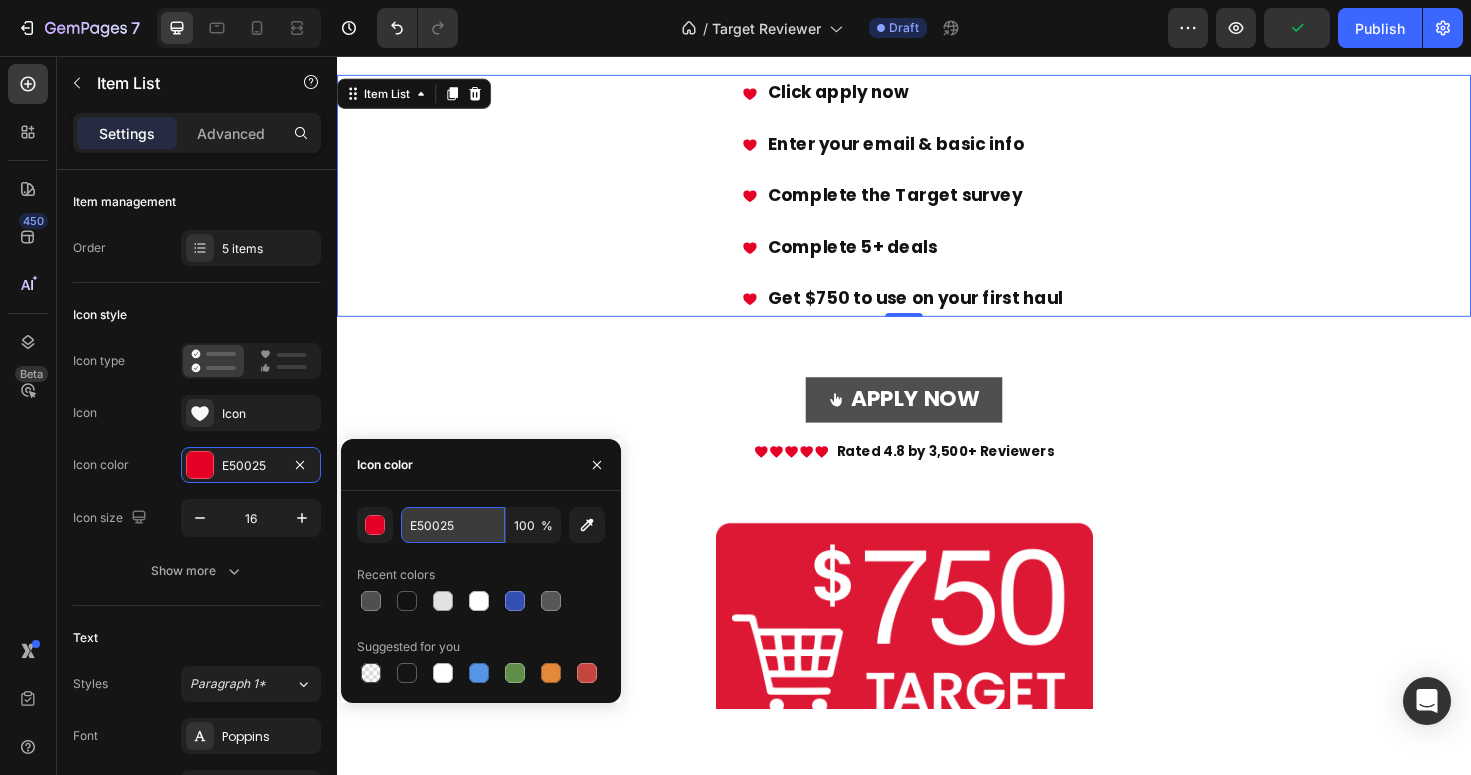 click on "E50025" at bounding box center [453, 525] 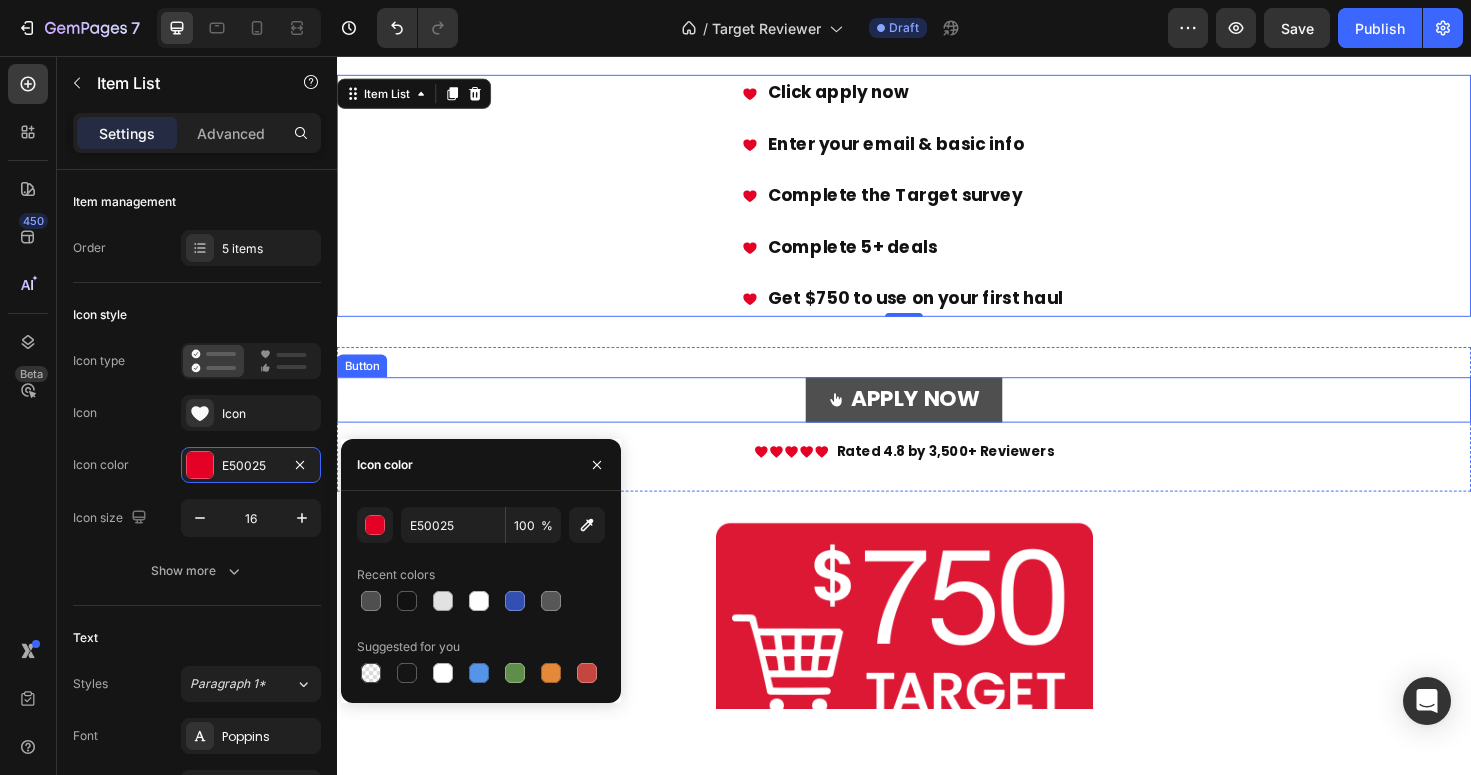 click on "APPLY NOW" at bounding box center (937, 420) 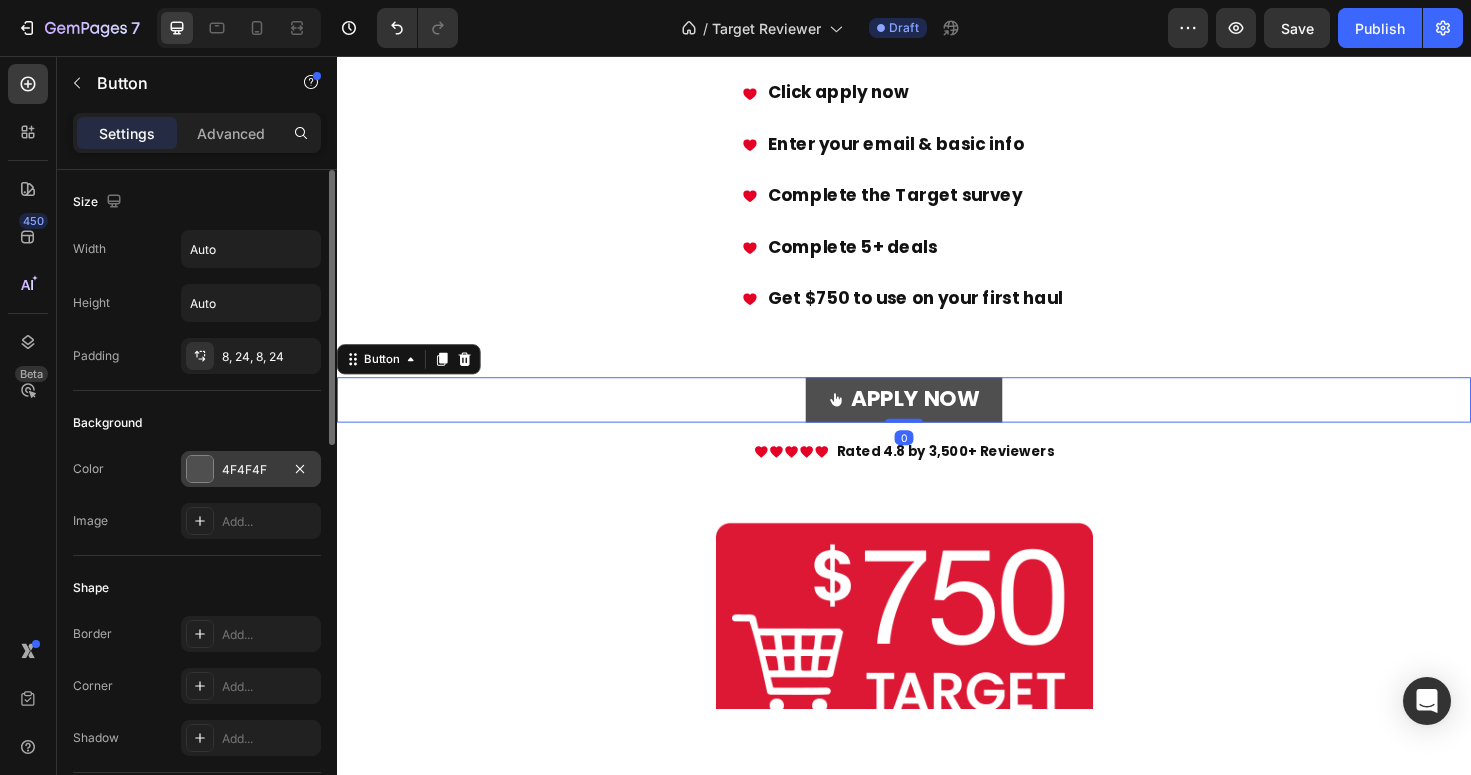 click on "4F4F4F" at bounding box center [251, 469] 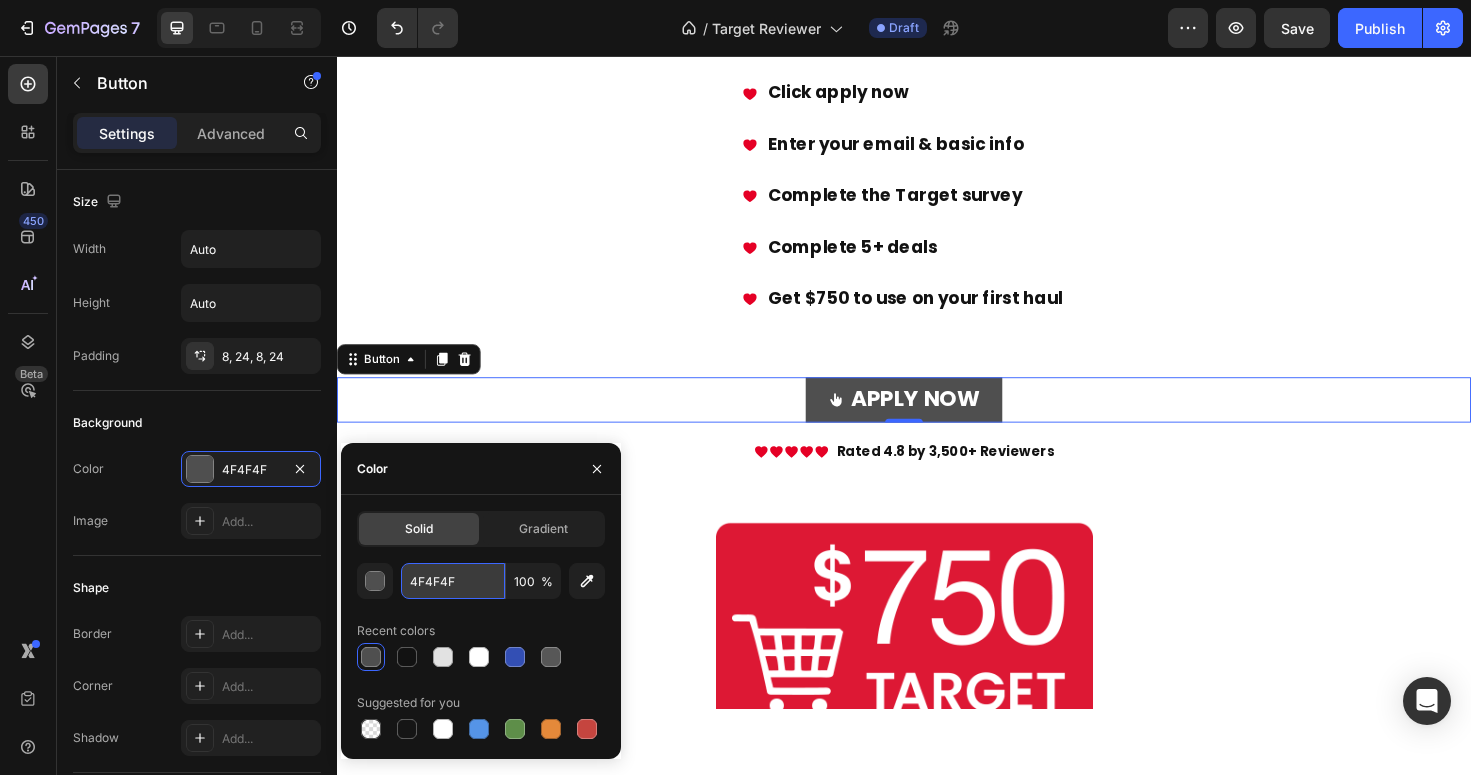 click on "4F4F4F" at bounding box center [453, 581] 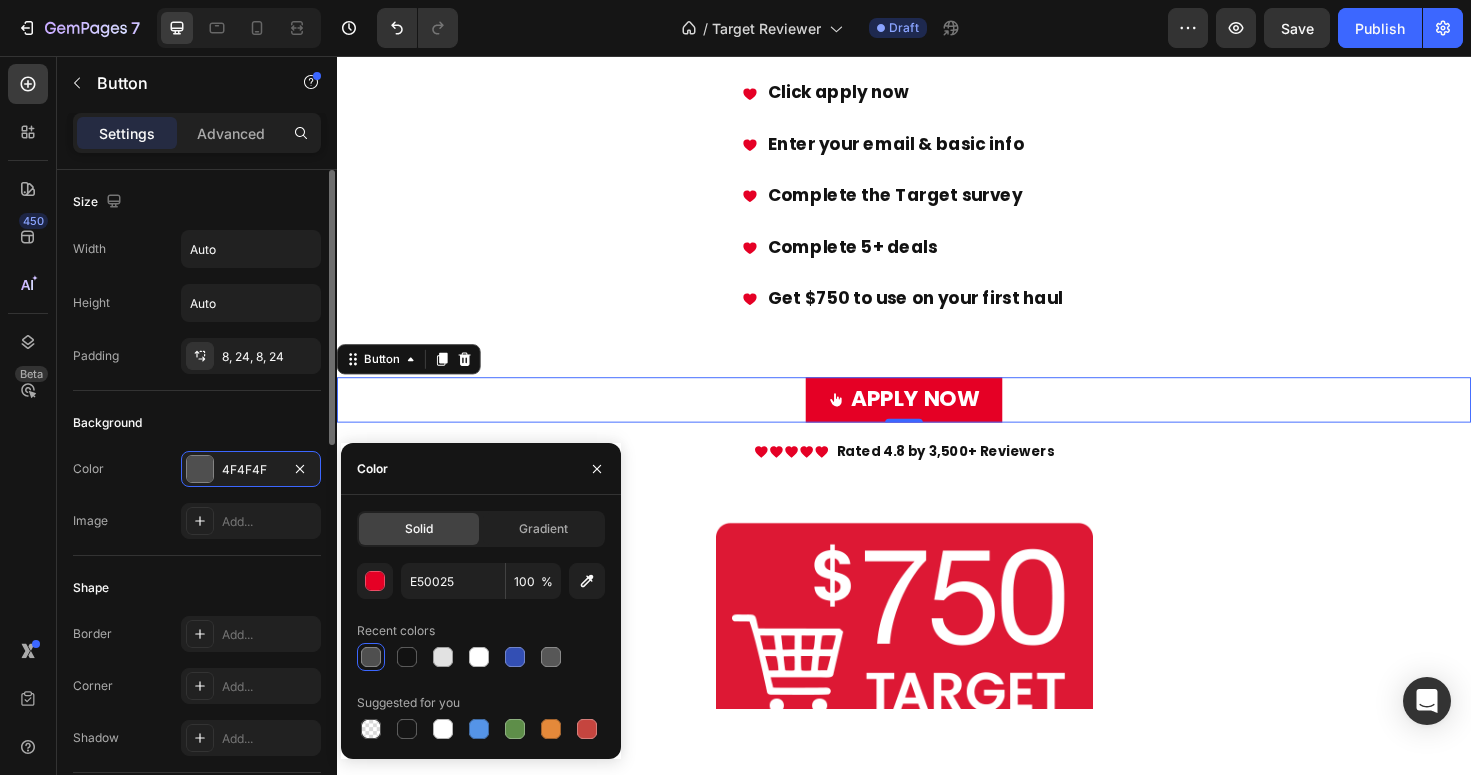 click on "Background" at bounding box center (197, 423) 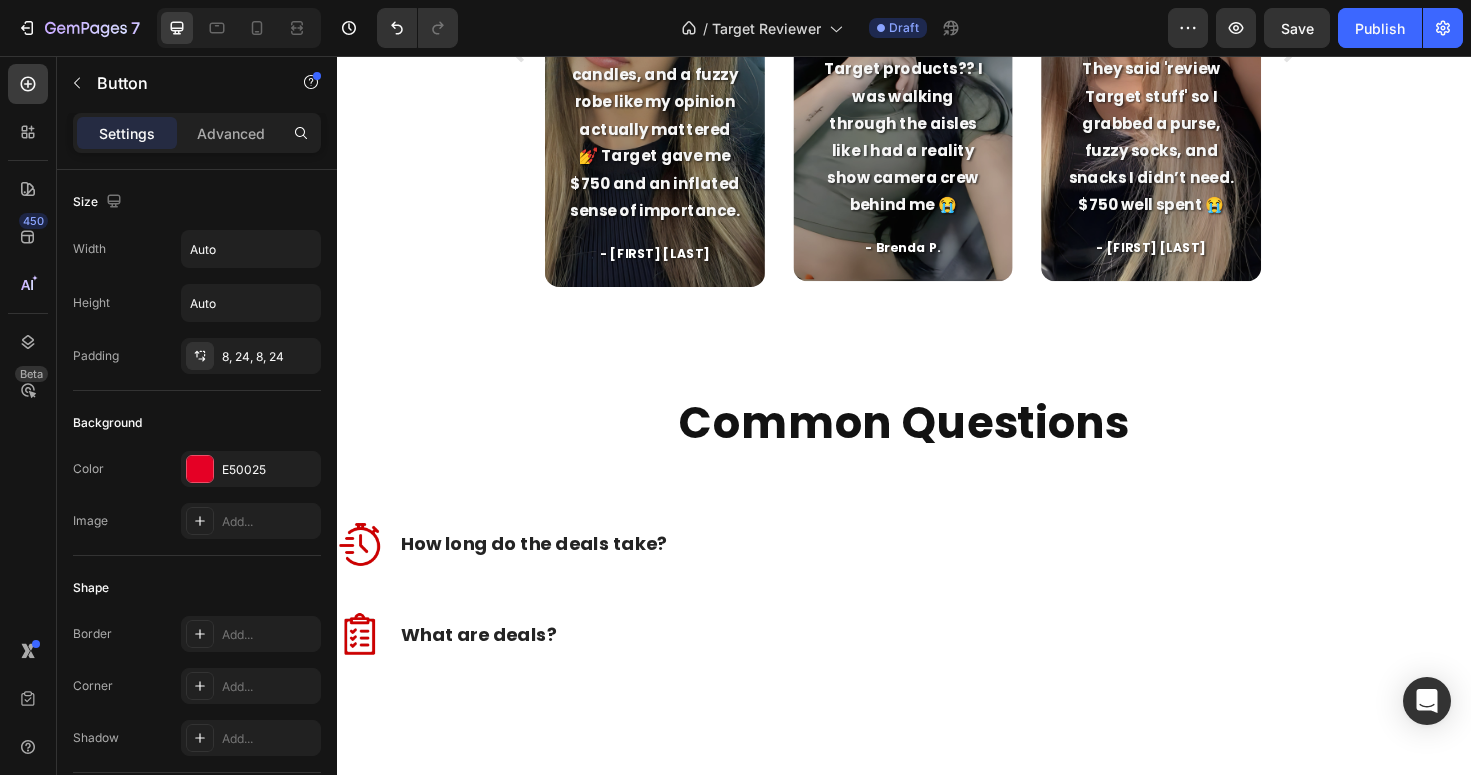 scroll, scrollTop: 2282, scrollLeft: 0, axis: vertical 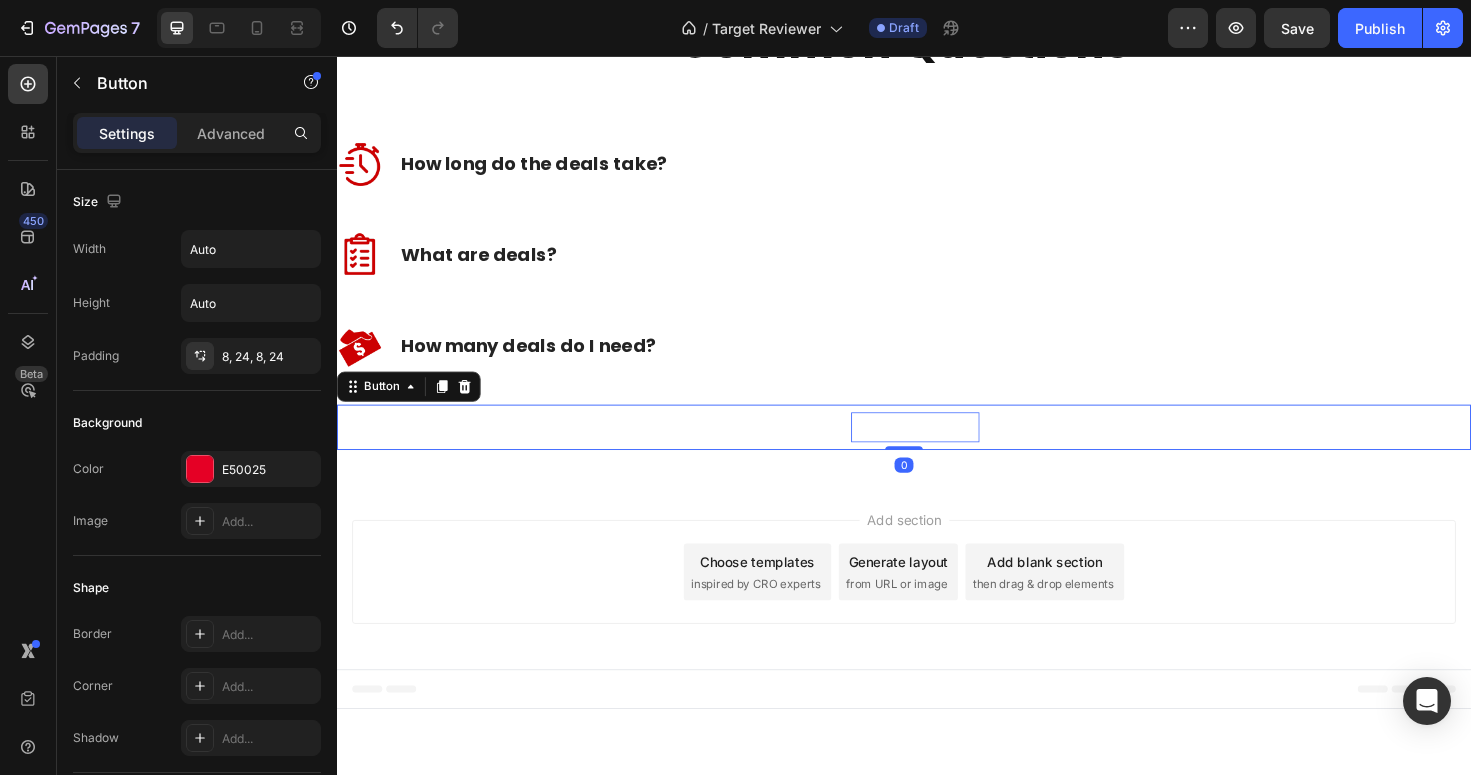 click on "APPLY NOW" at bounding box center (949, 447) 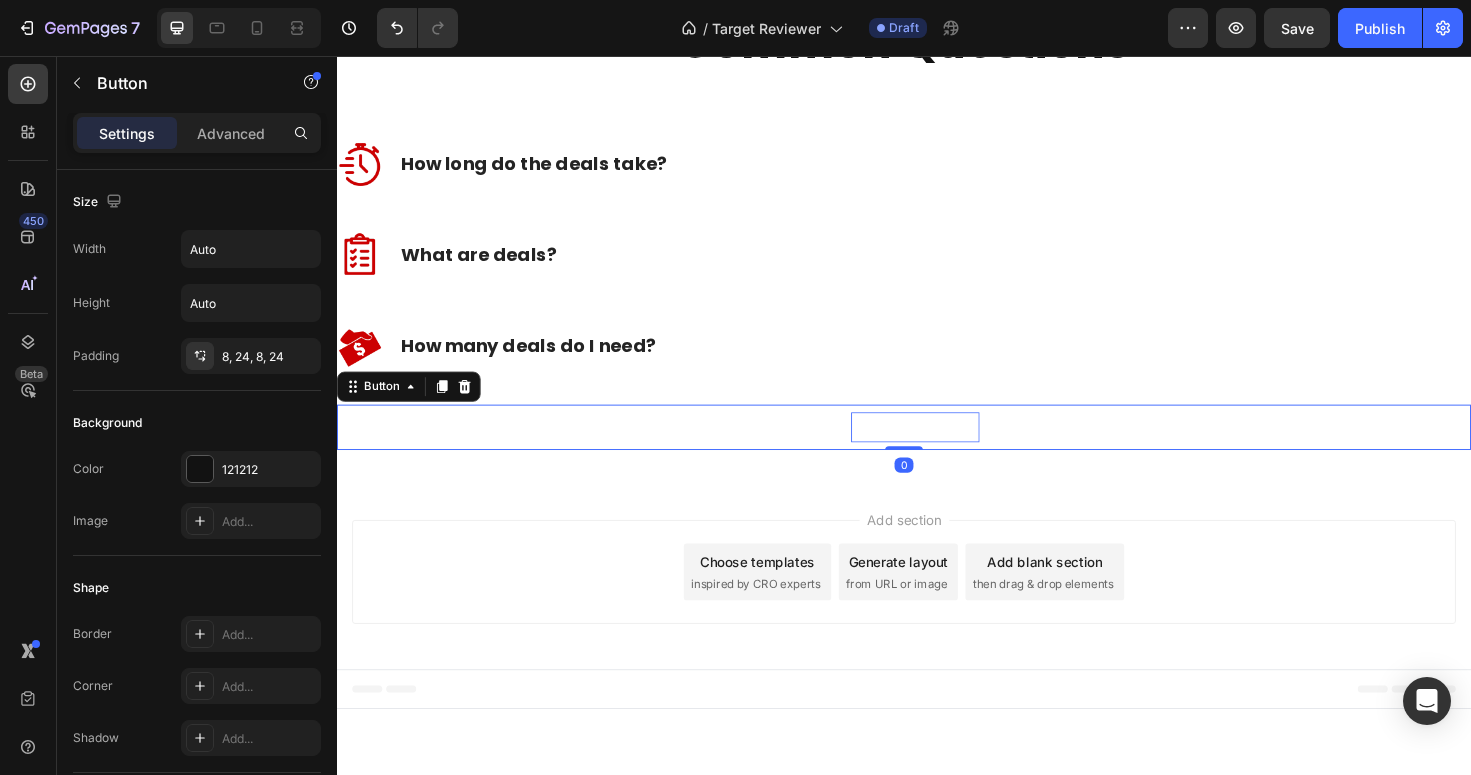 click on "APPLY NOW" at bounding box center [949, 447] 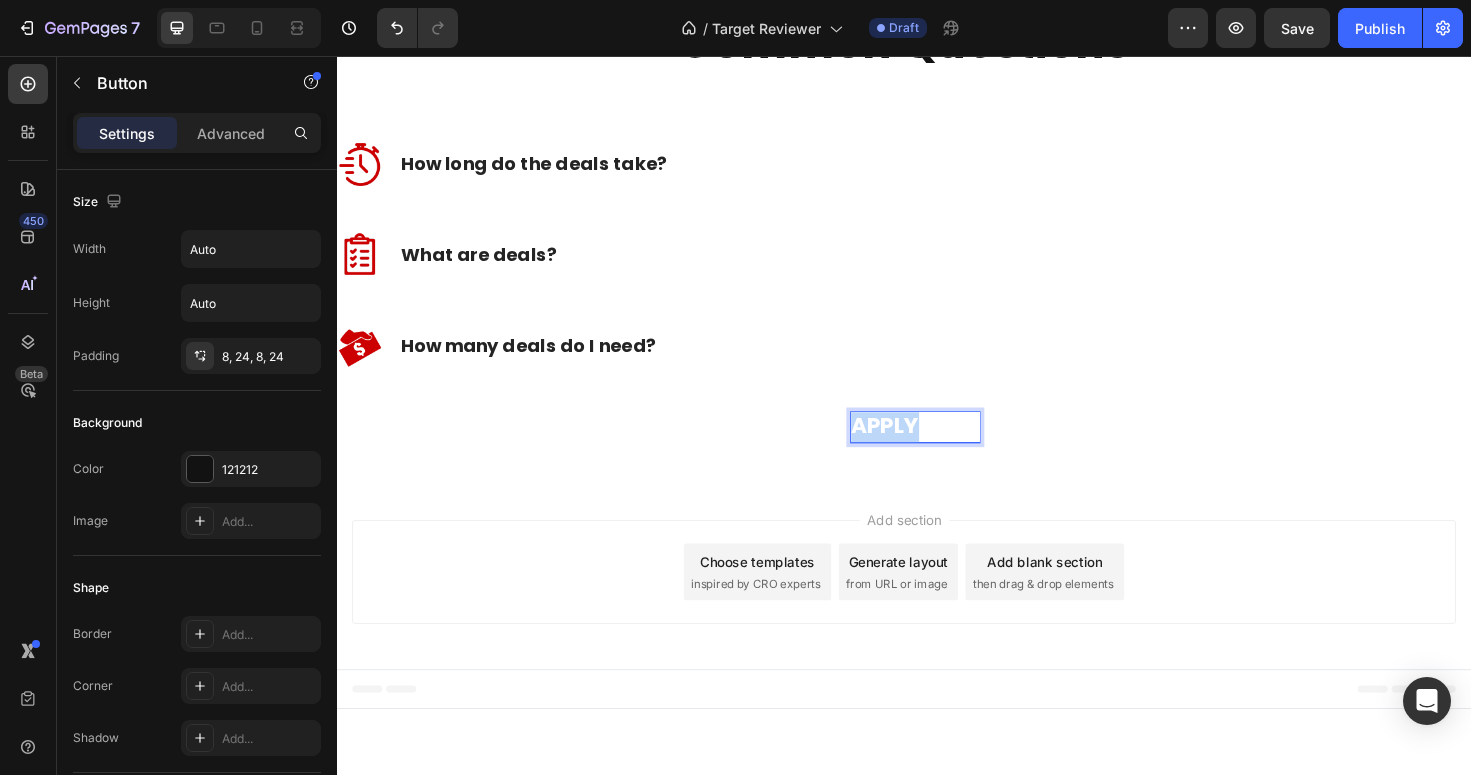 click on "APPLY NOW" at bounding box center [949, 447] 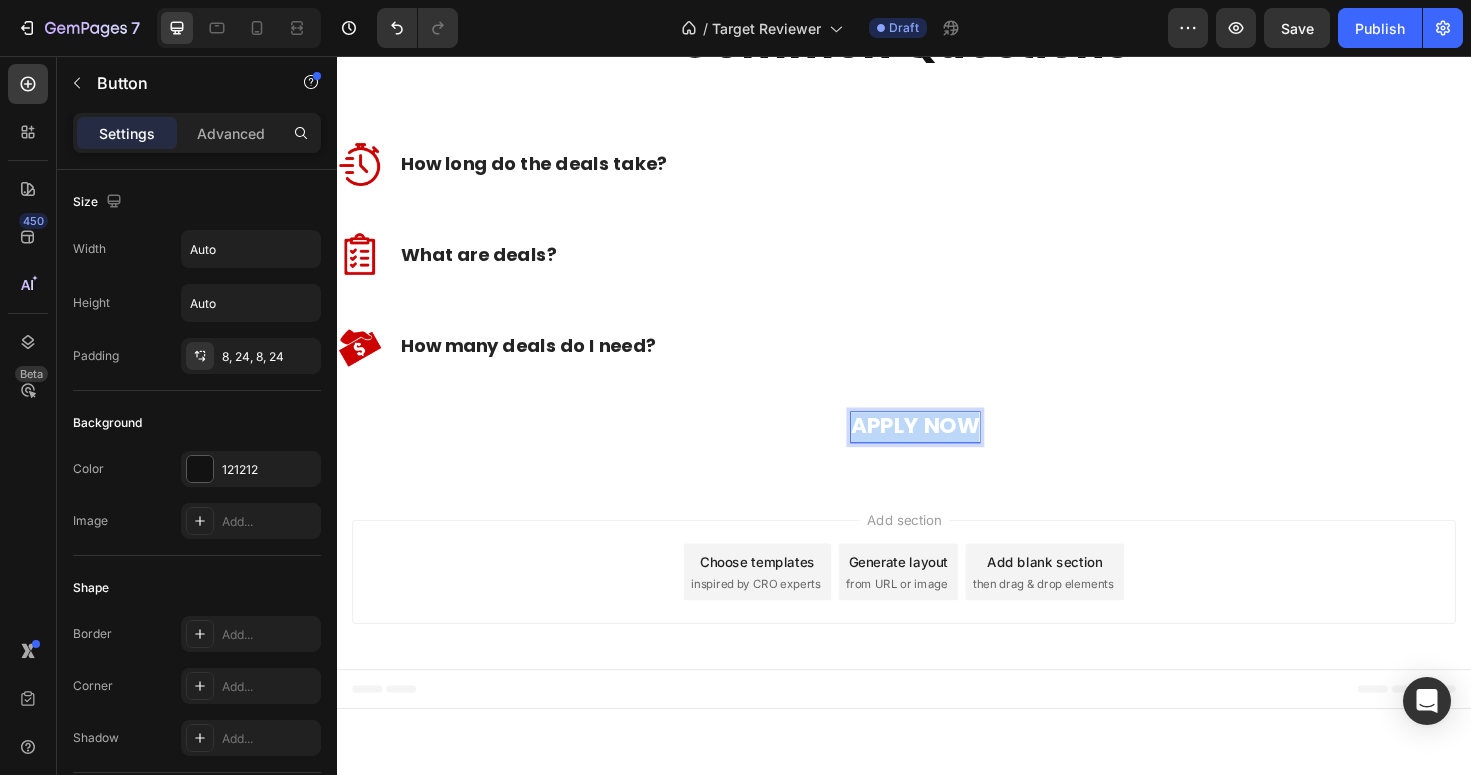 click on "APPLY NOW" at bounding box center [949, 447] 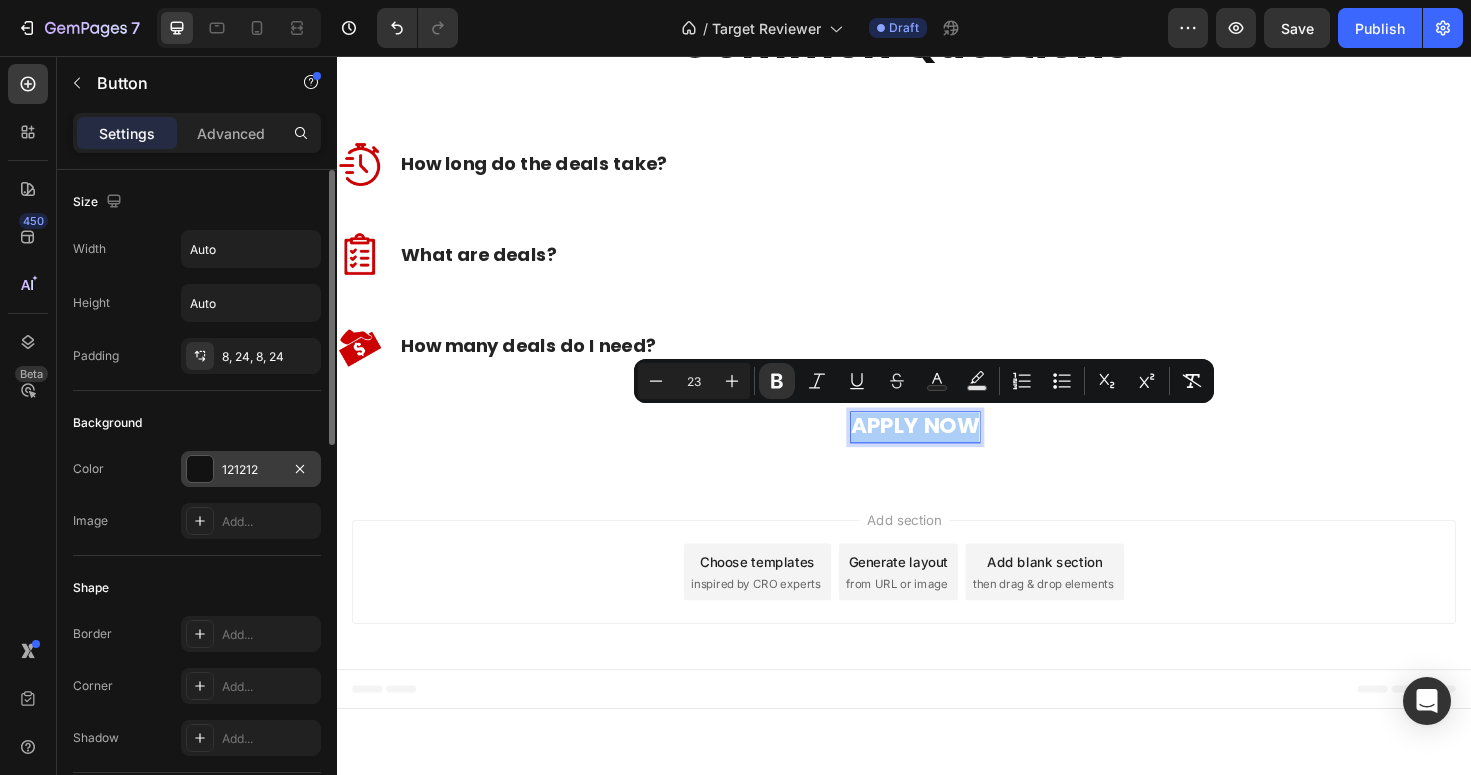 click at bounding box center [200, 469] 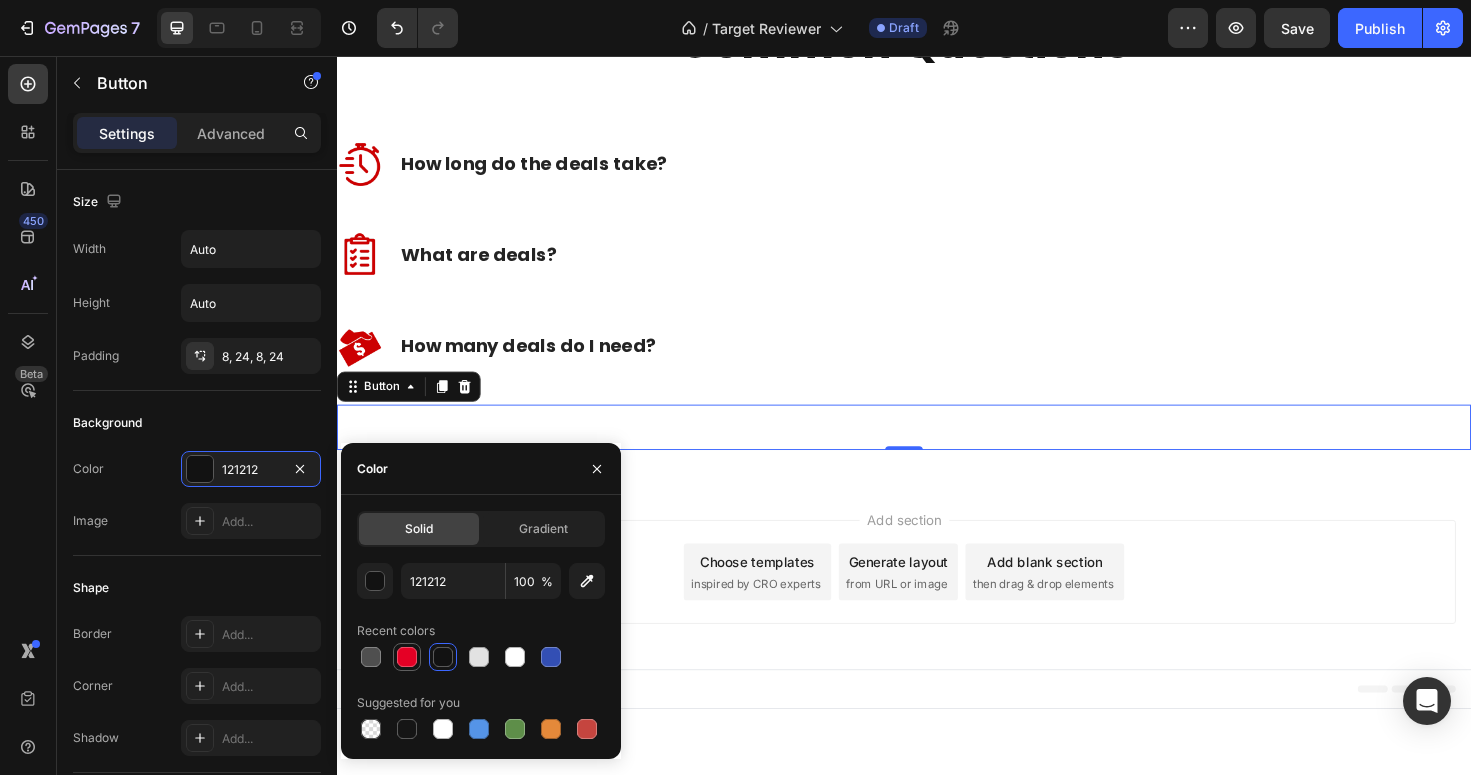click at bounding box center [407, 657] 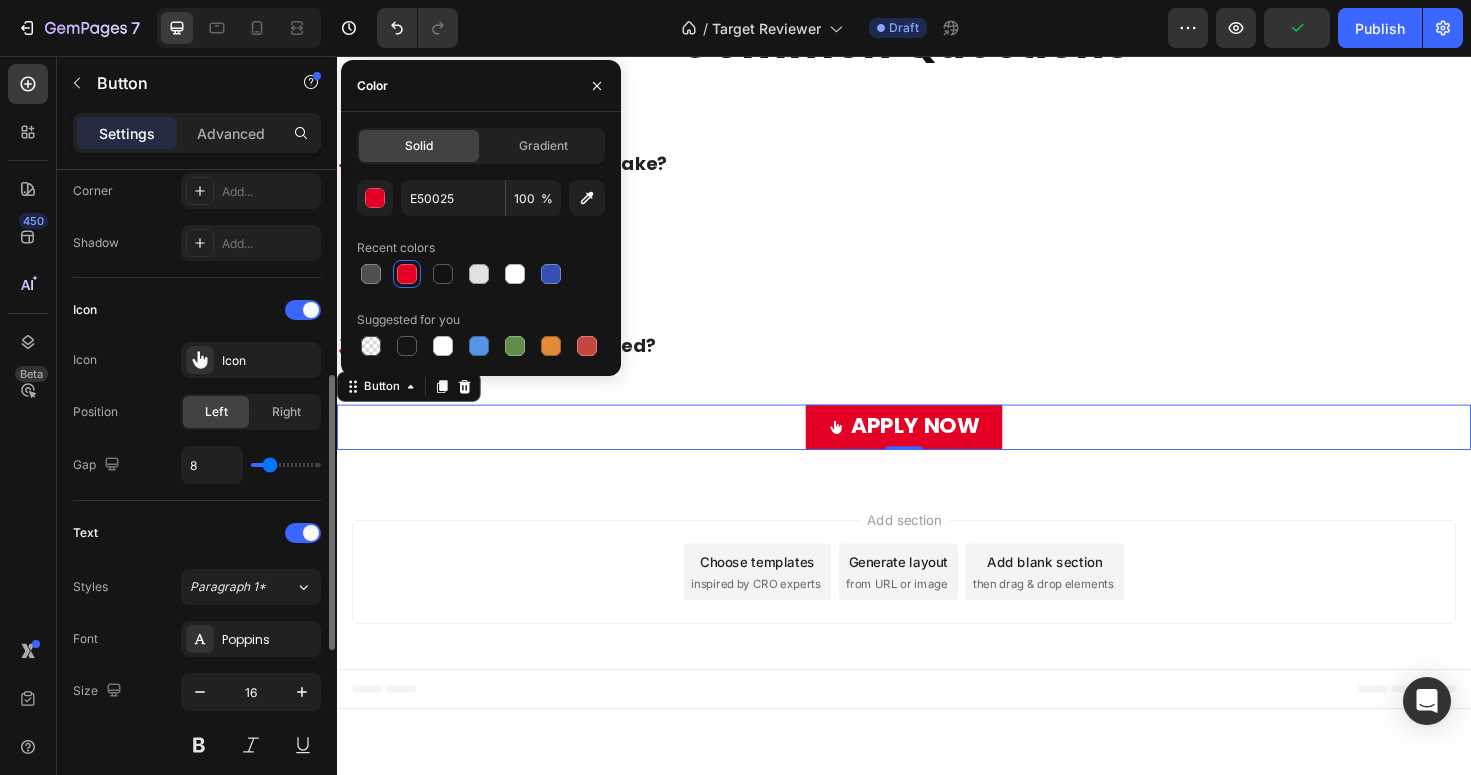 scroll, scrollTop: 499, scrollLeft: 0, axis: vertical 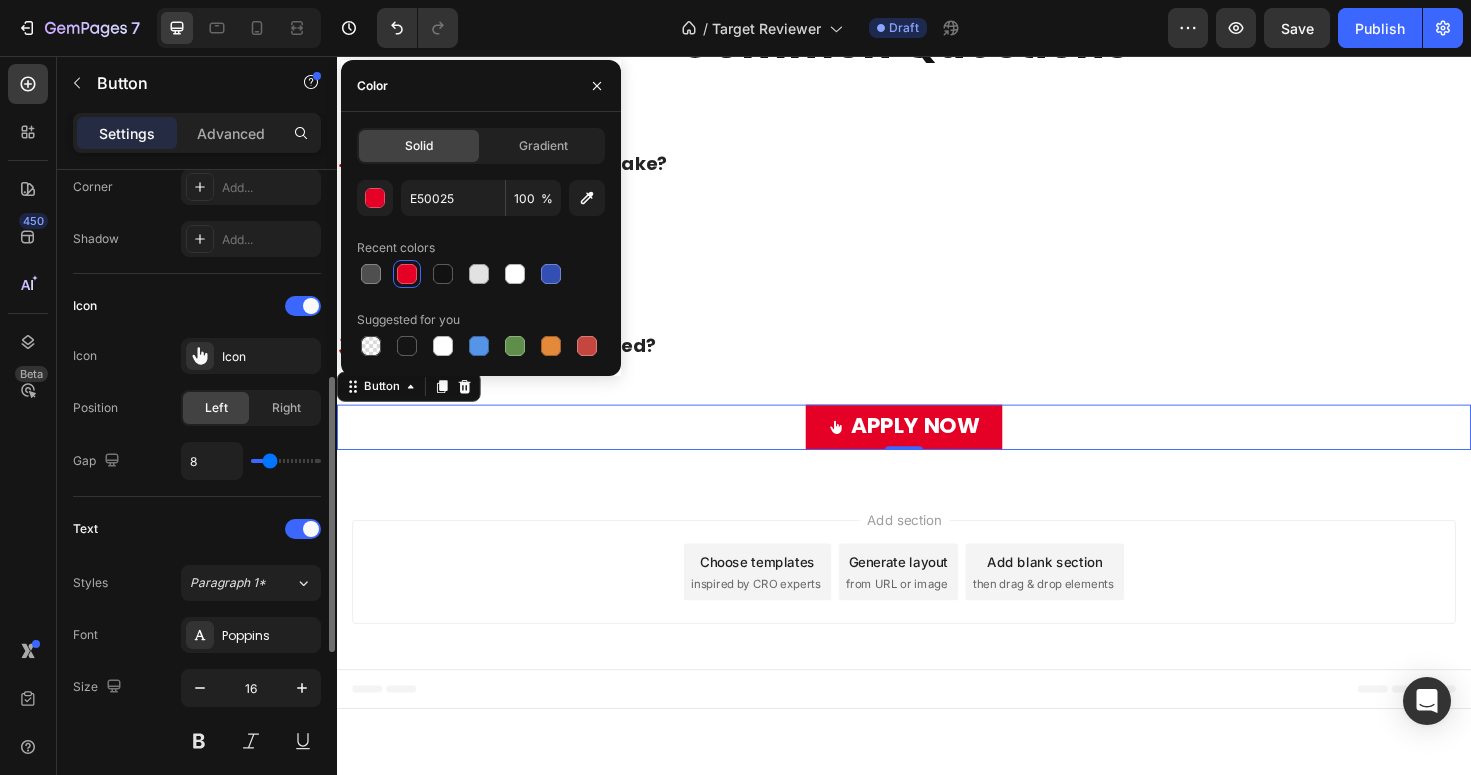 click on "Icon" at bounding box center (197, 306) 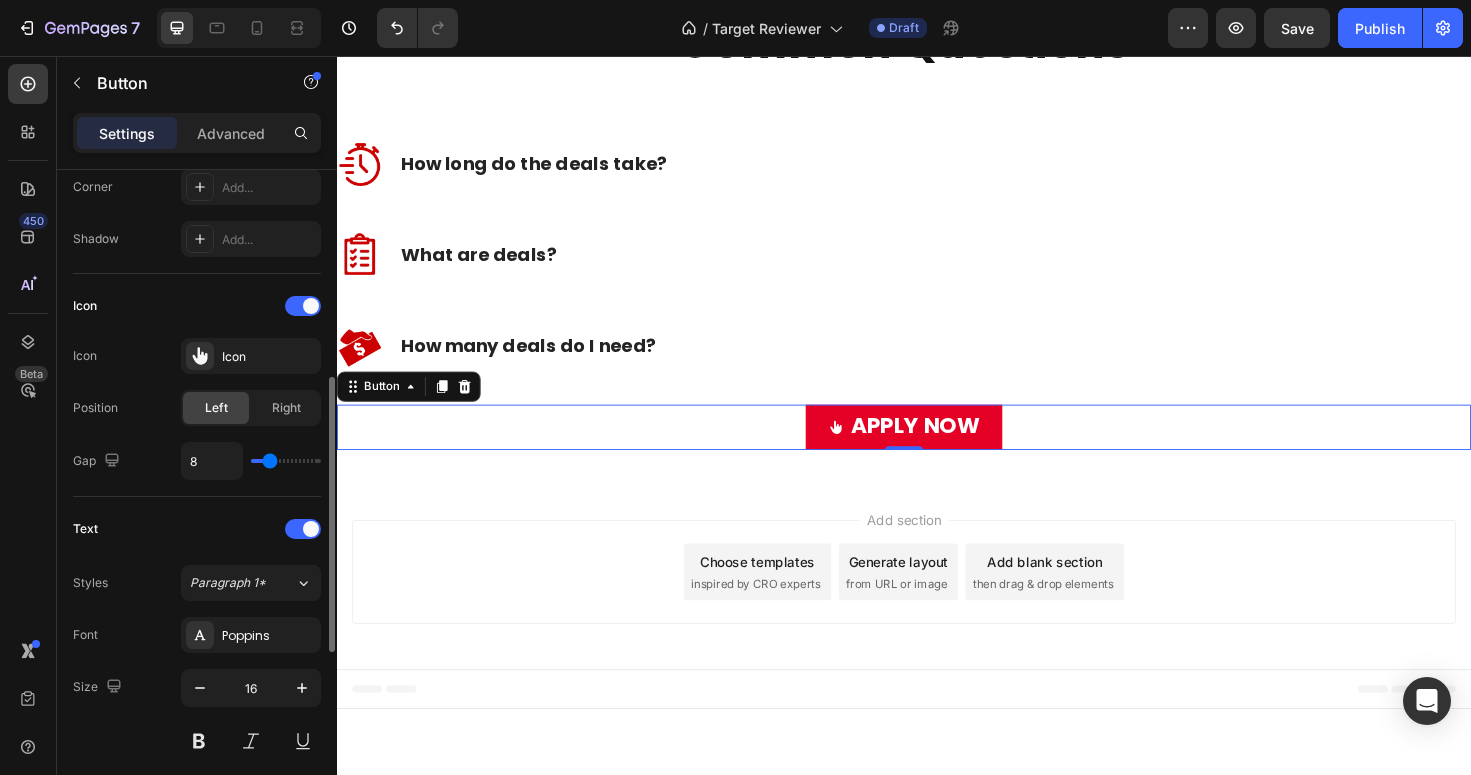 type on "11" 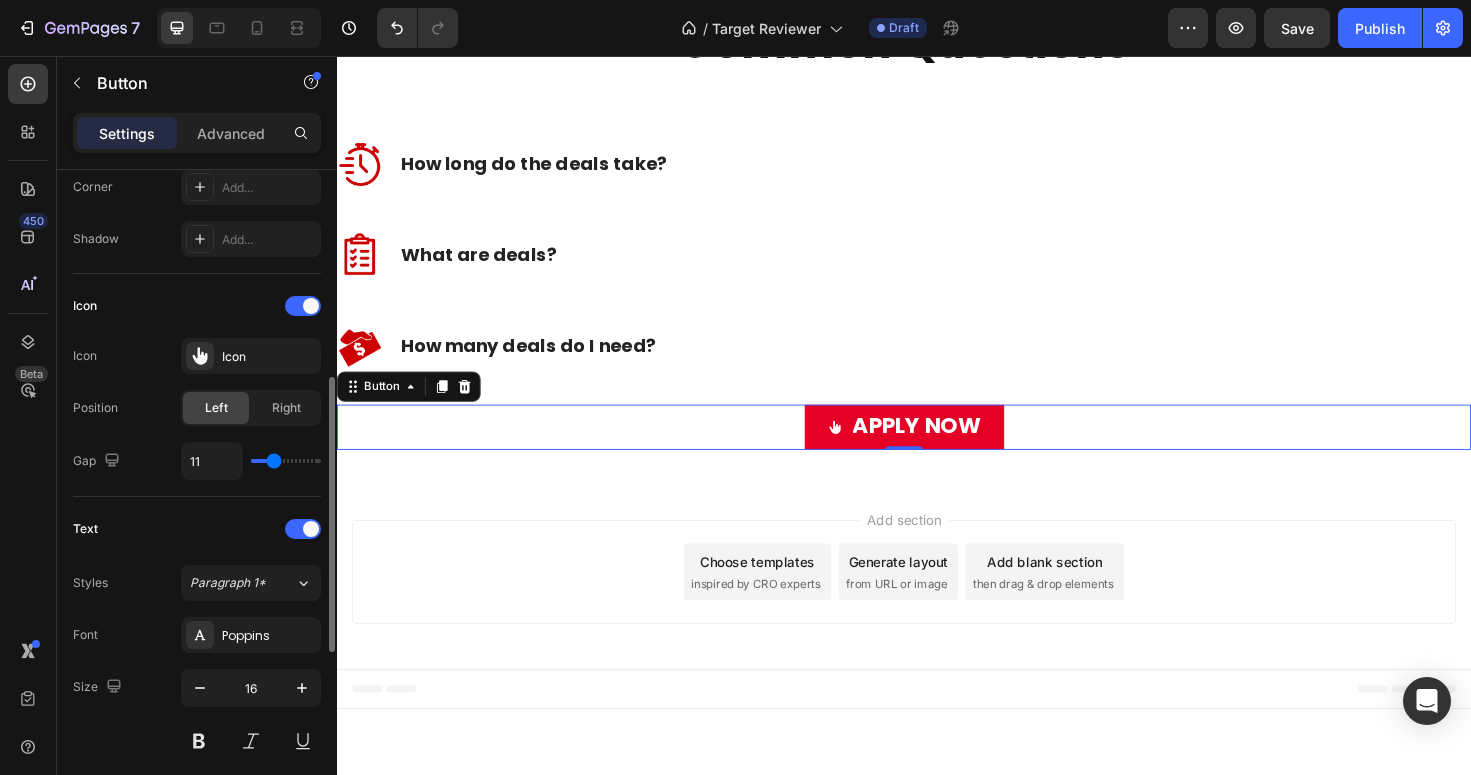type on "12" 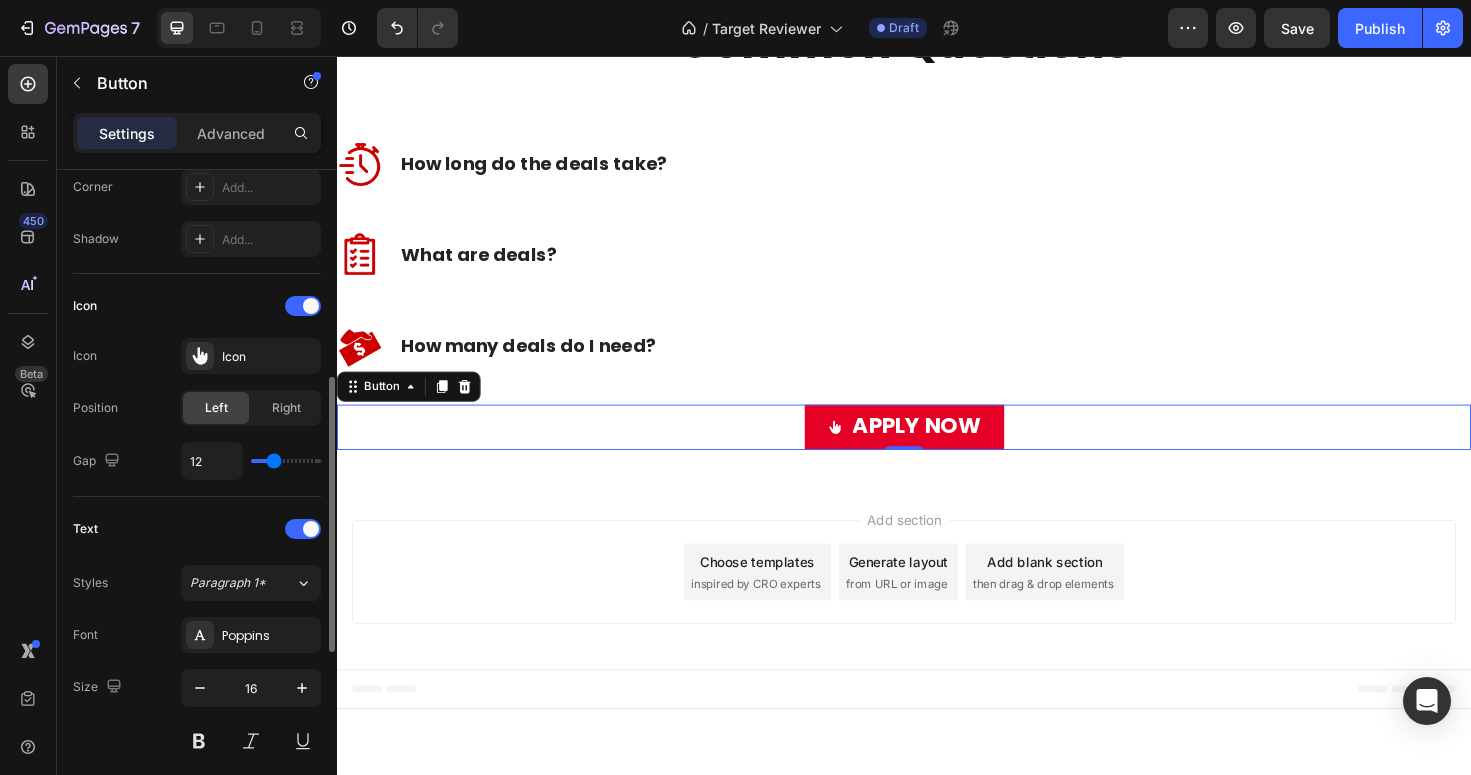 type on "12" 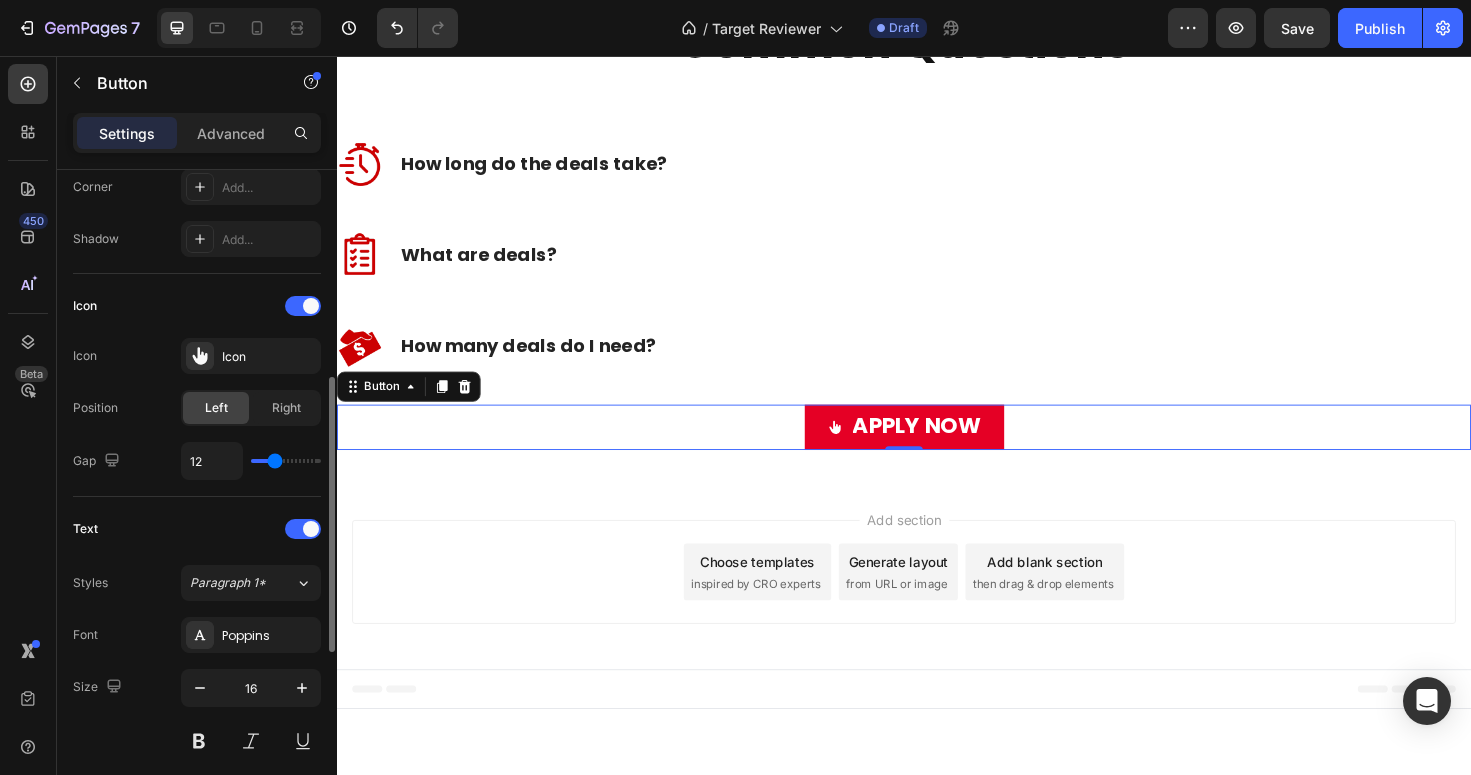 type on "13" 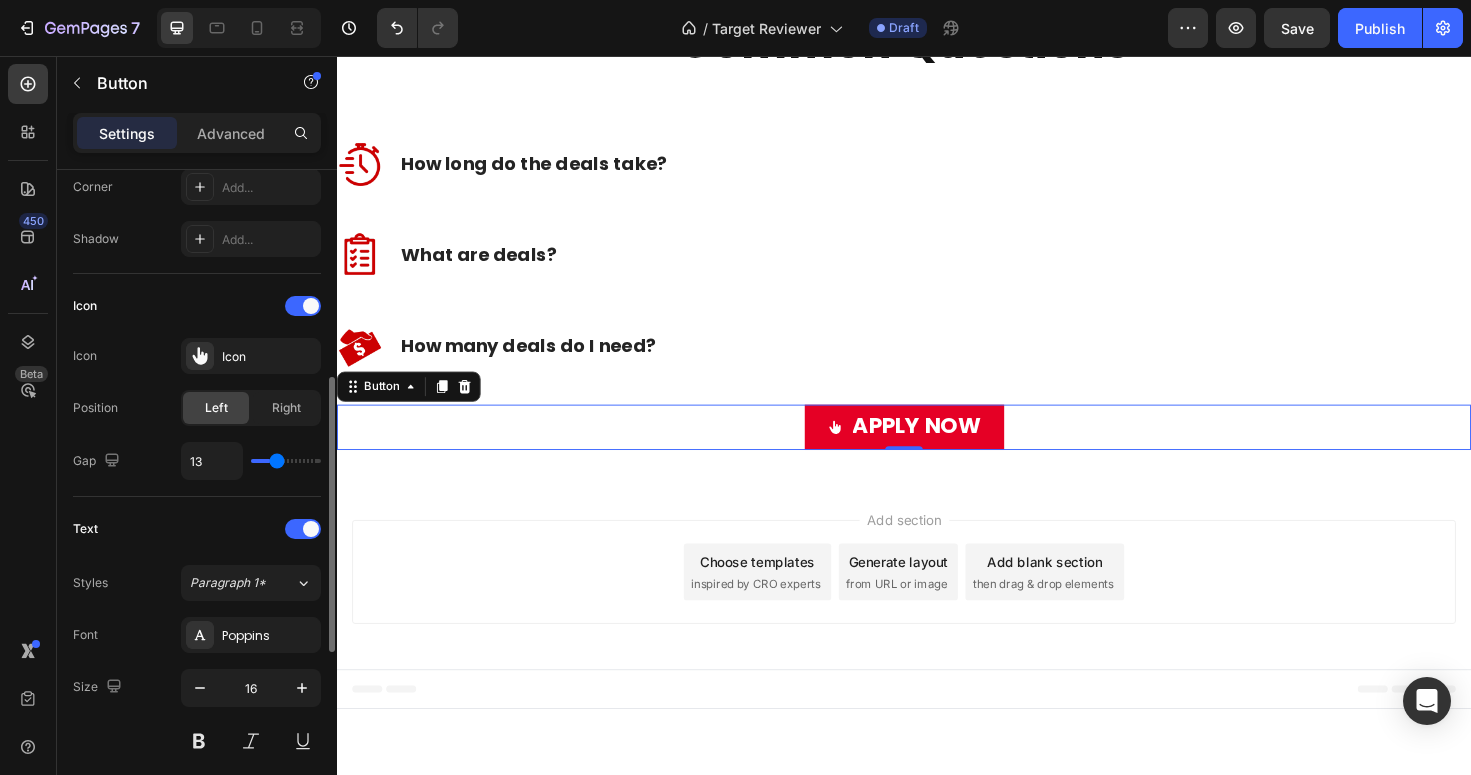 type on "14" 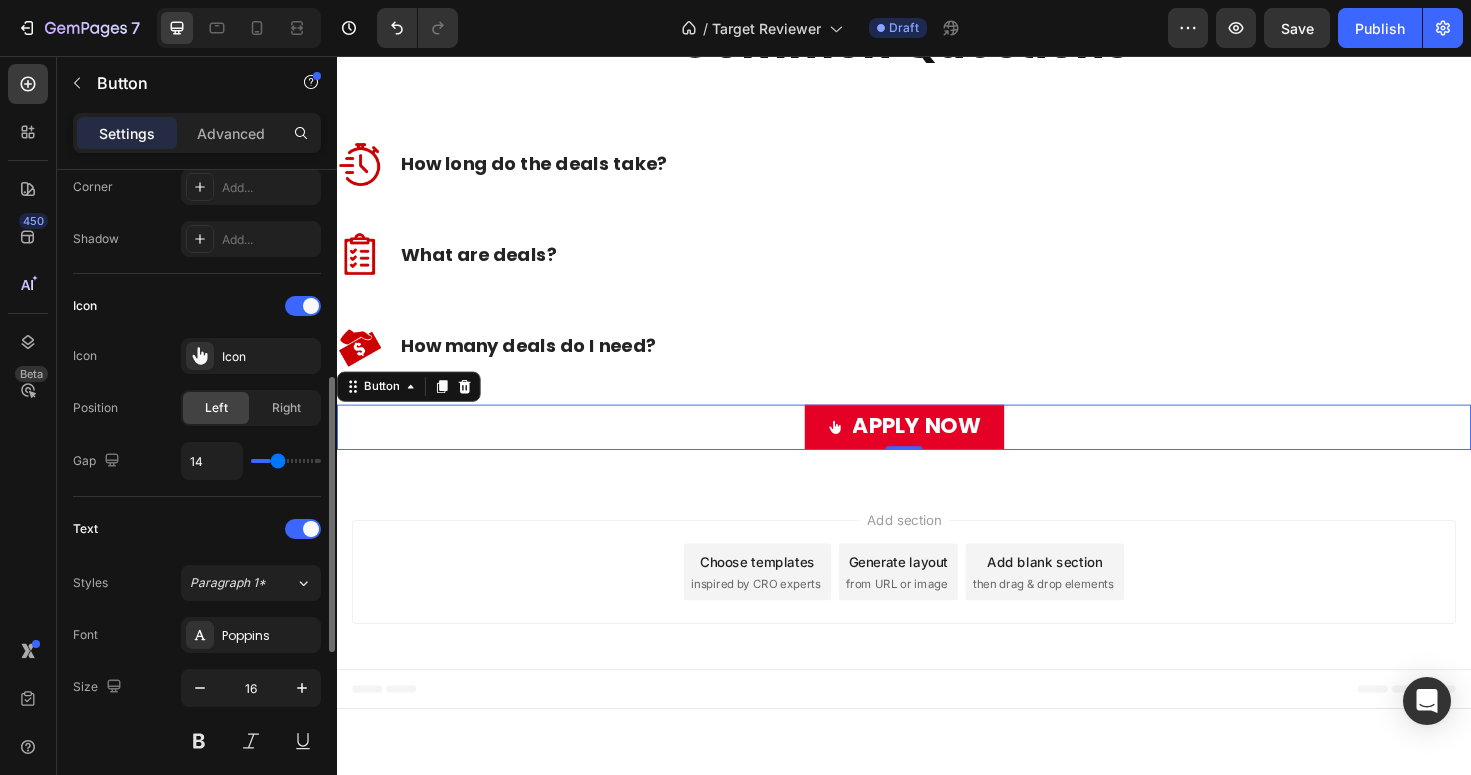 type on "15" 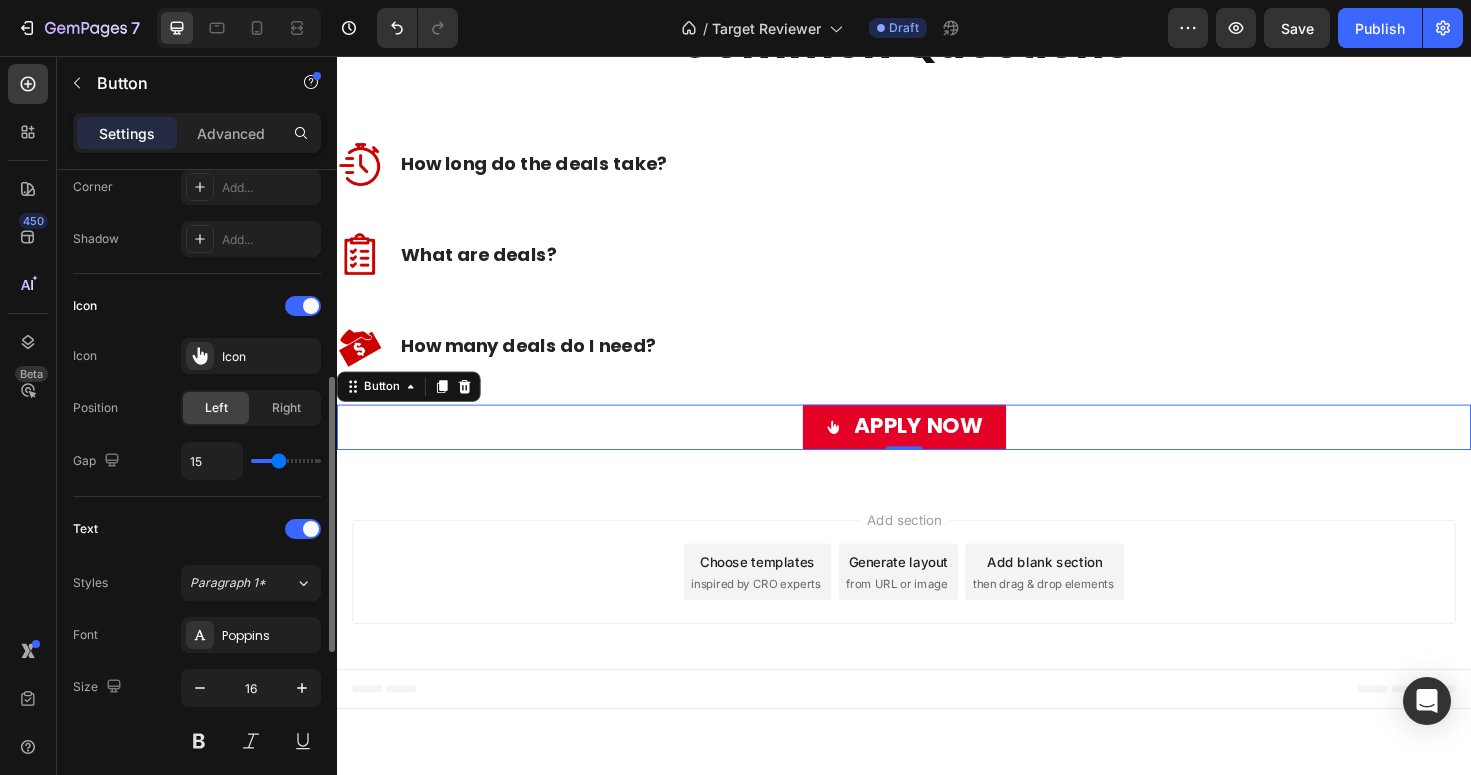 type on "14" 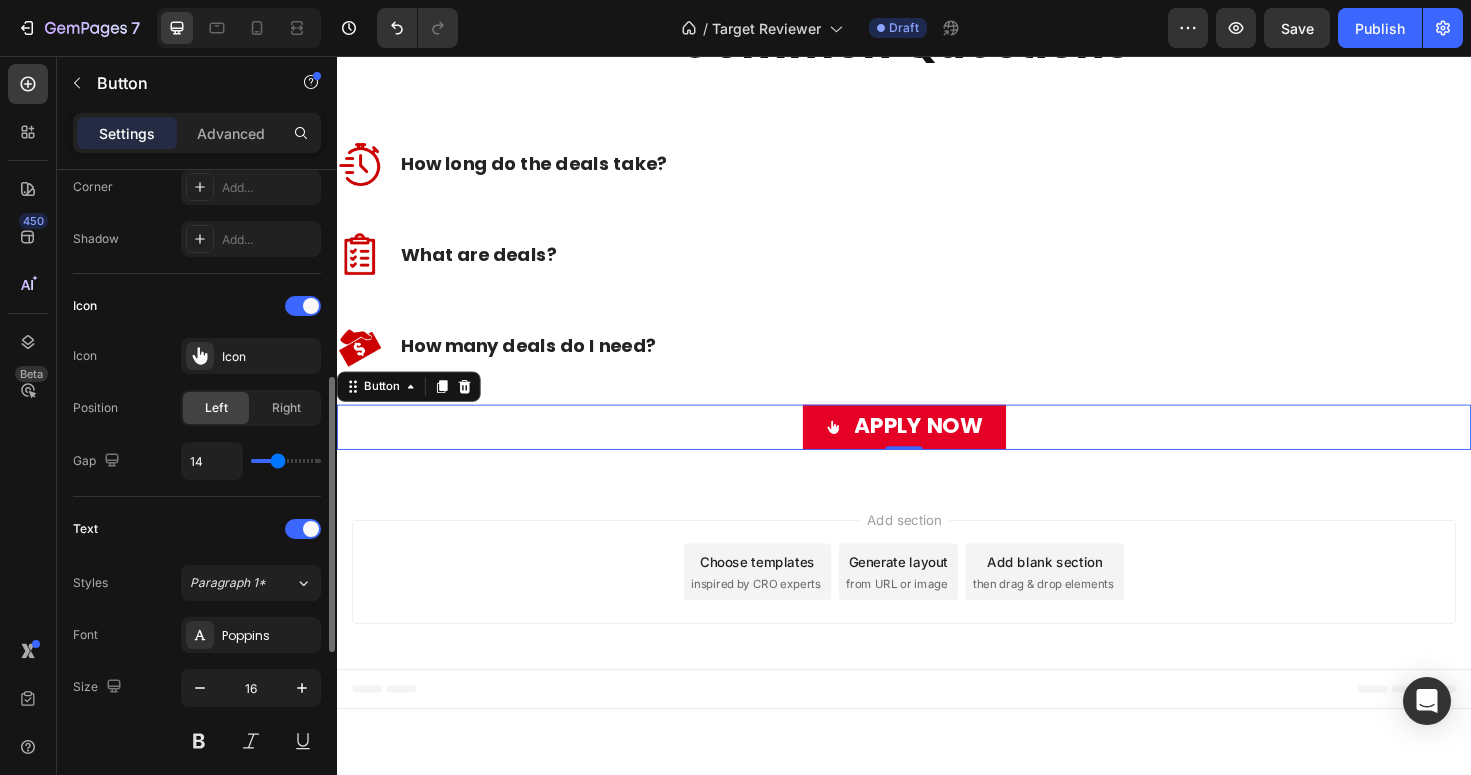 type on "13" 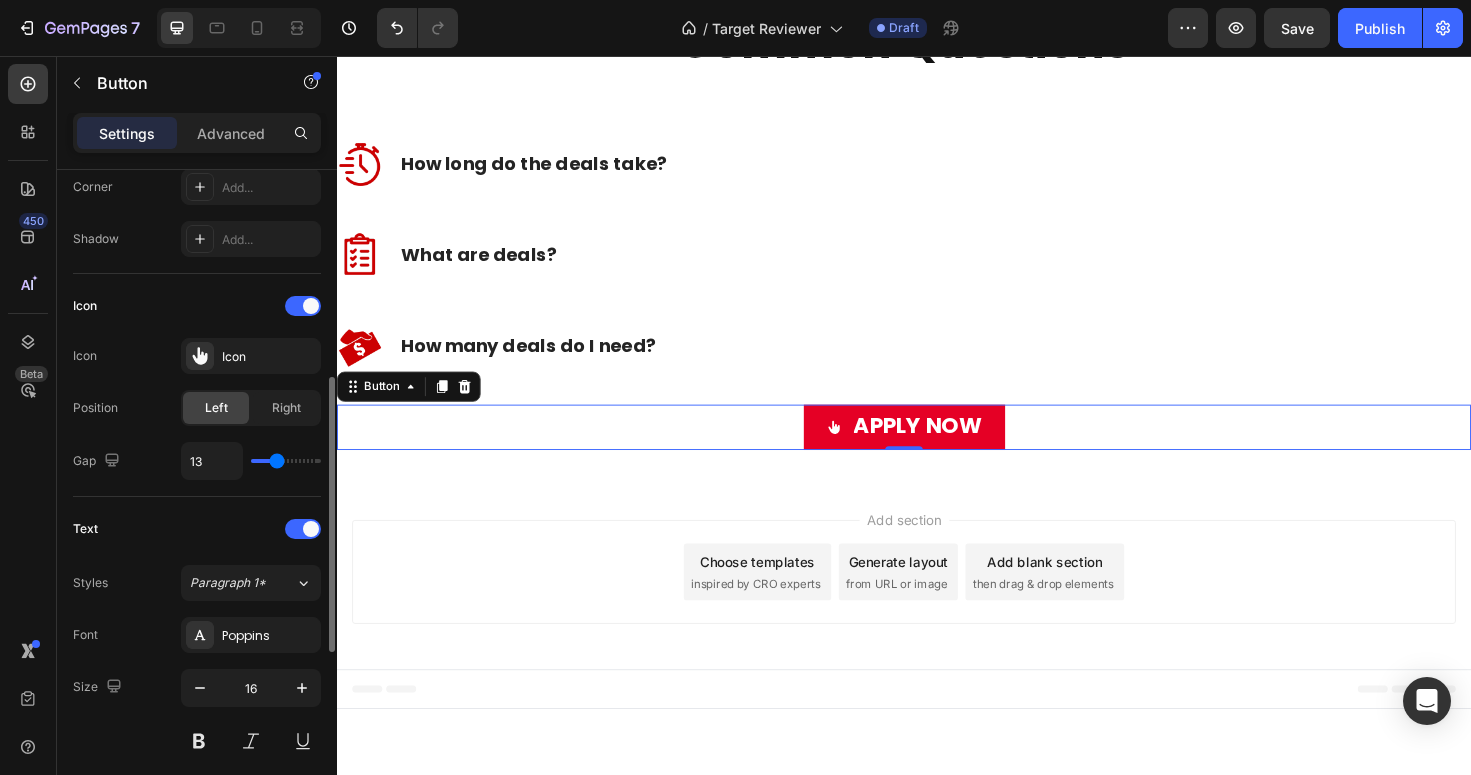type on "12" 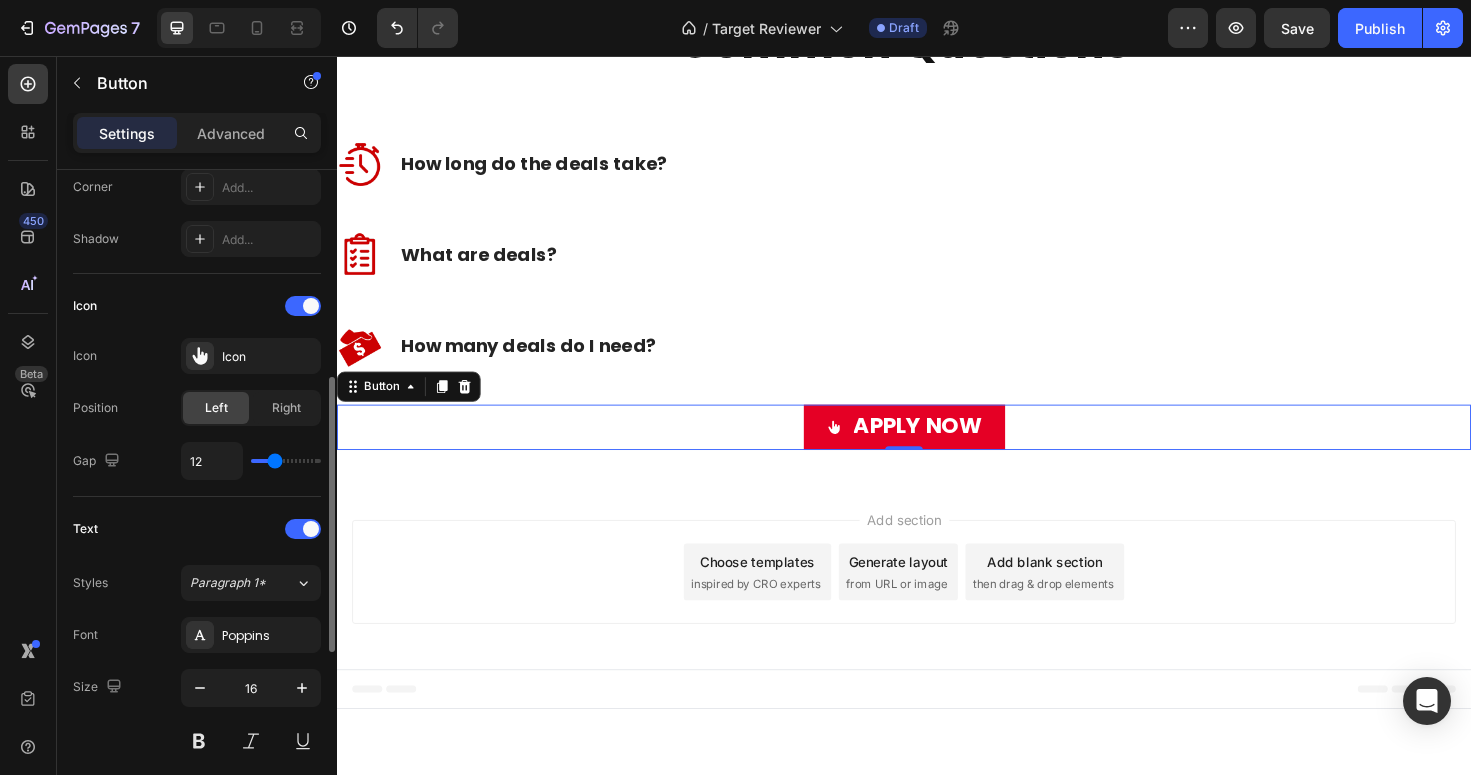 type on "11" 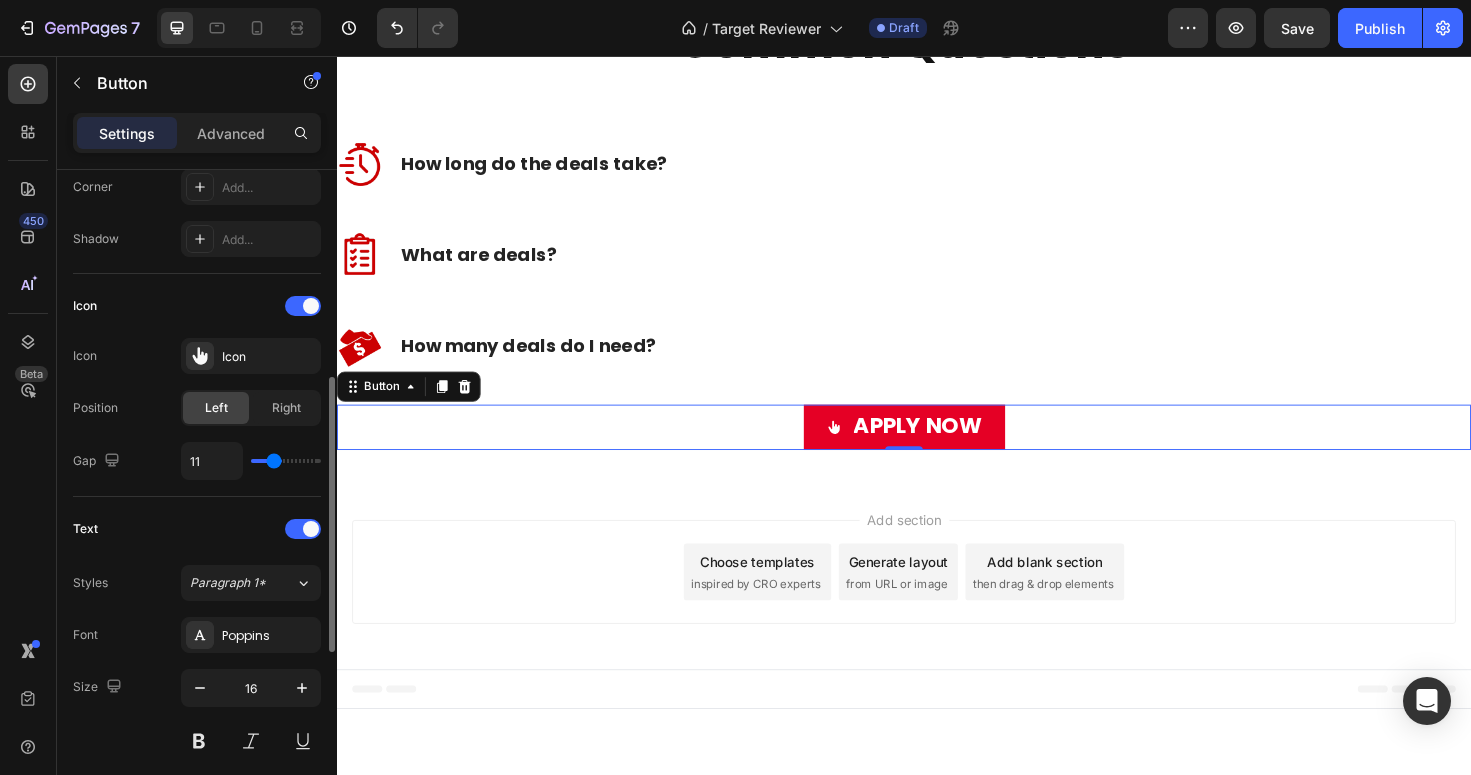 type on "10" 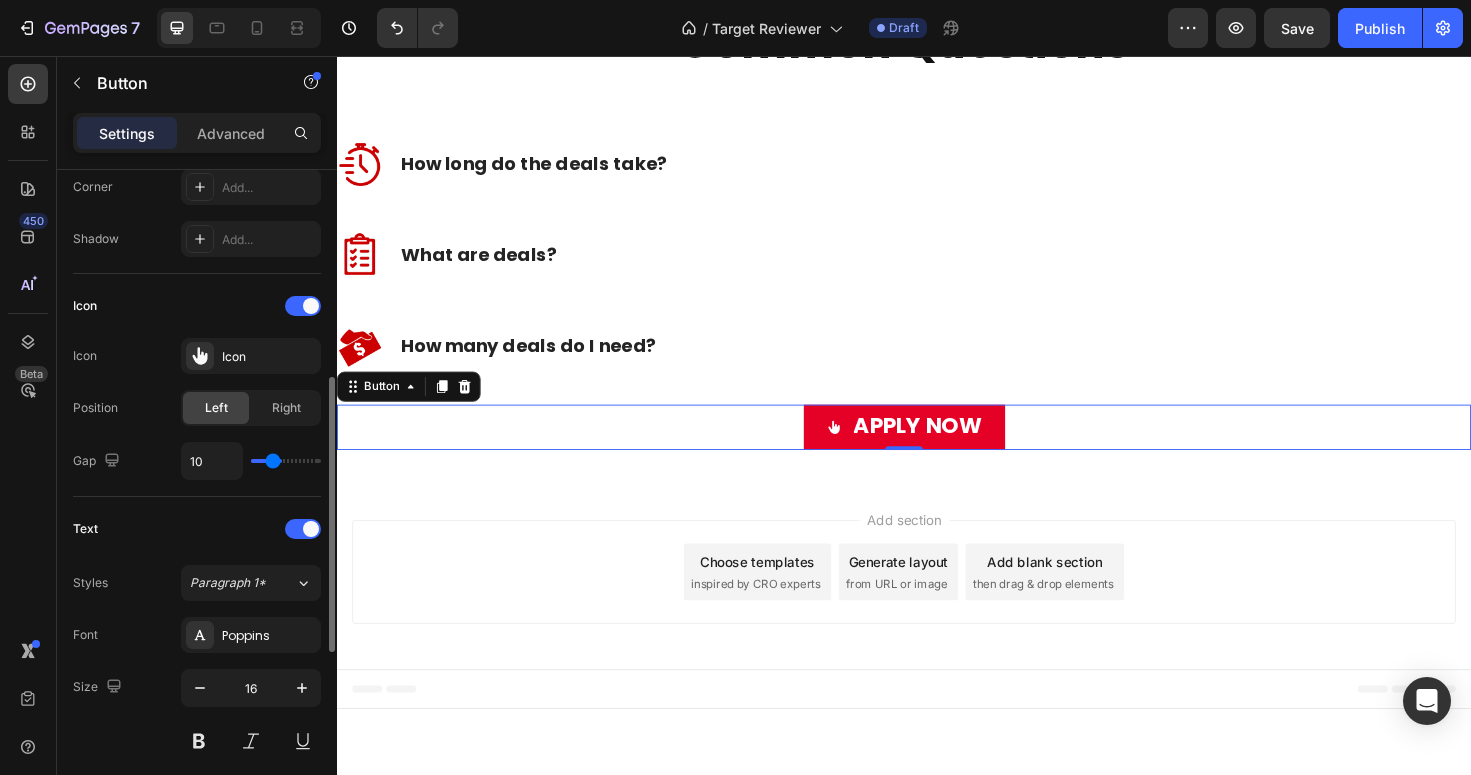 type on "9" 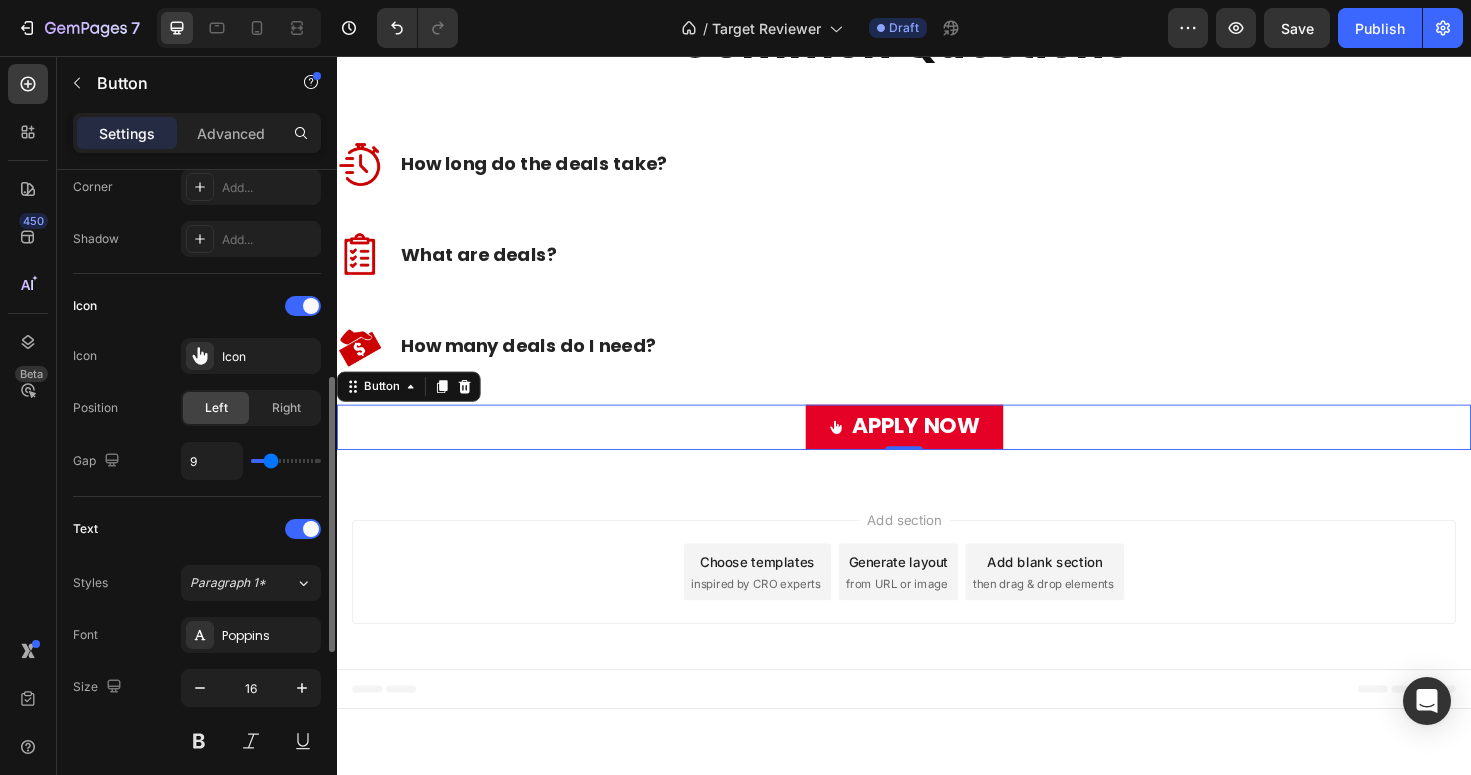 type on "10" 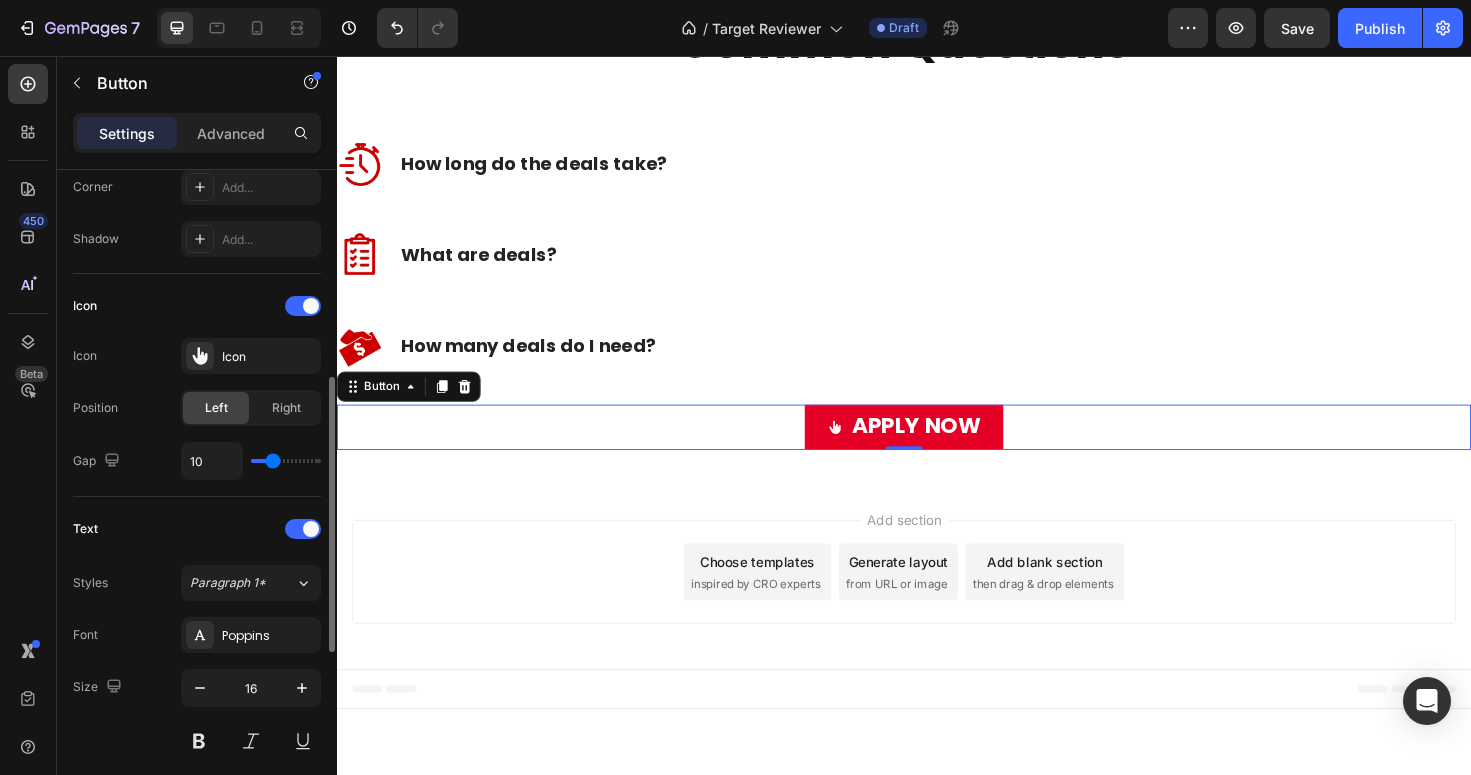 type on "9" 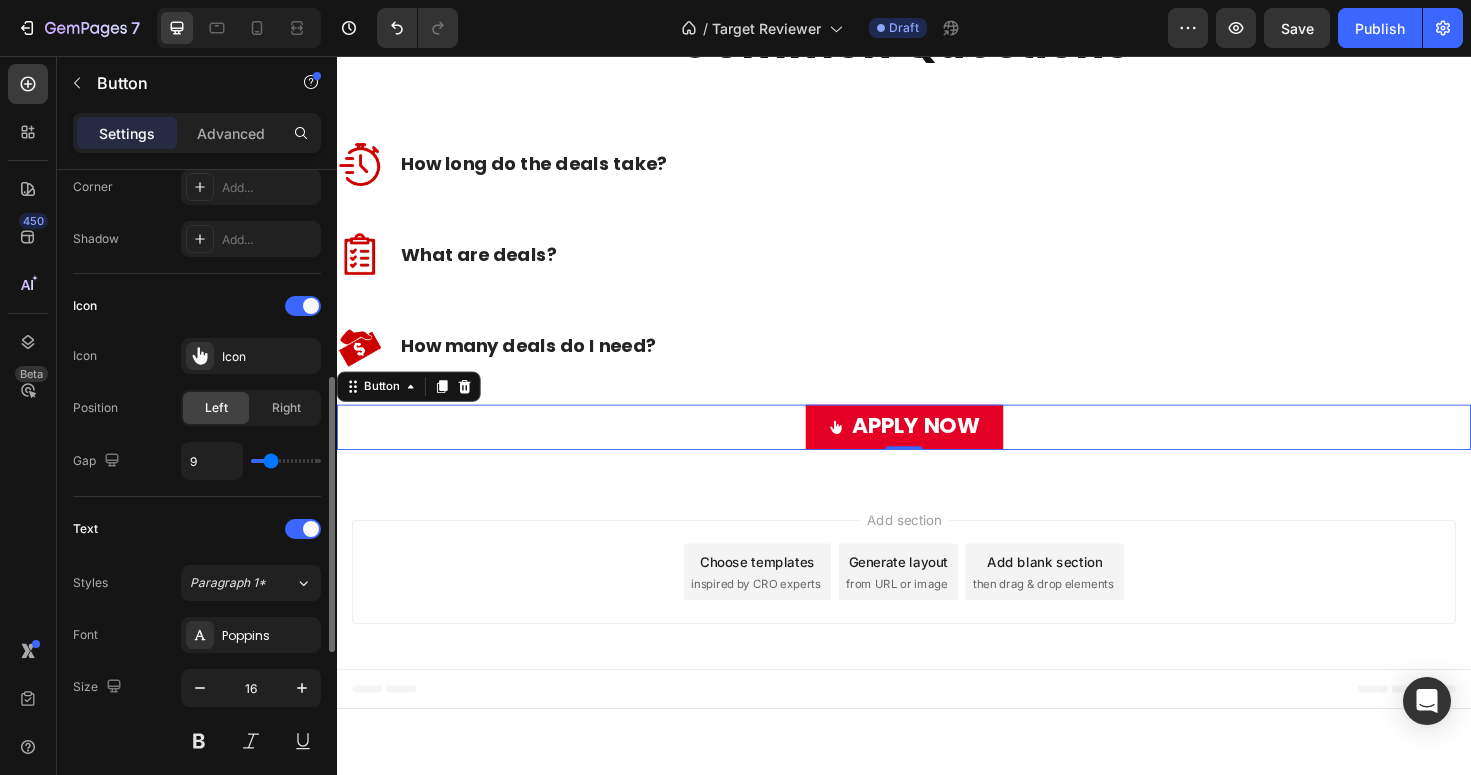 type on "8" 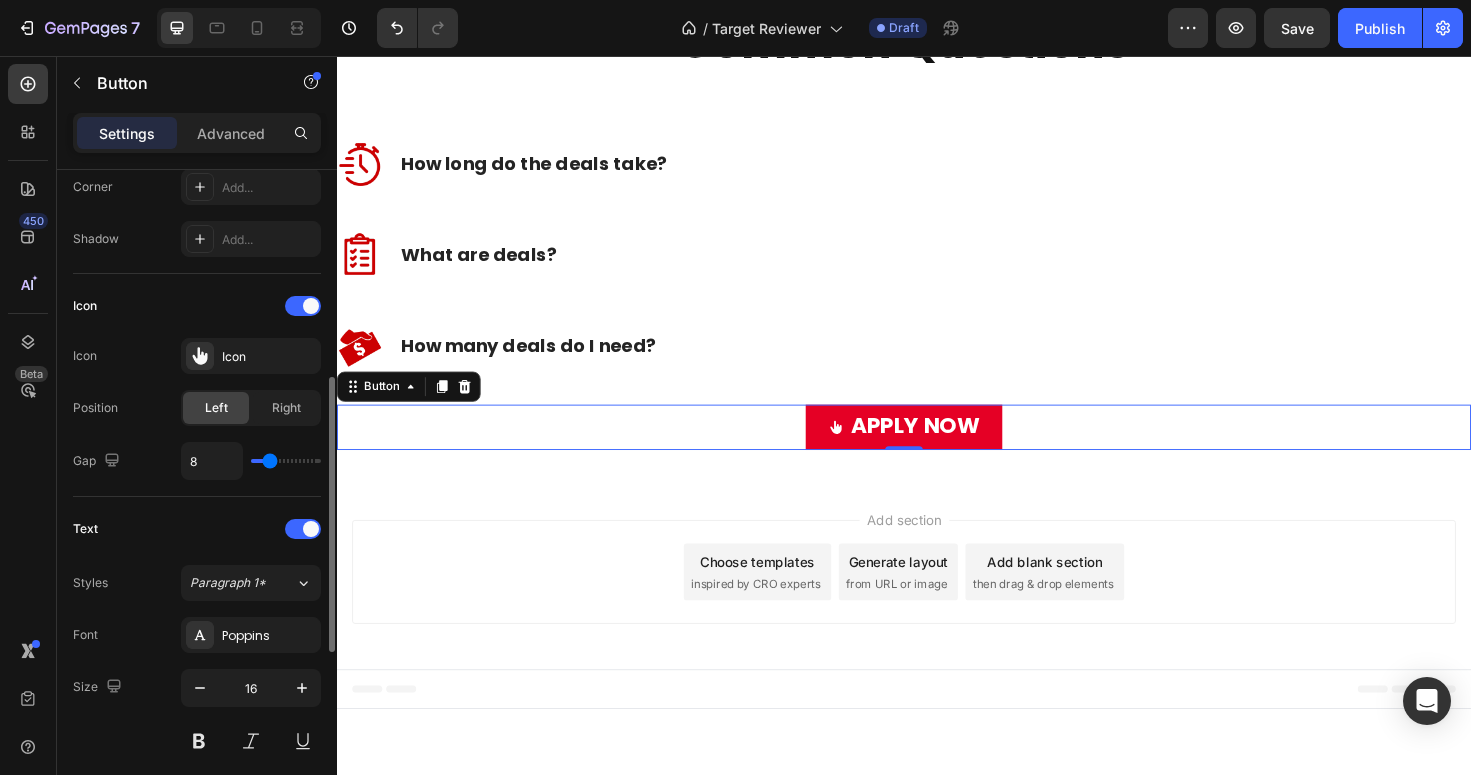 click at bounding box center [286, 461] 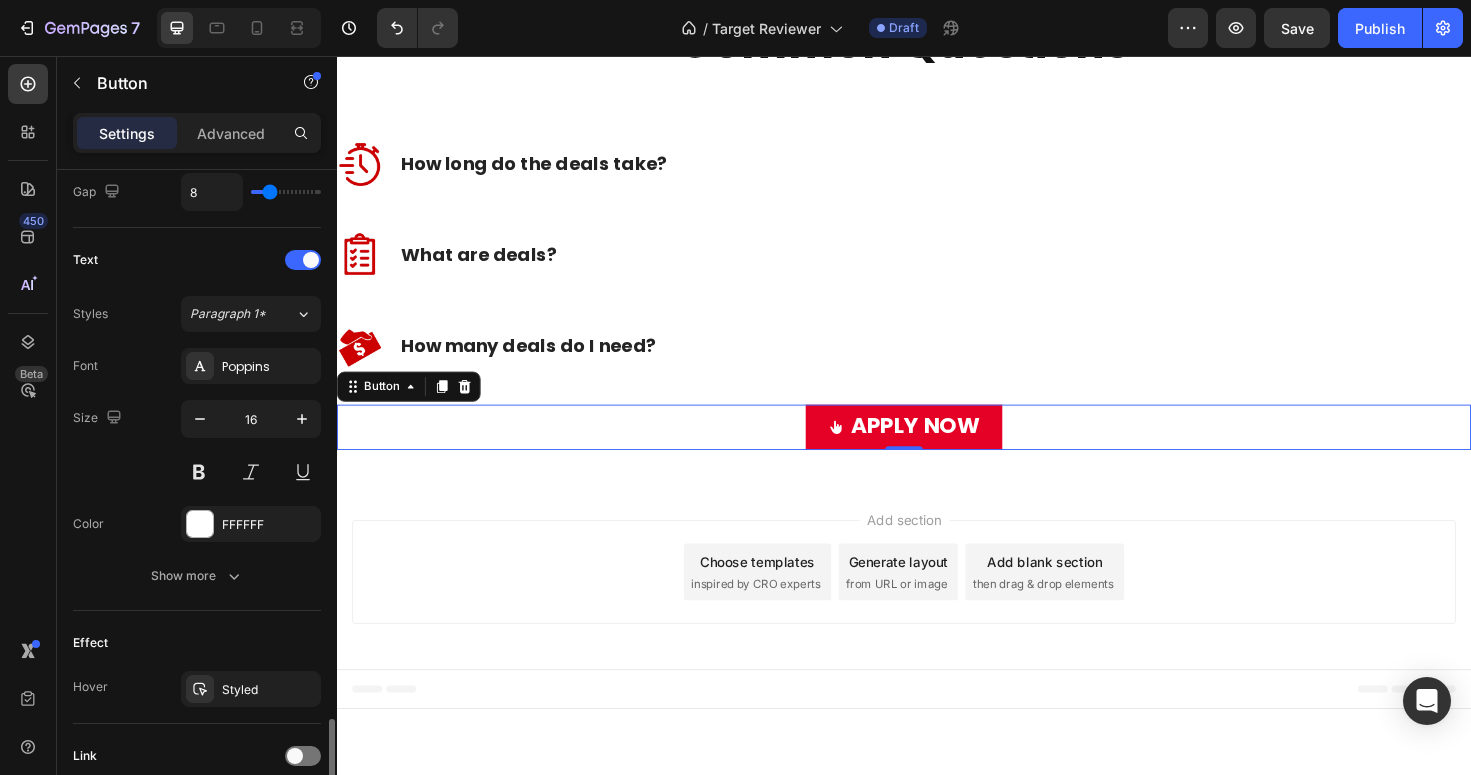 scroll, scrollTop: 930, scrollLeft: 0, axis: vertical 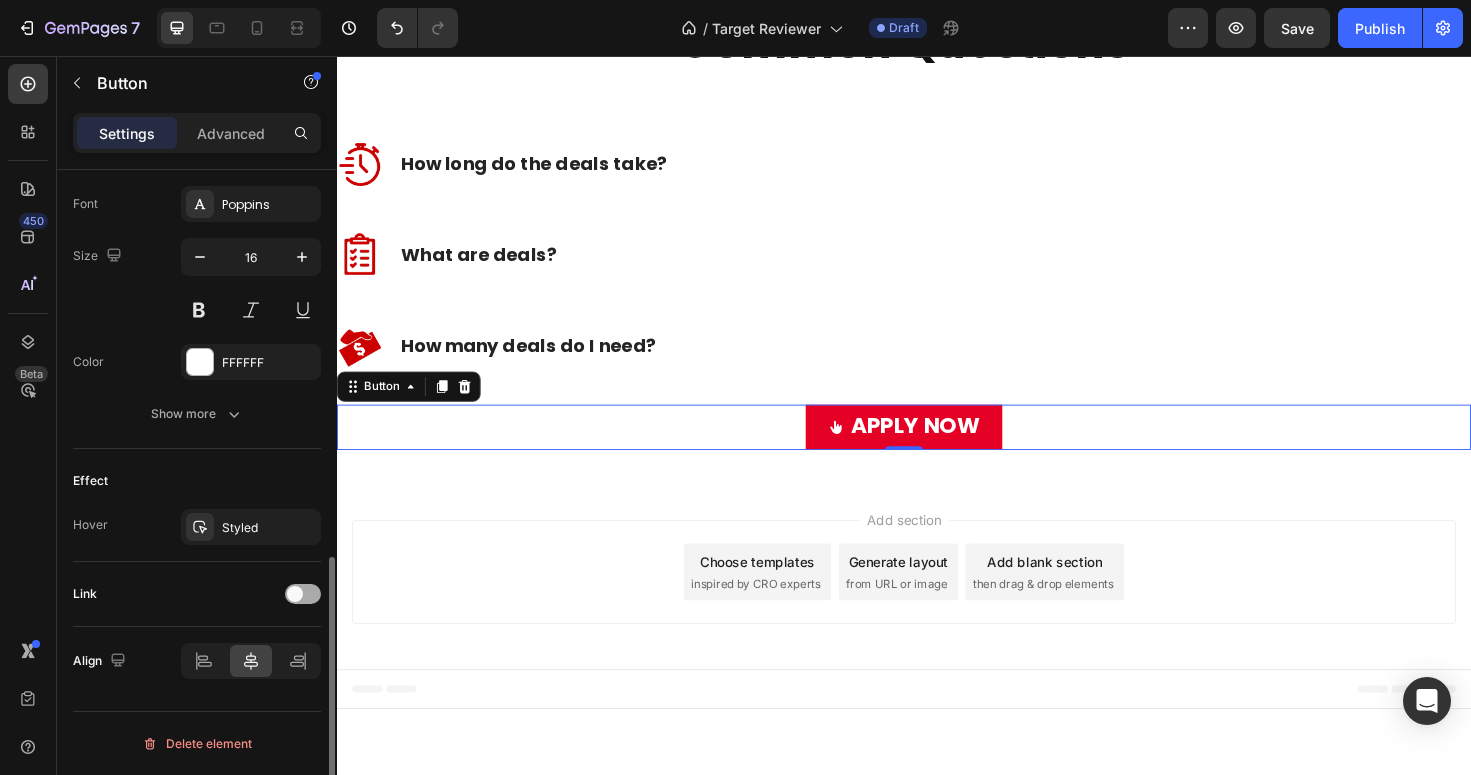 click at bounding box center [303, 594] 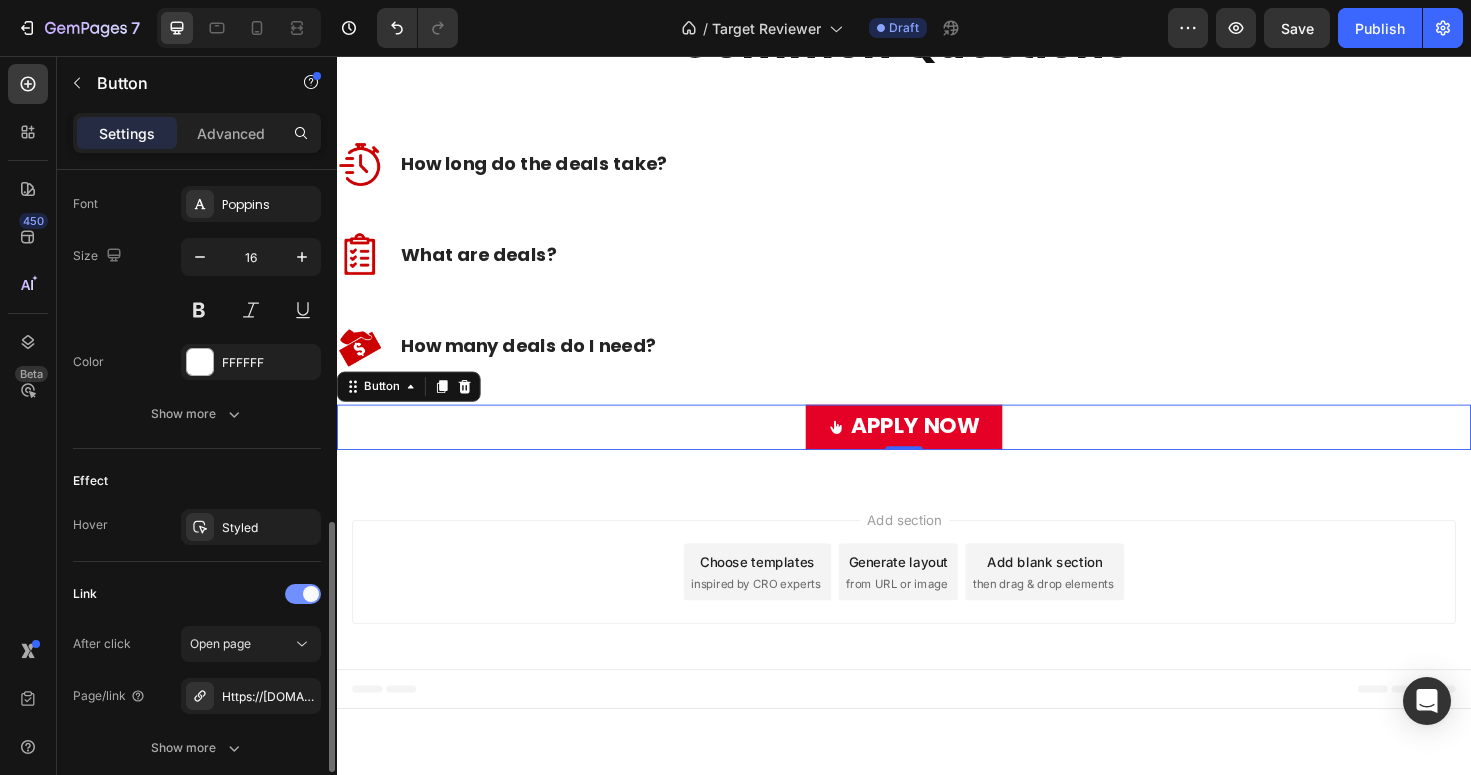click at bounding box center [303, 594] 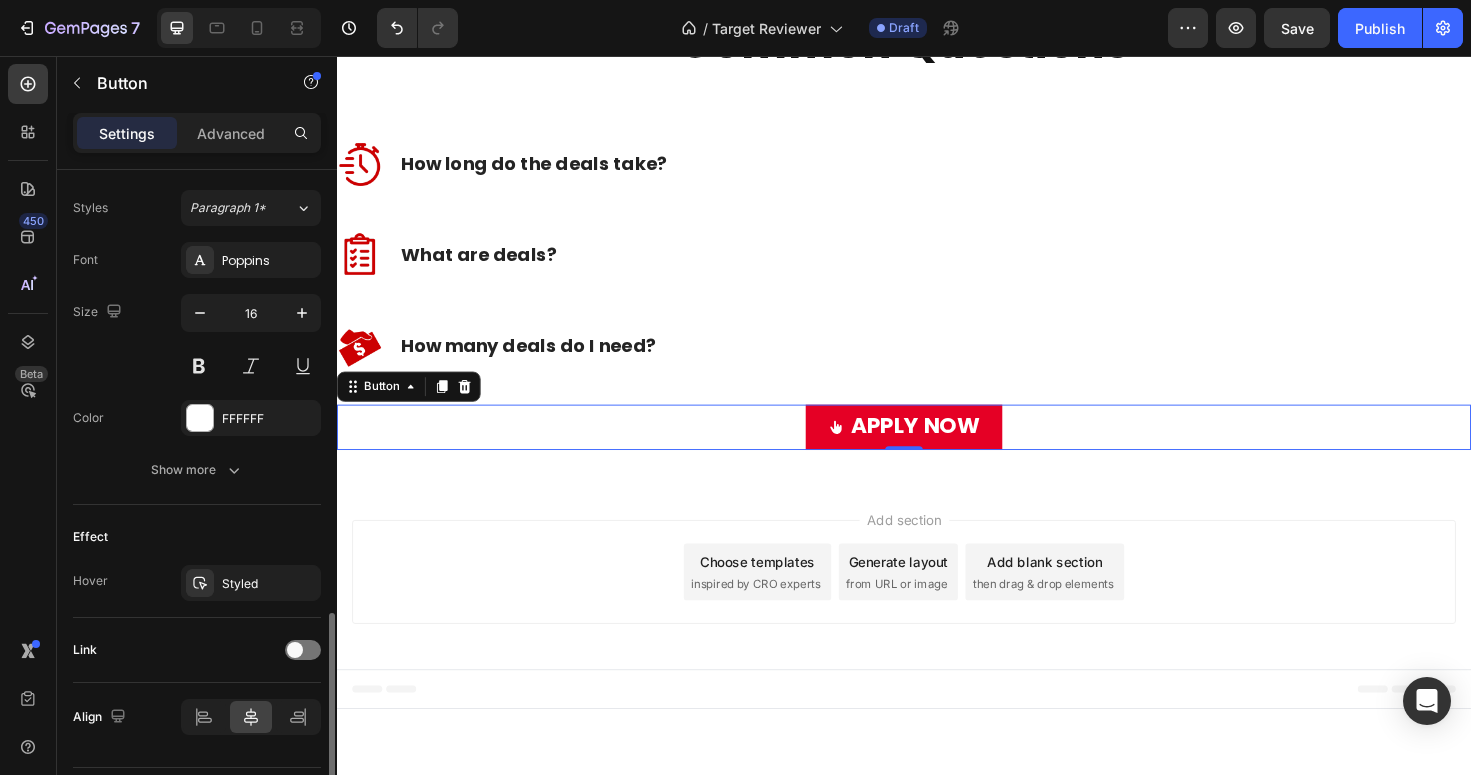 scroll, scrollTop: 930, scrollLeft: 0, axis: vertical 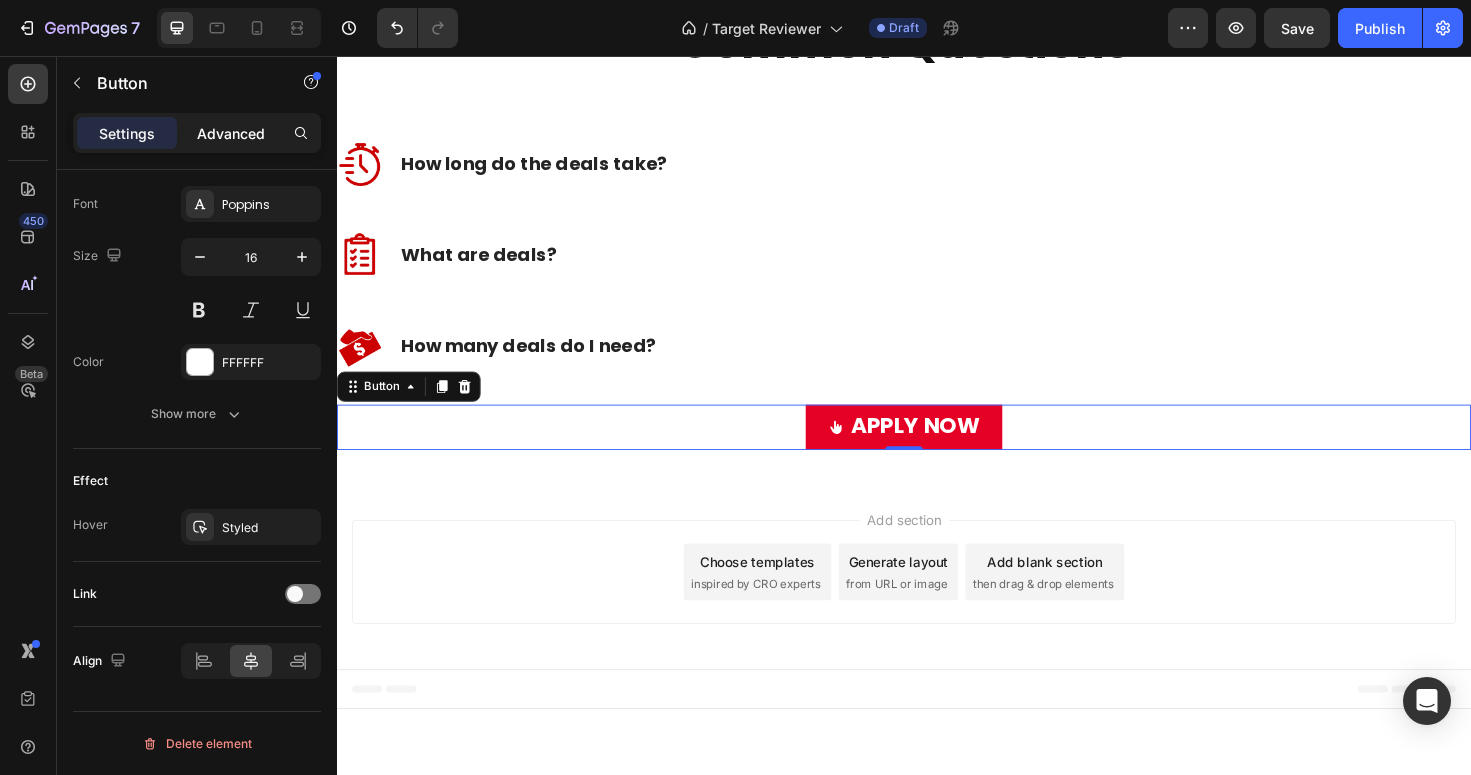 click on "Advanced" at bounding box center (231, 133) 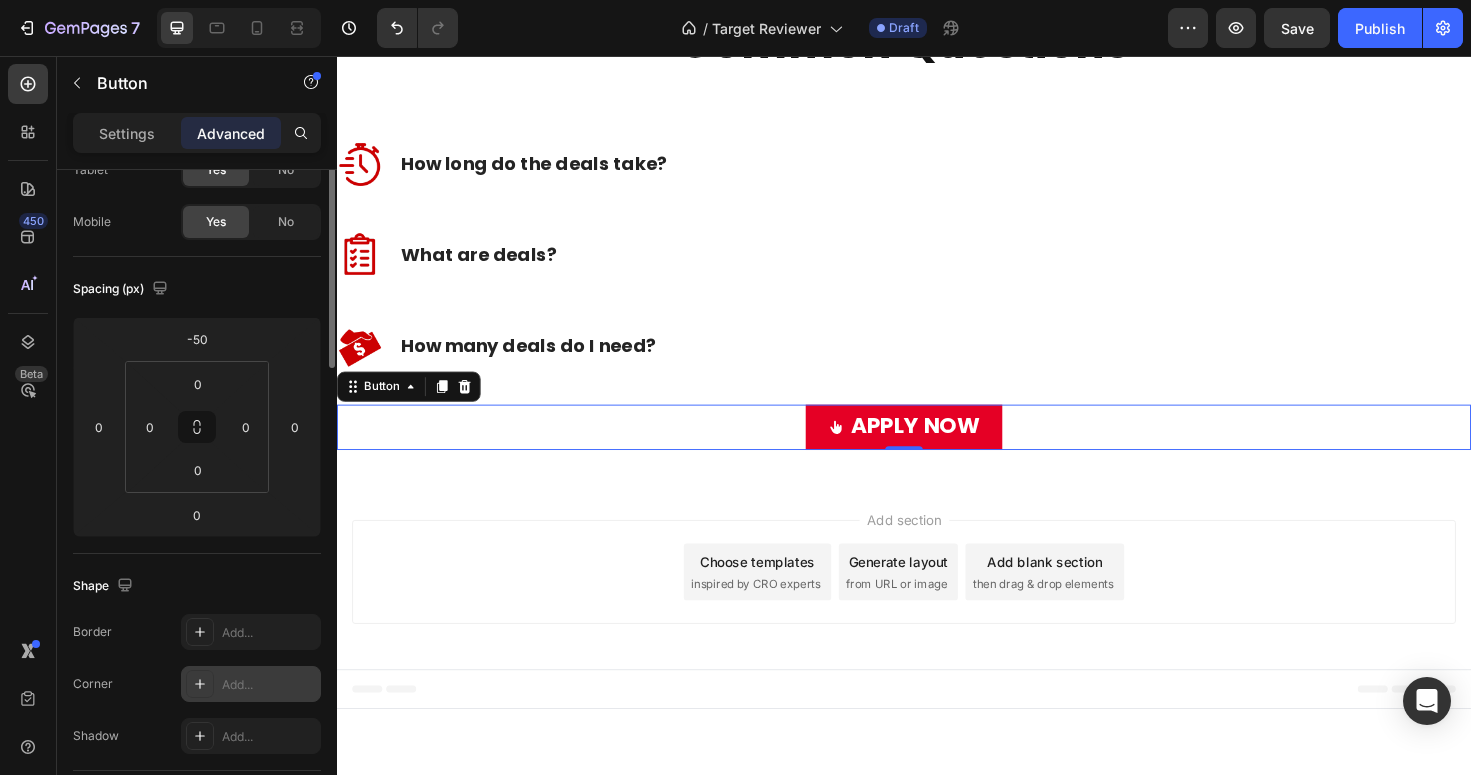 scroll, scrollTop: 0, scrollLeft: 0, axis: both 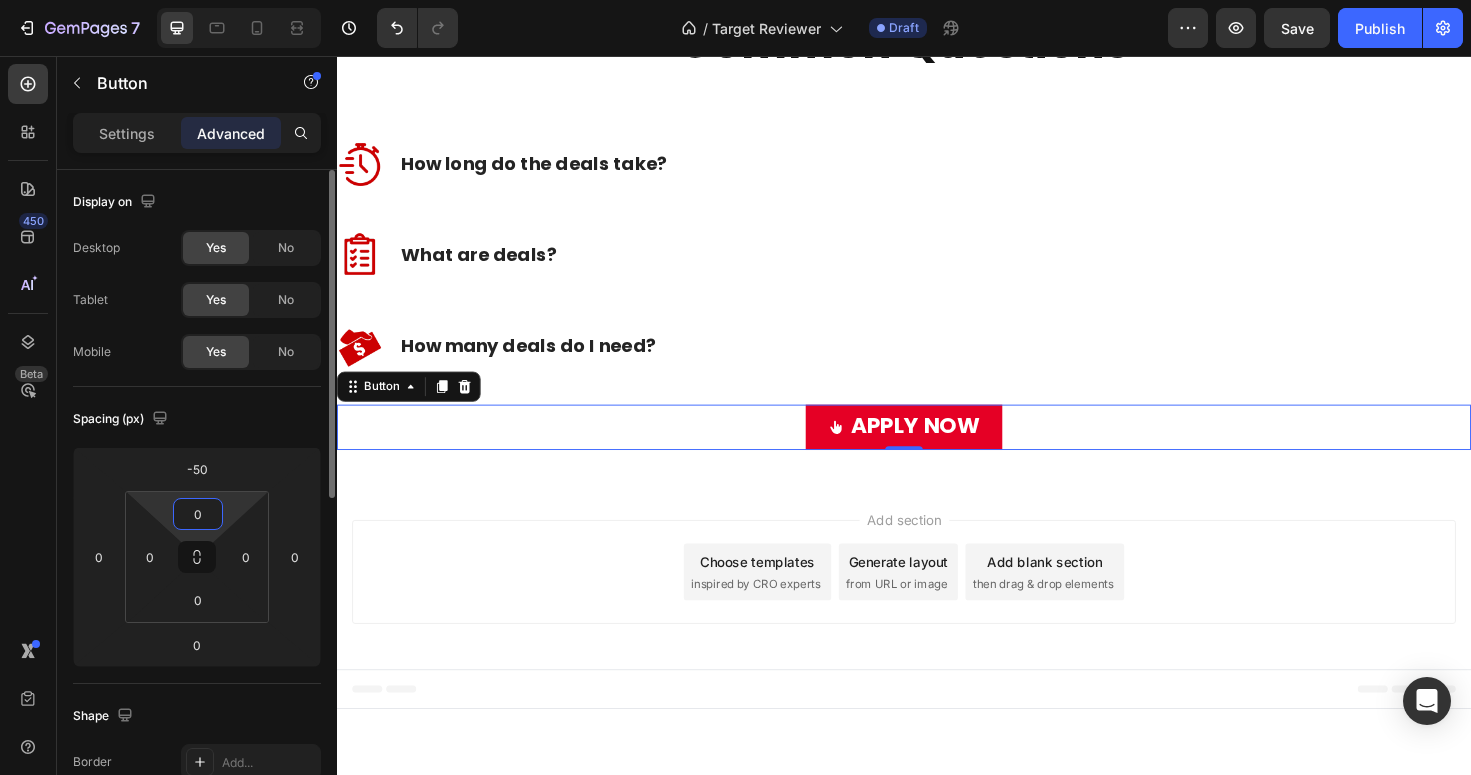 click on "0" at bounding box center [198, 514] 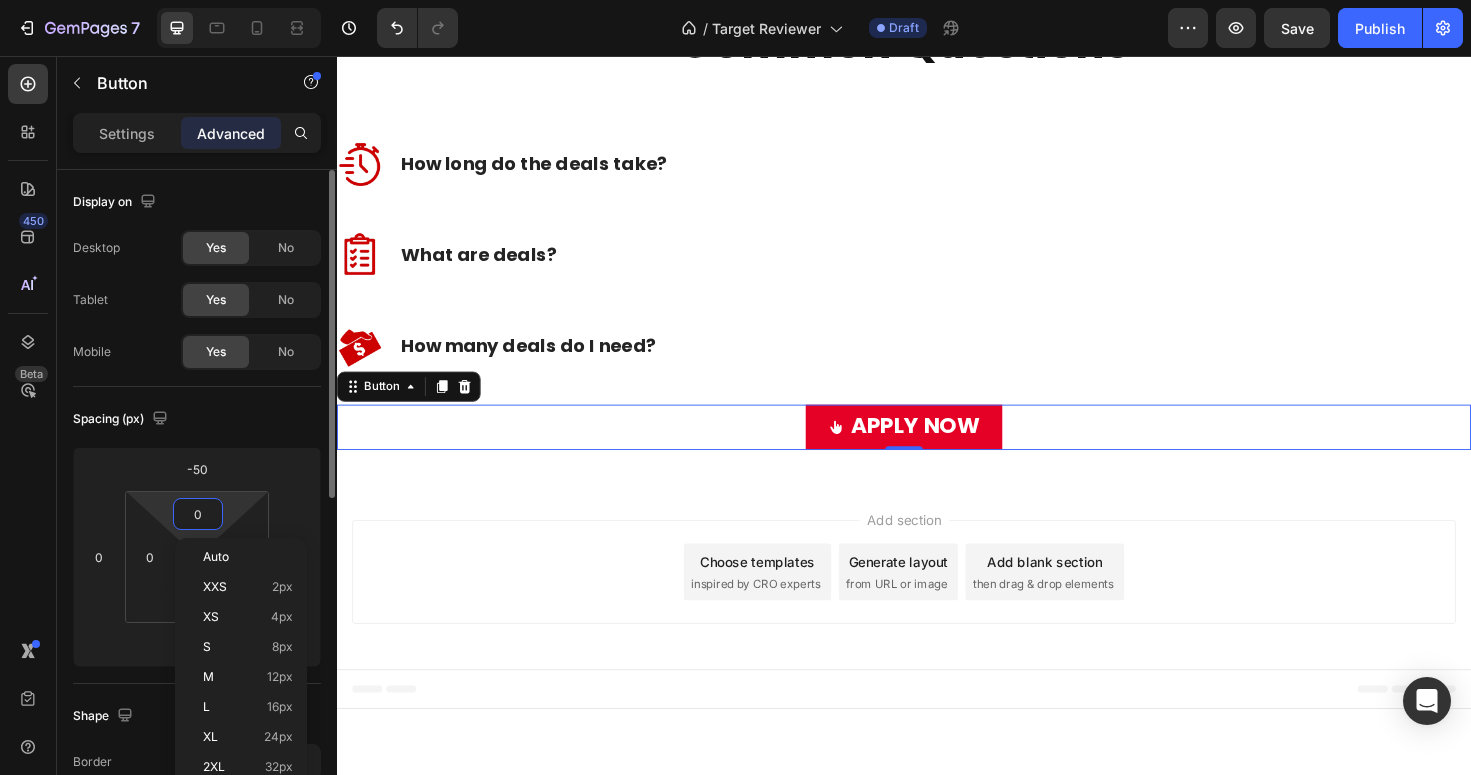 click on "Spacing (px)" at bounding box center (197, 419) 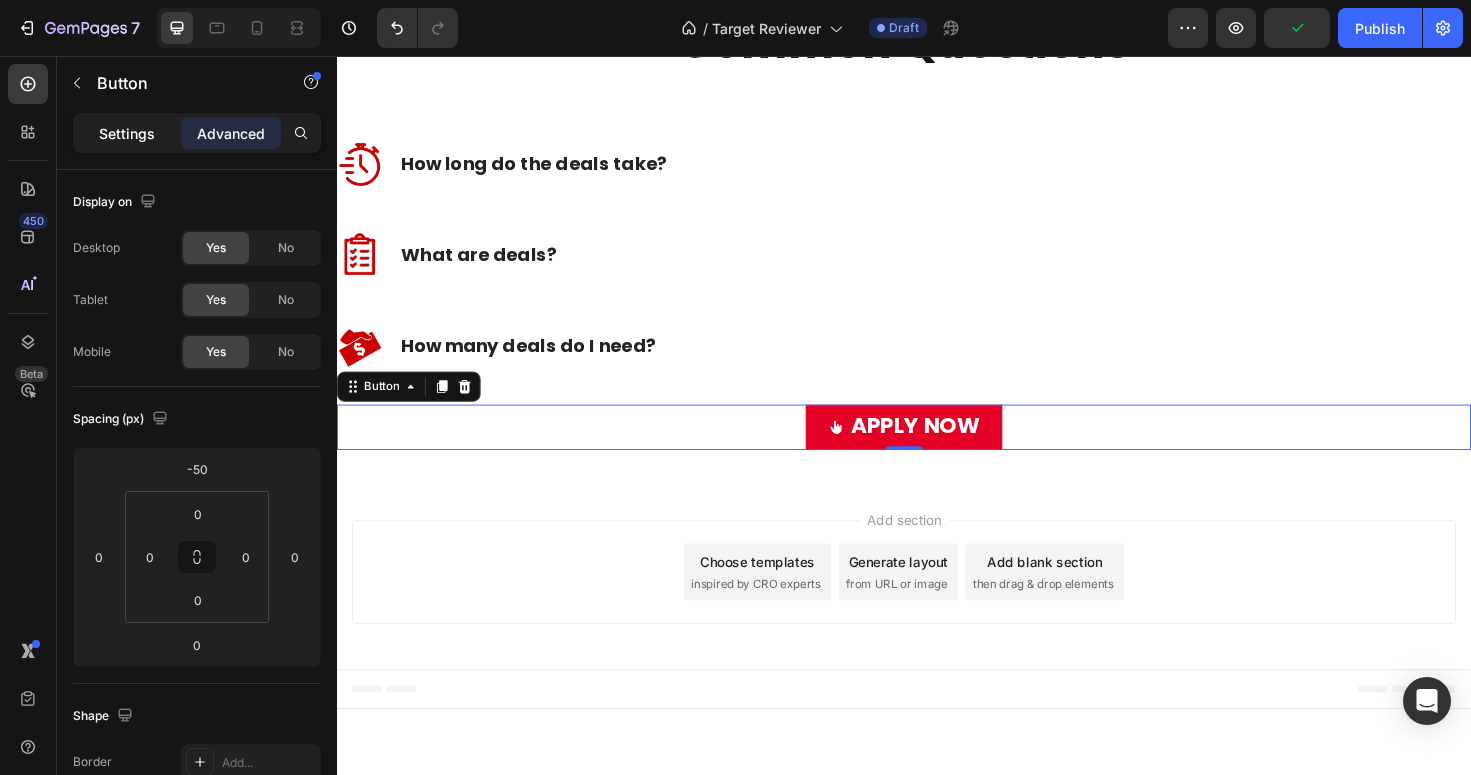 click on "Settings" at bounding box center (127, 133) 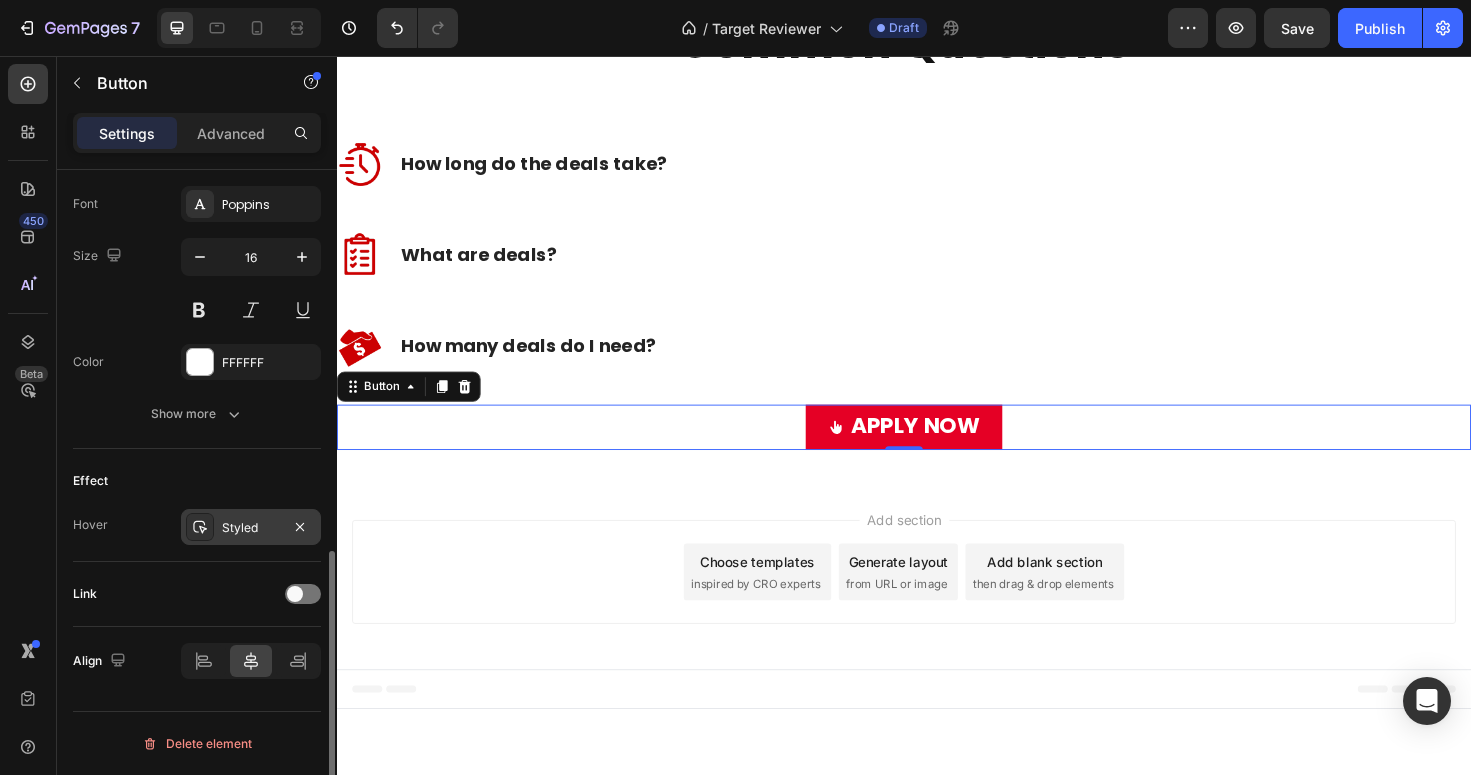 scroll, scrollTop: 888, scrollLeft: 0, axis: vertical 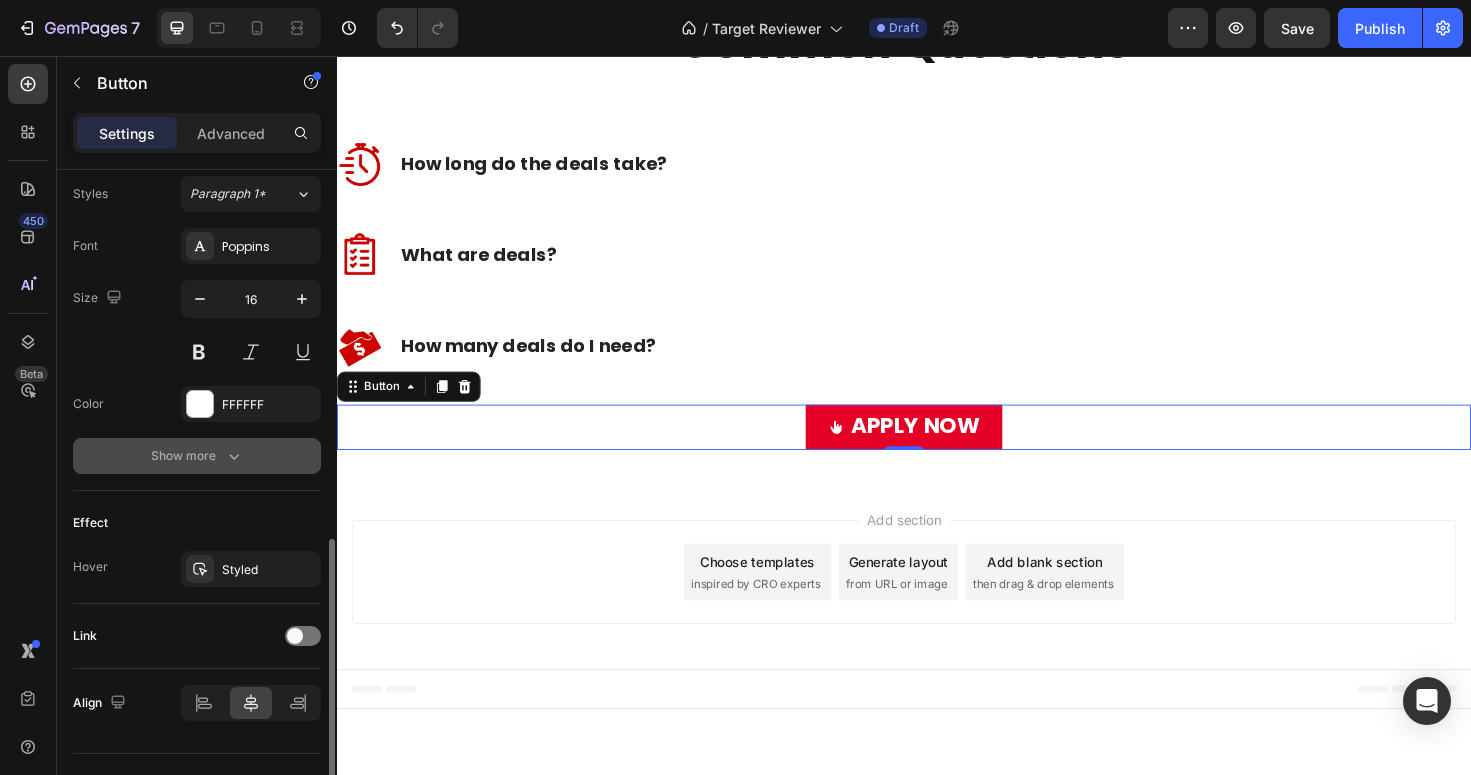 click on "Show more" at bounding box center (197, 456) 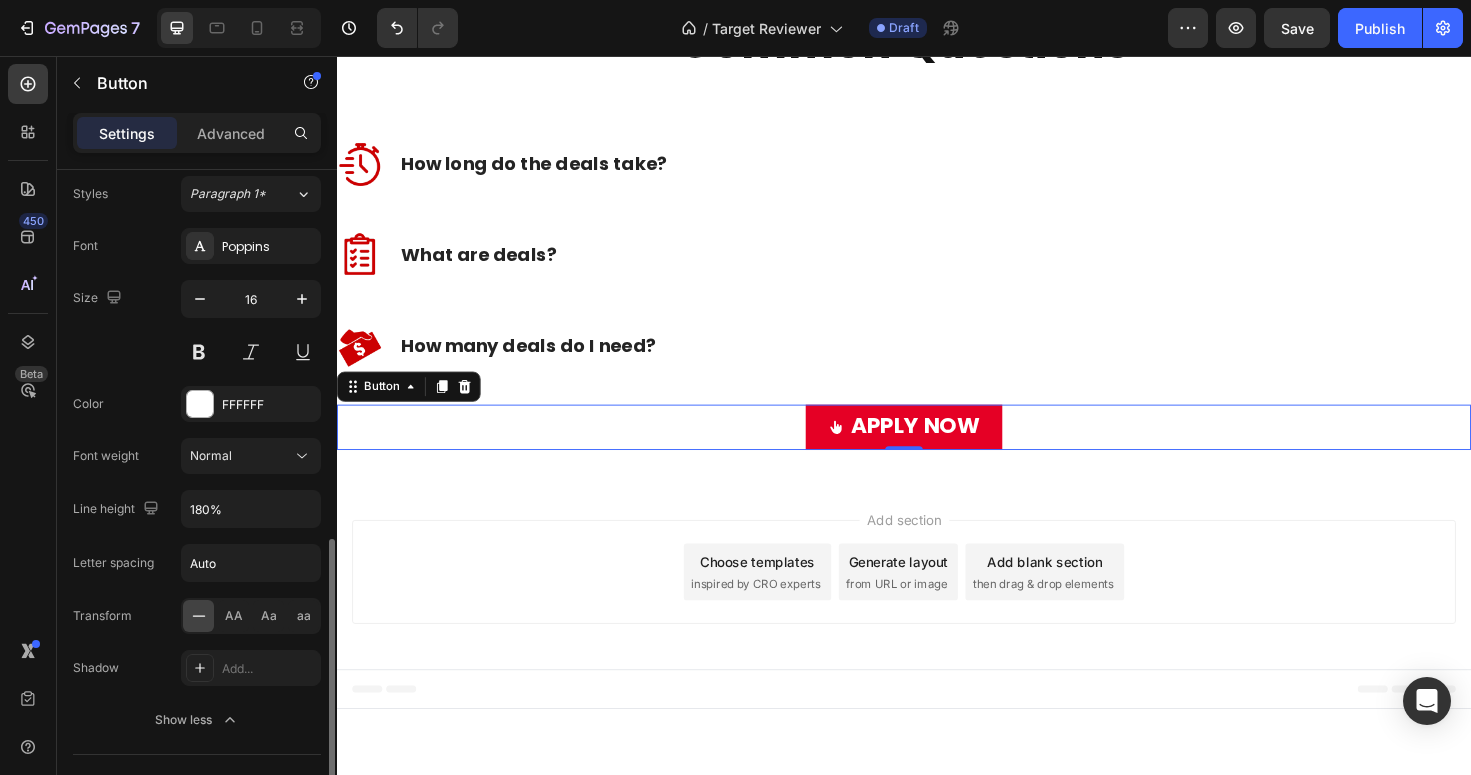 scroll, scrollTop: 892, scrollLeft: 0, axis: vertical 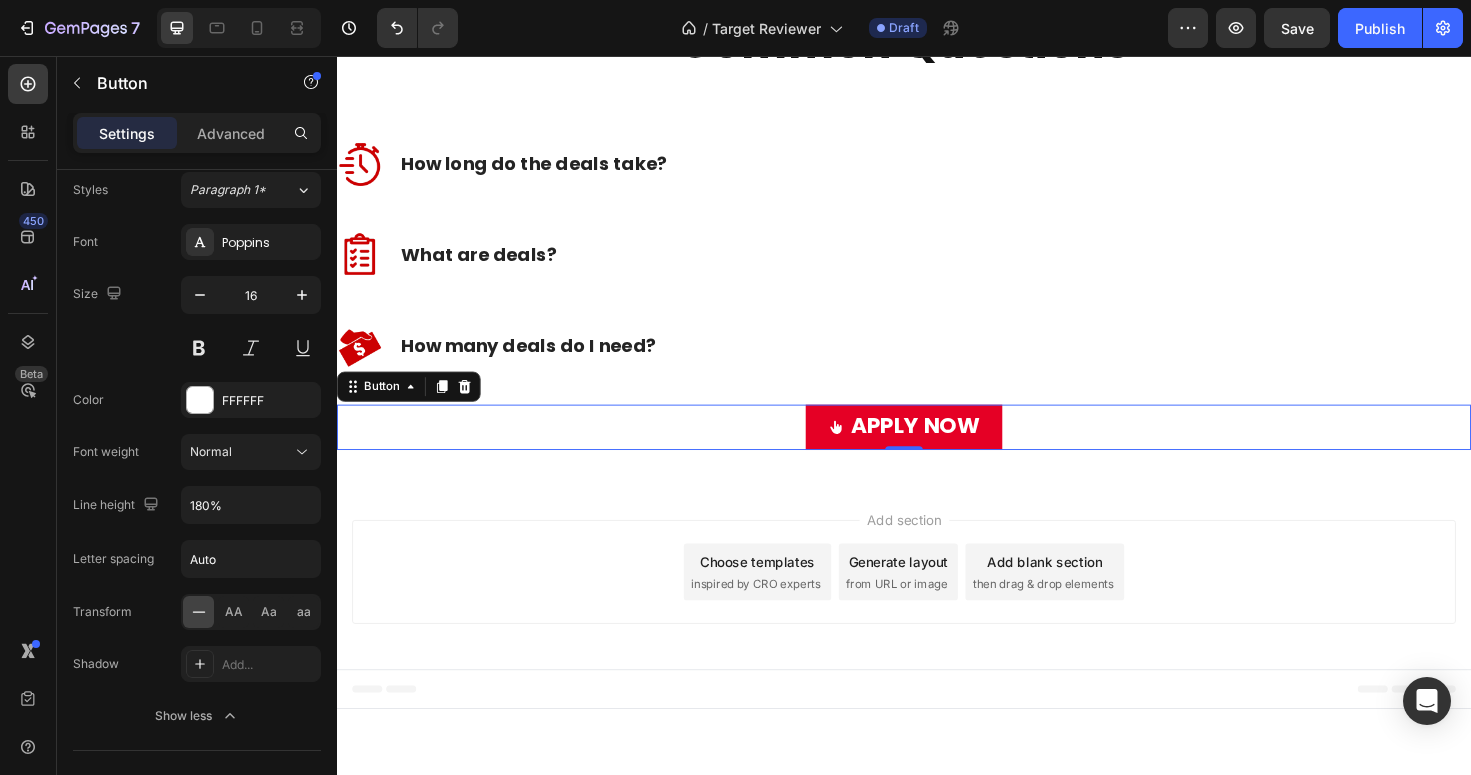click on "APPLY NOW Button   0" at bounding box center (937, 449) 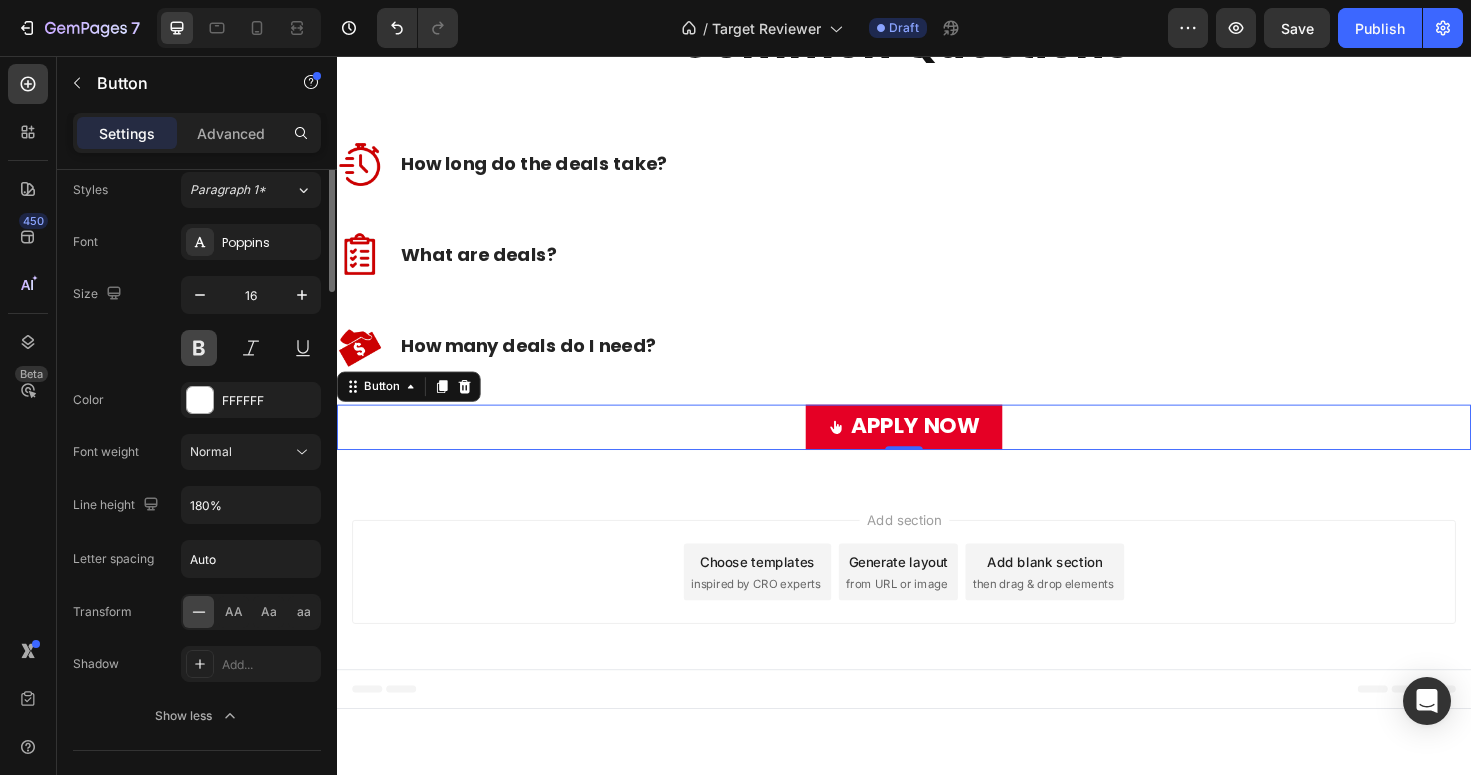 scroll, scrollTop: 0, scrollLeft: 0, axis: both 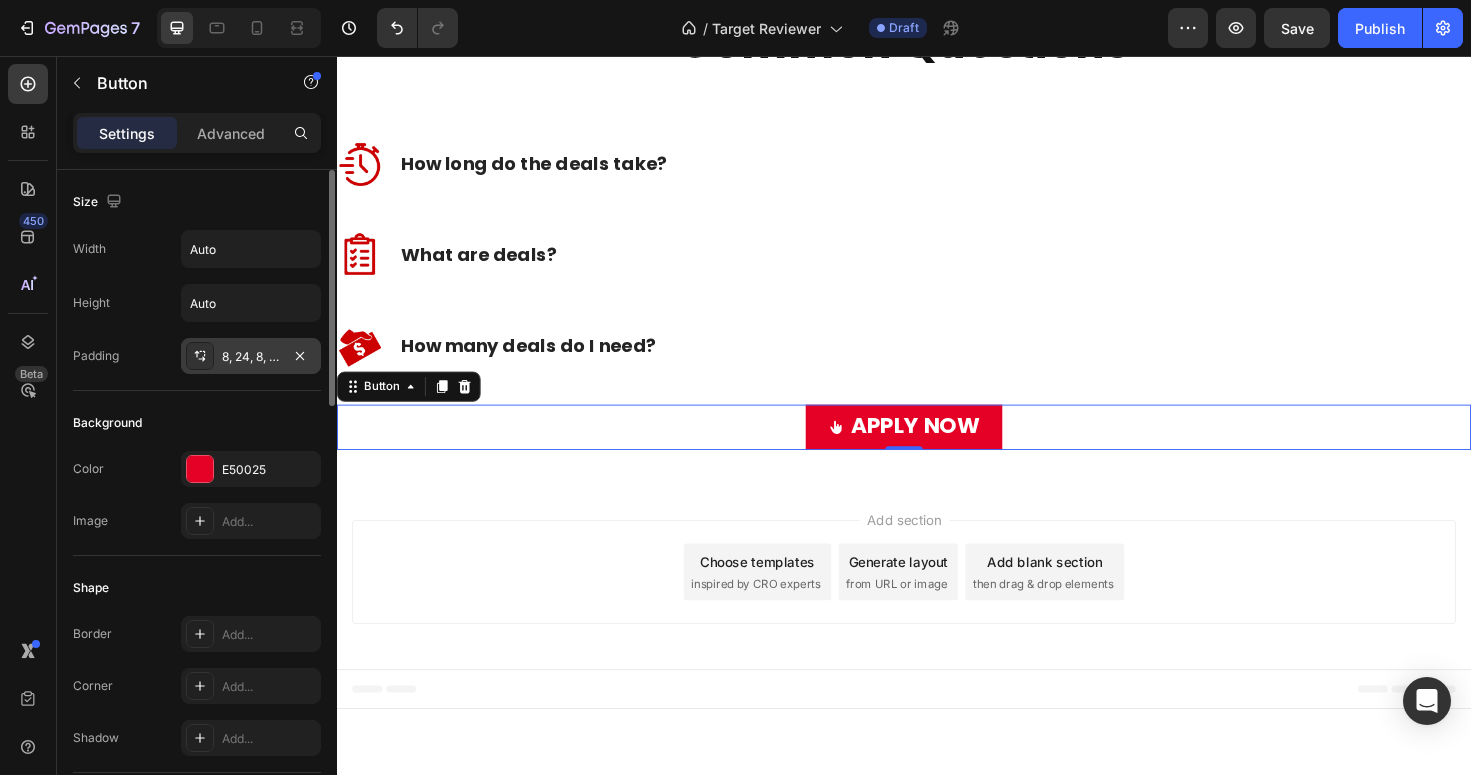click on "8, 24, 8, 24" at bounding box center [251, 357] 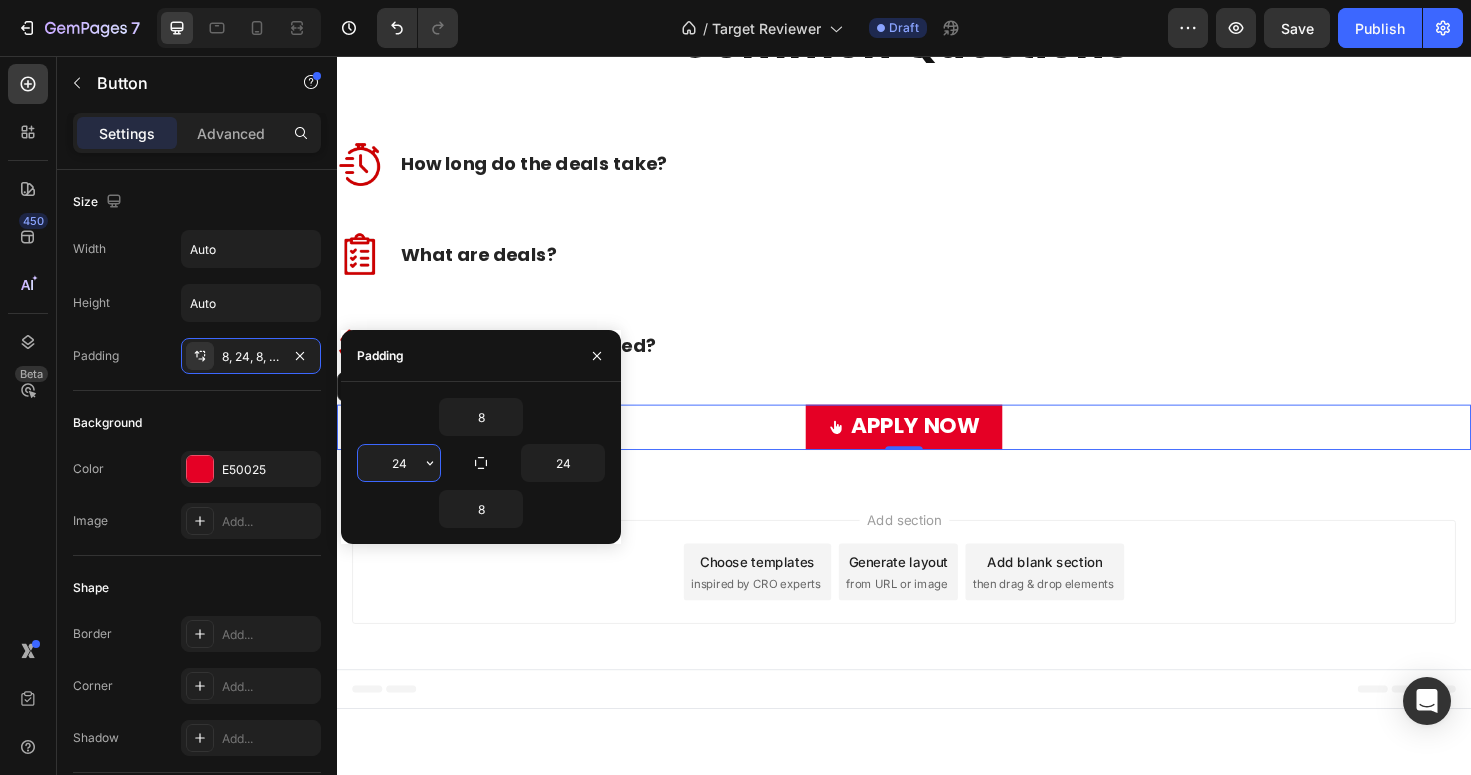 click on "24" at bounding box center (399, 463) 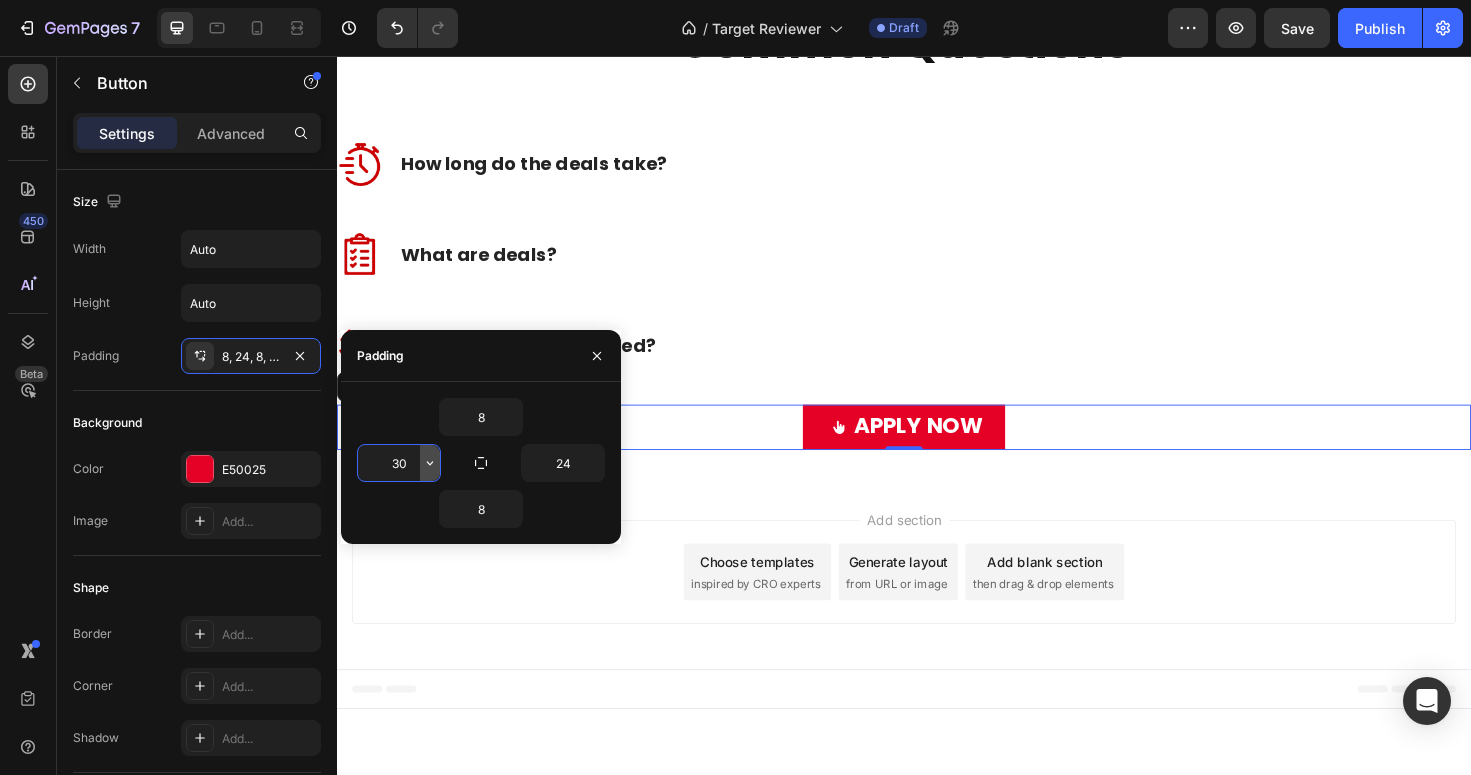 type on "3" 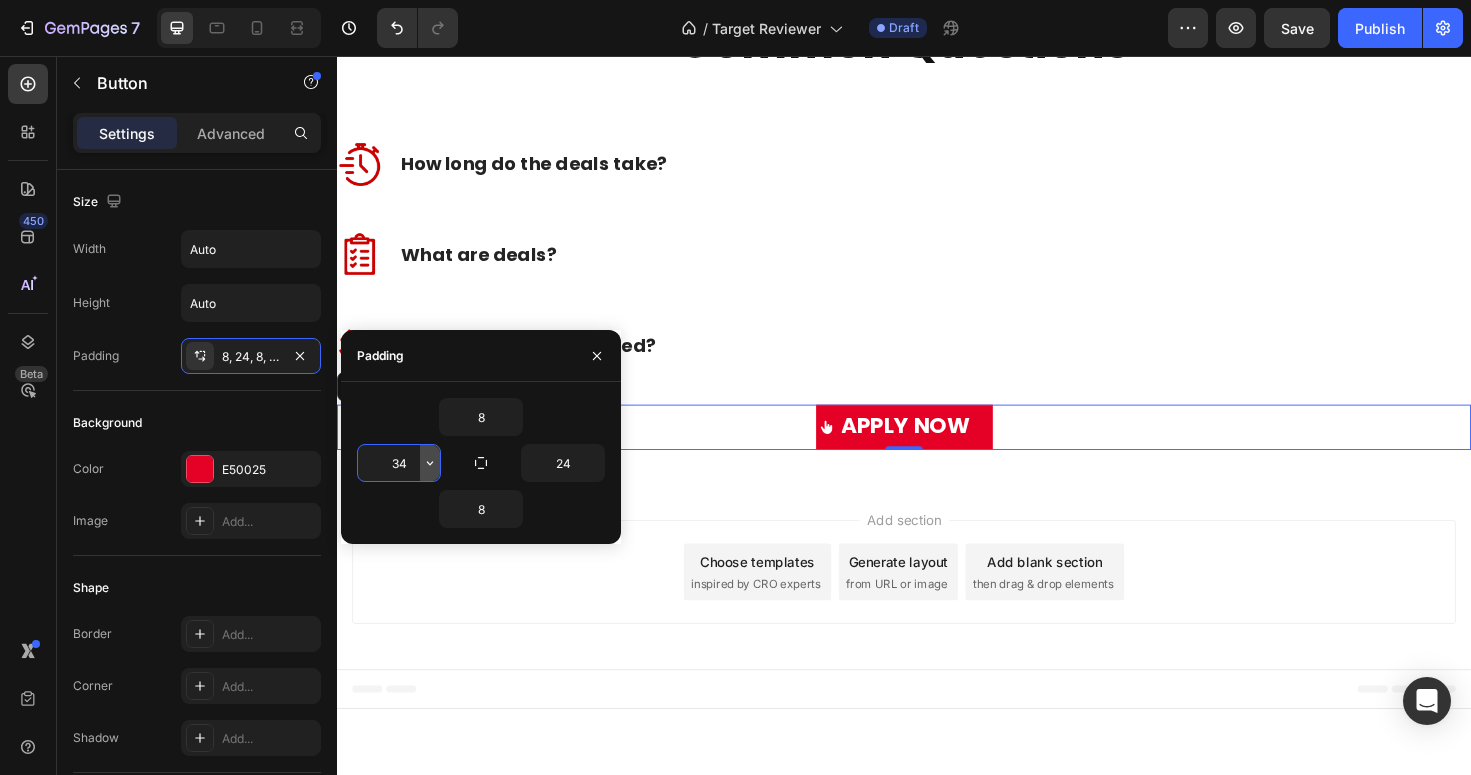 type on "3" 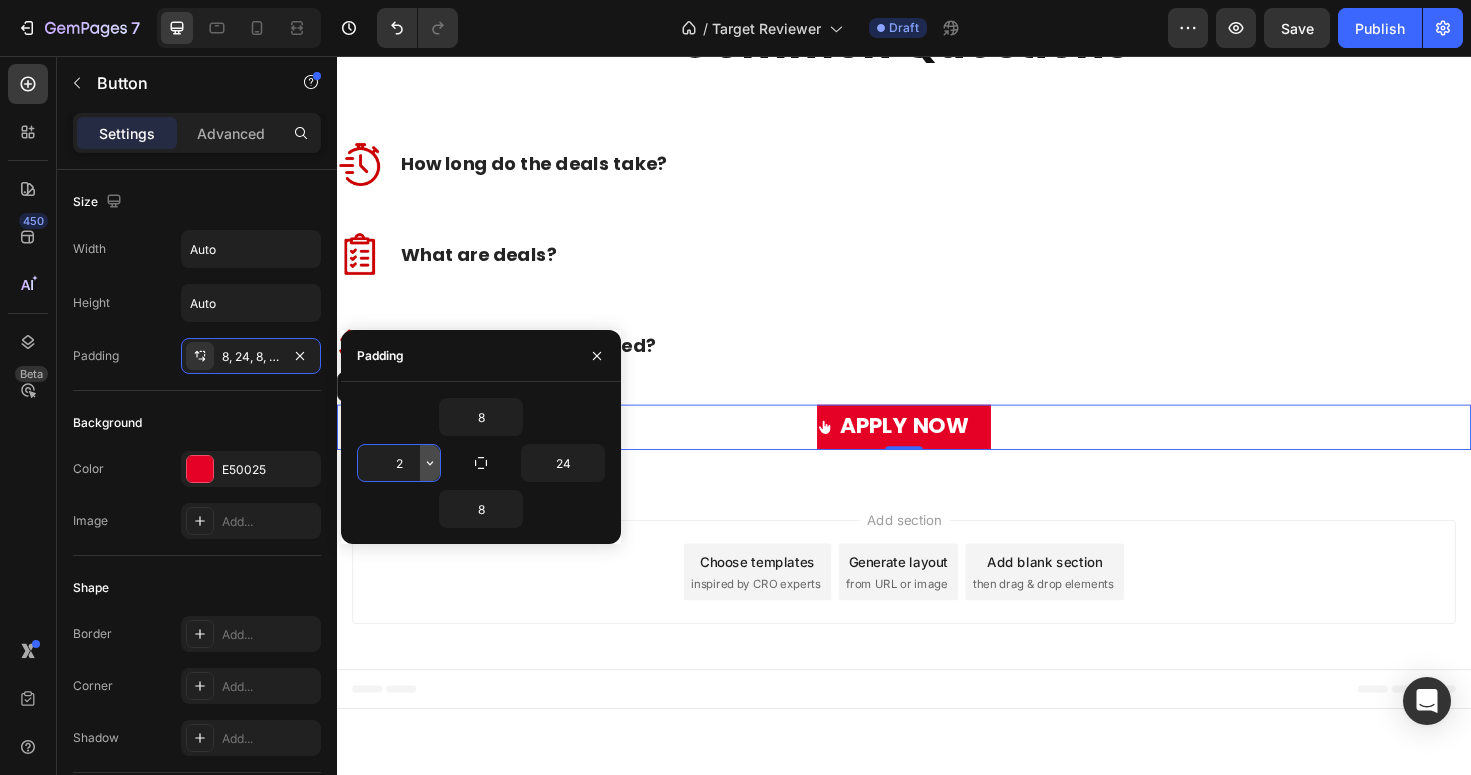 type on "24" 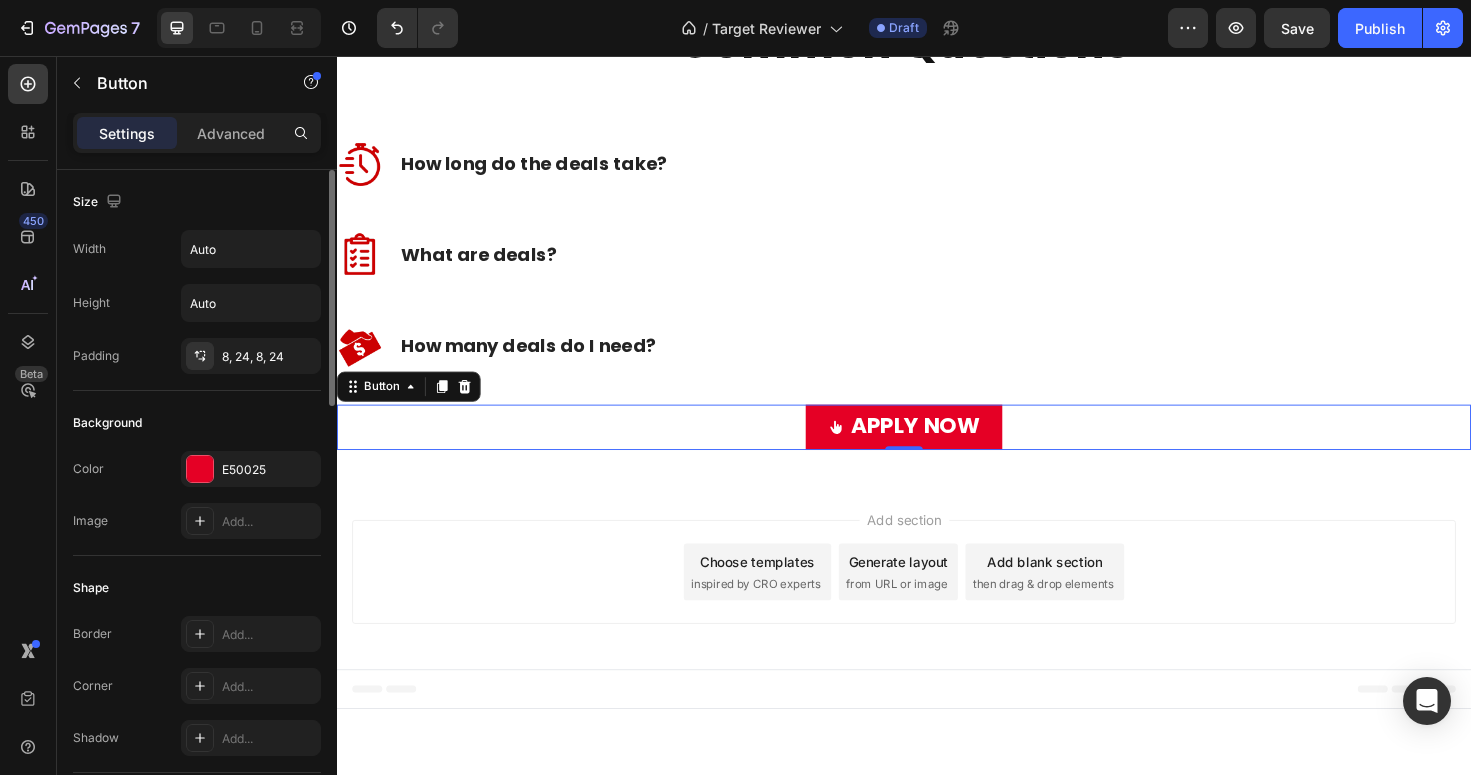 click on "Background" at bounding box center [197, 423] 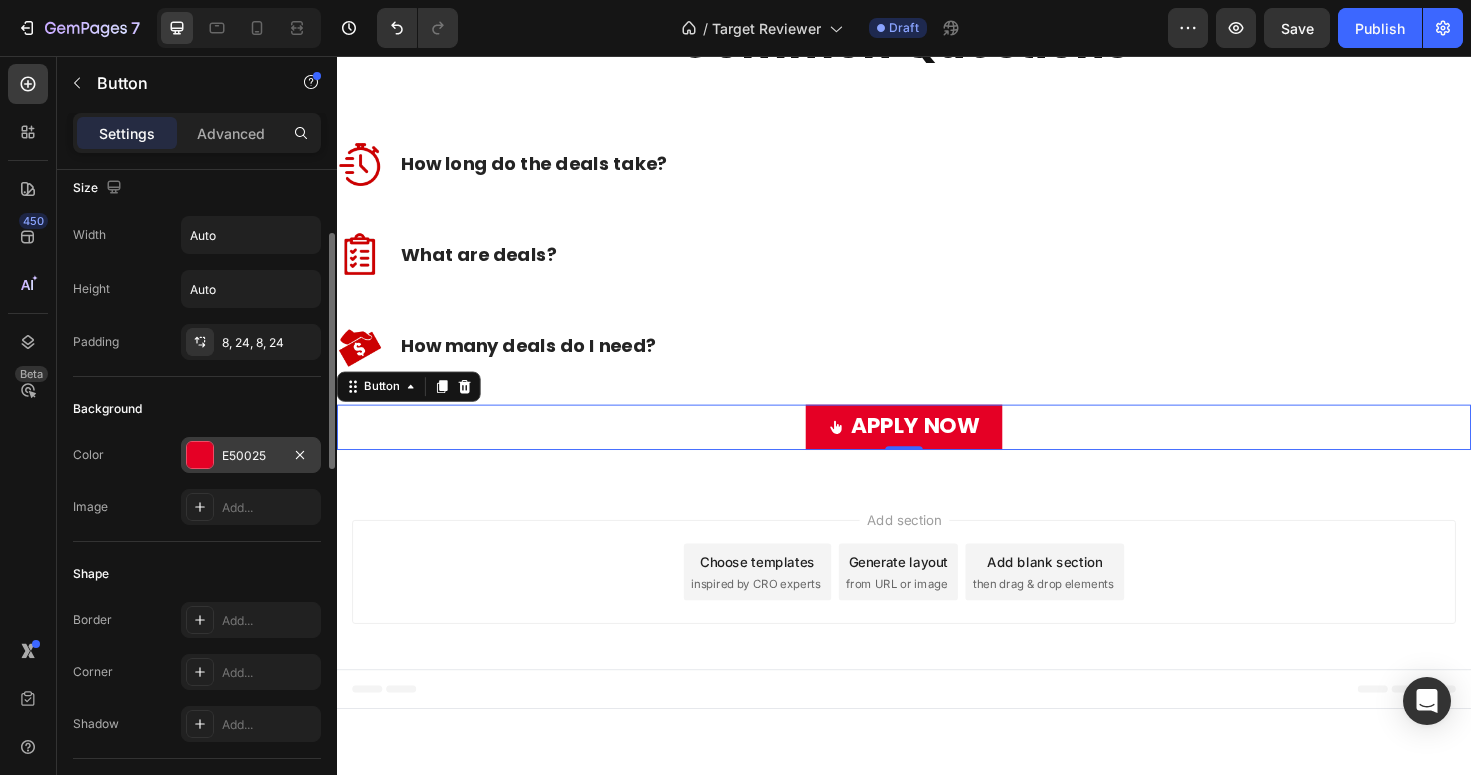scroll, scrollTop: 329, scrollLeft: 0, axis: vertical 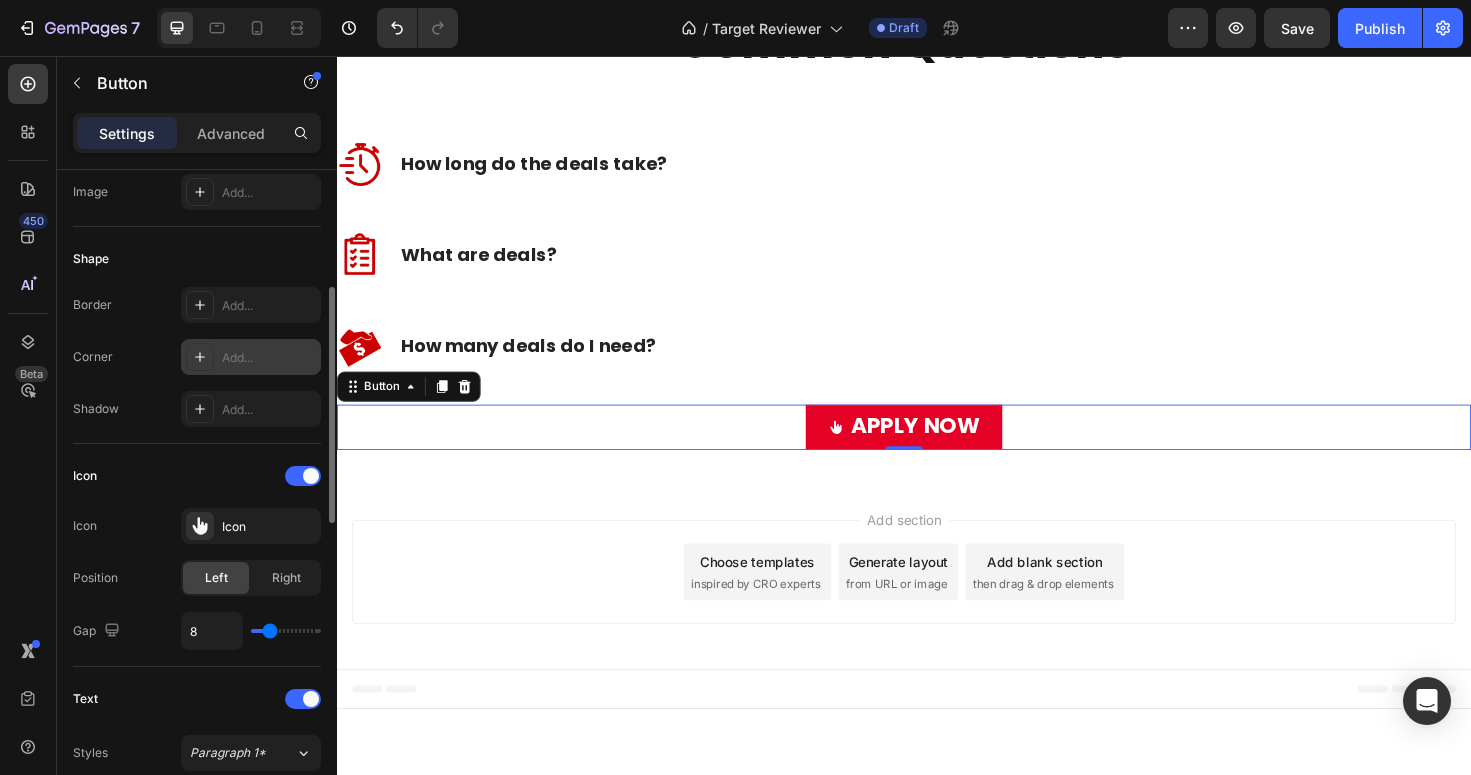 click on "Add..." at bounding box center [269, 358] 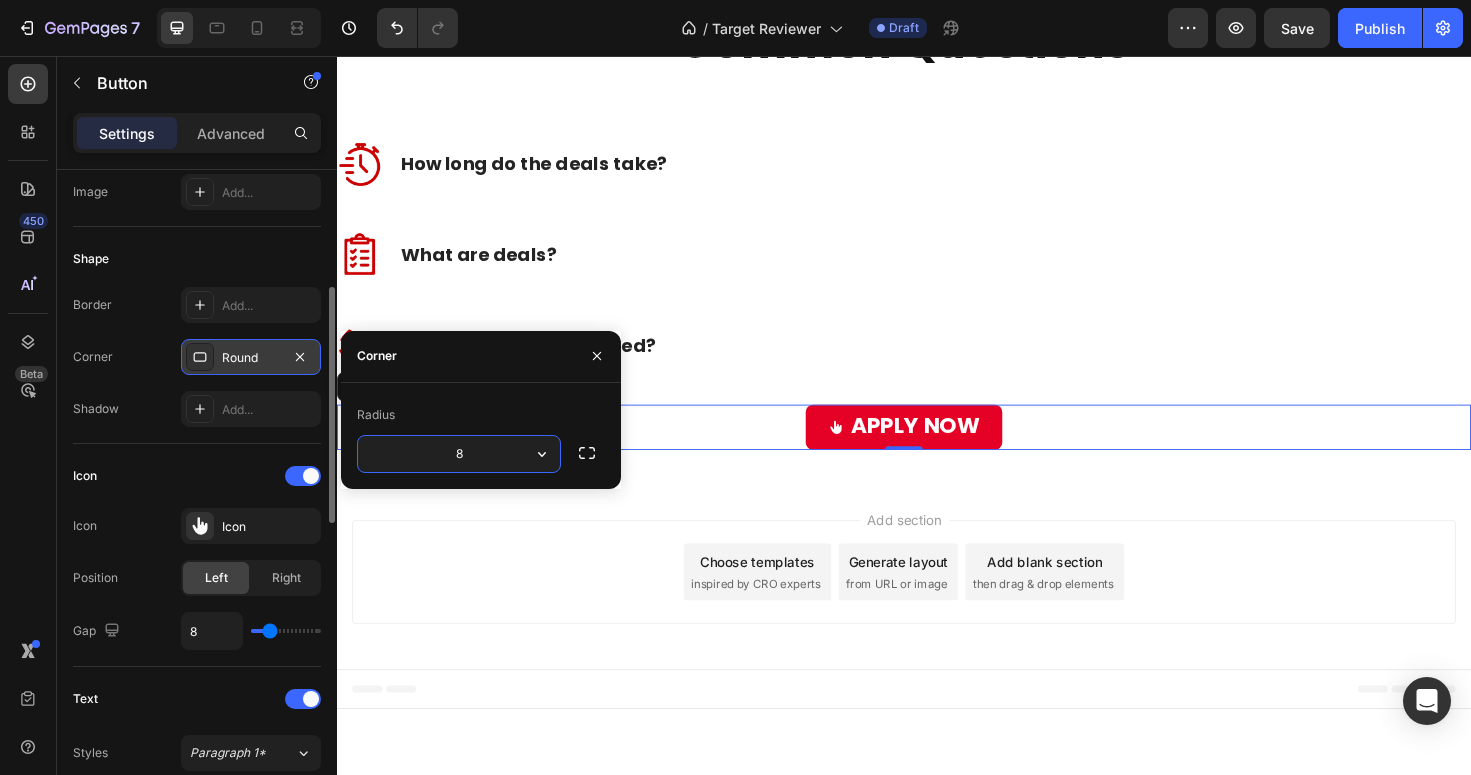 type on "r" 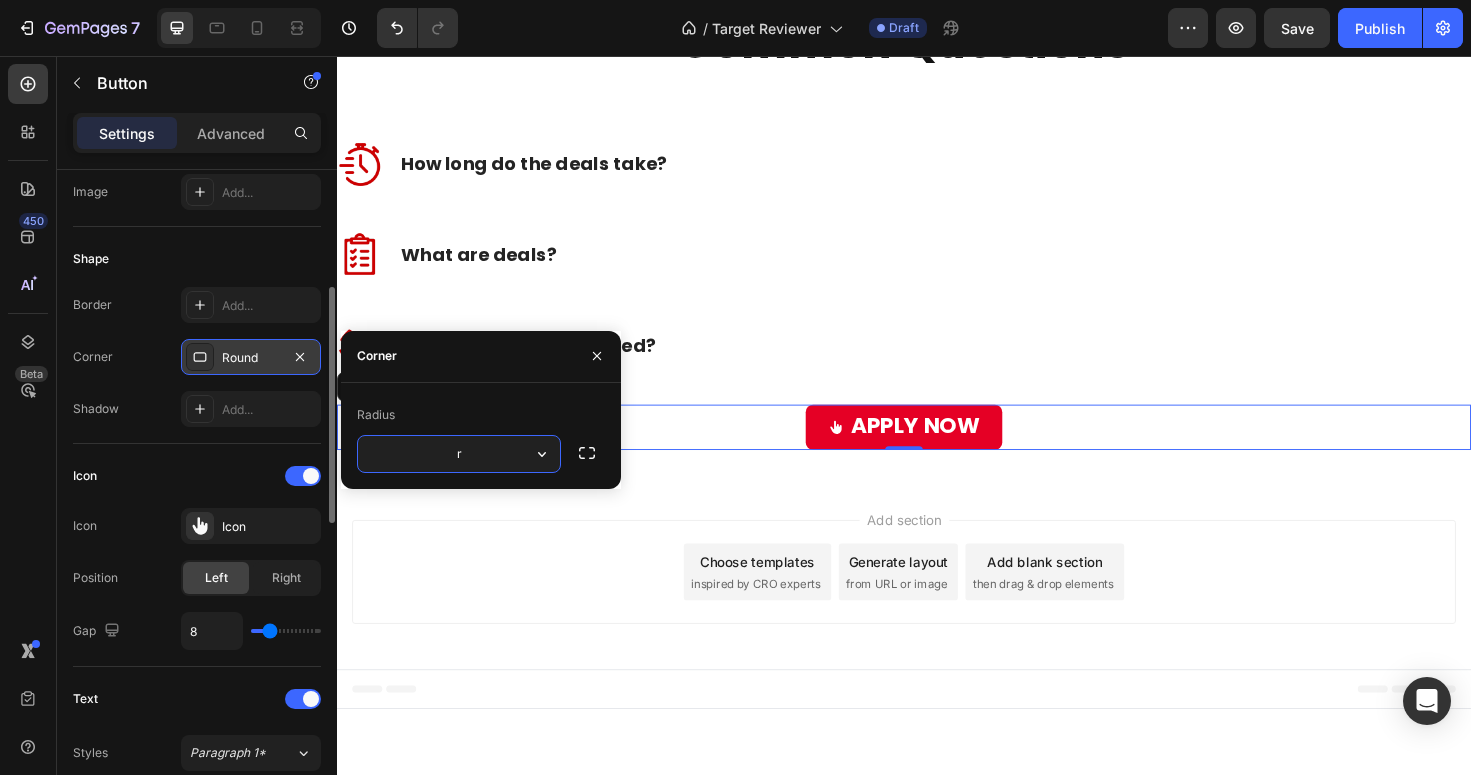 click on "r" at bounding box center [459, 454] 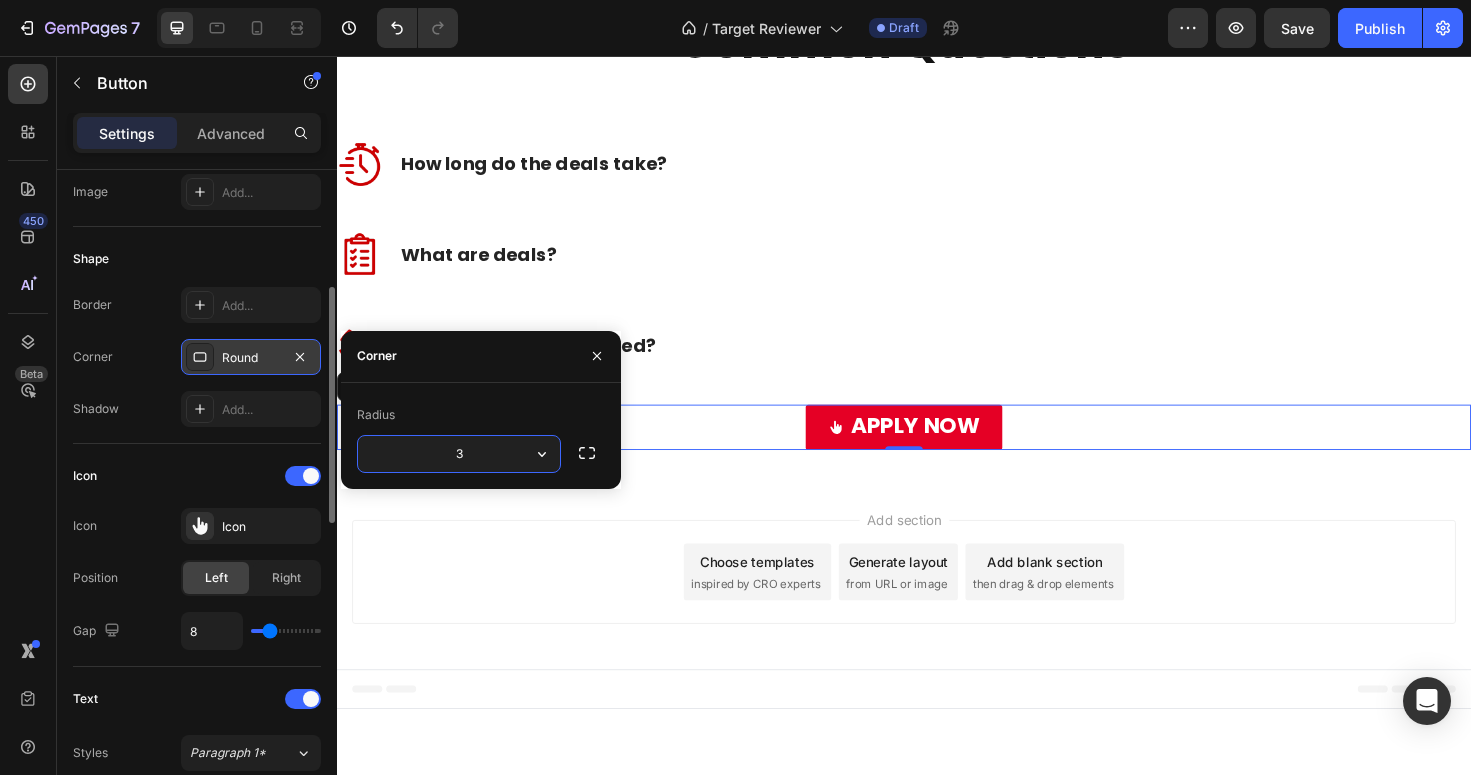 type on "30" 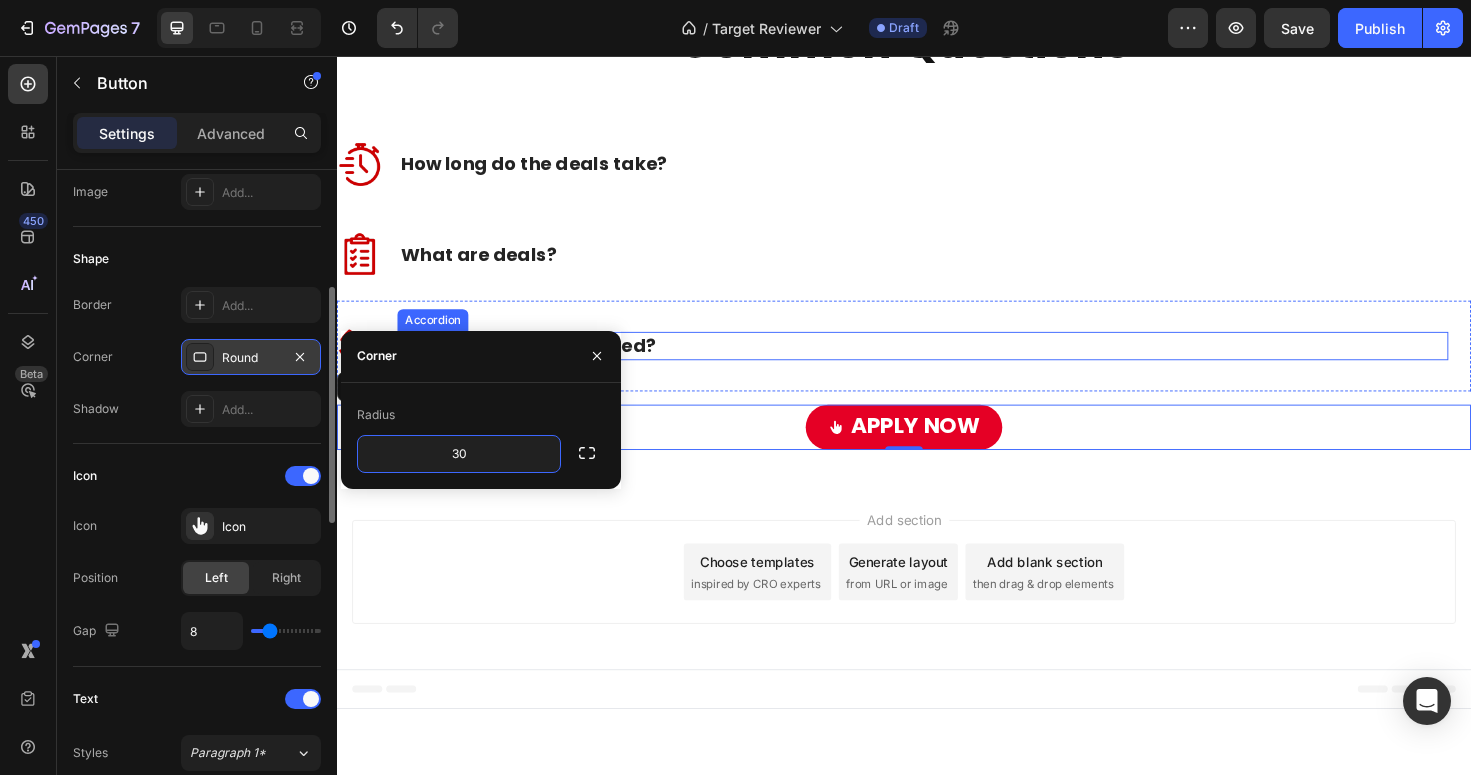 click on "How many deals do I need?" at bounding box center (957, 363) 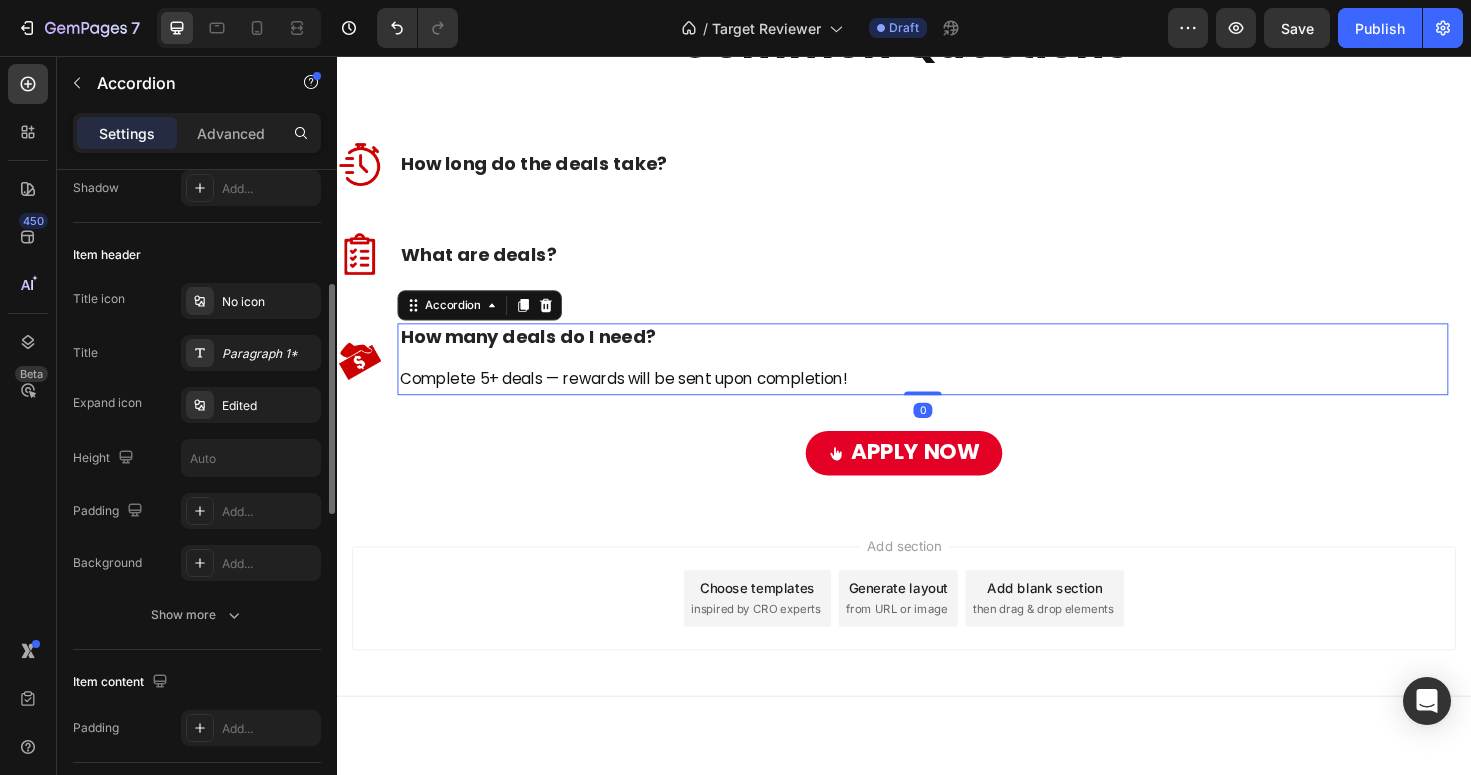 scroll, scrollTop: 0, scrollLeft: 0, axis: both 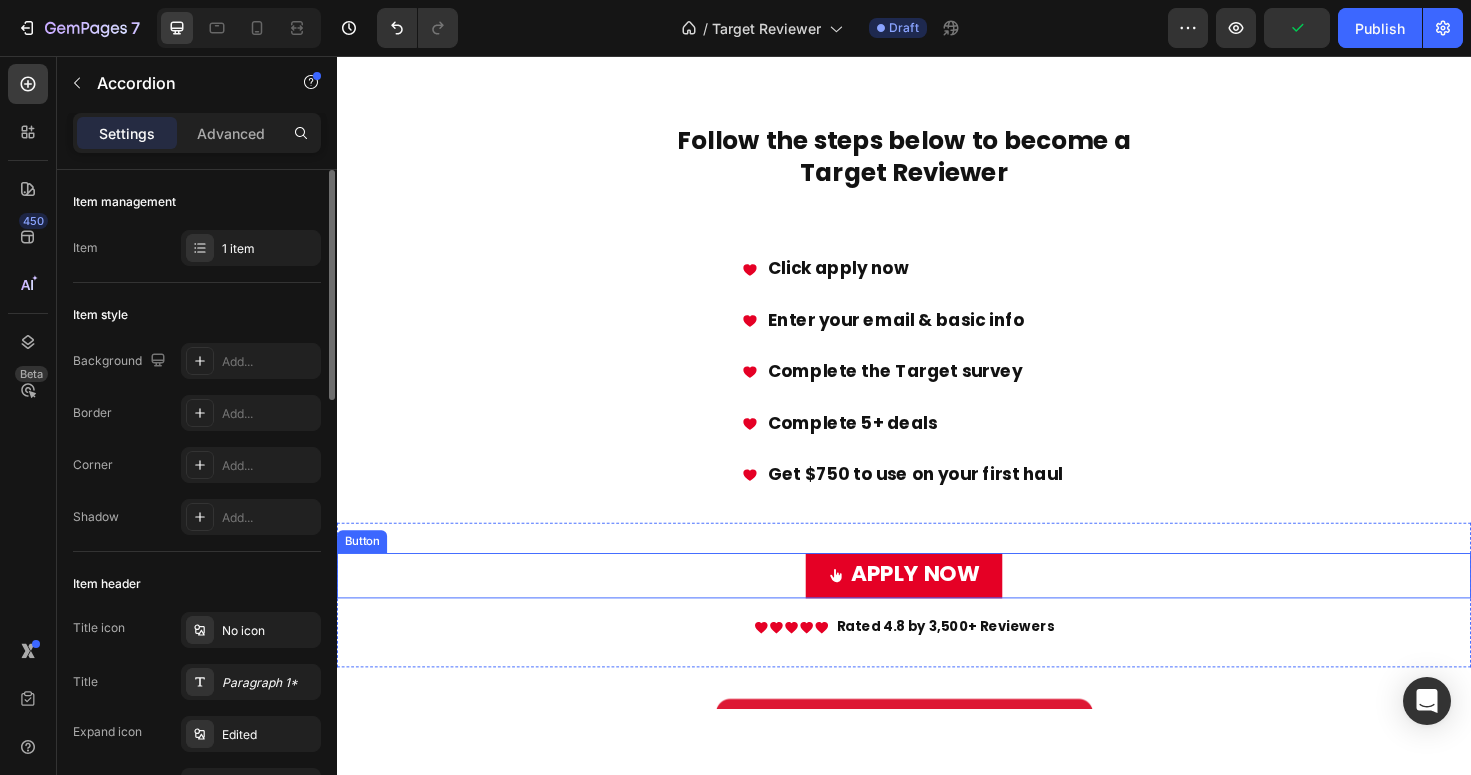 click on "APPLY NOW" at bounding box center [937, 606] 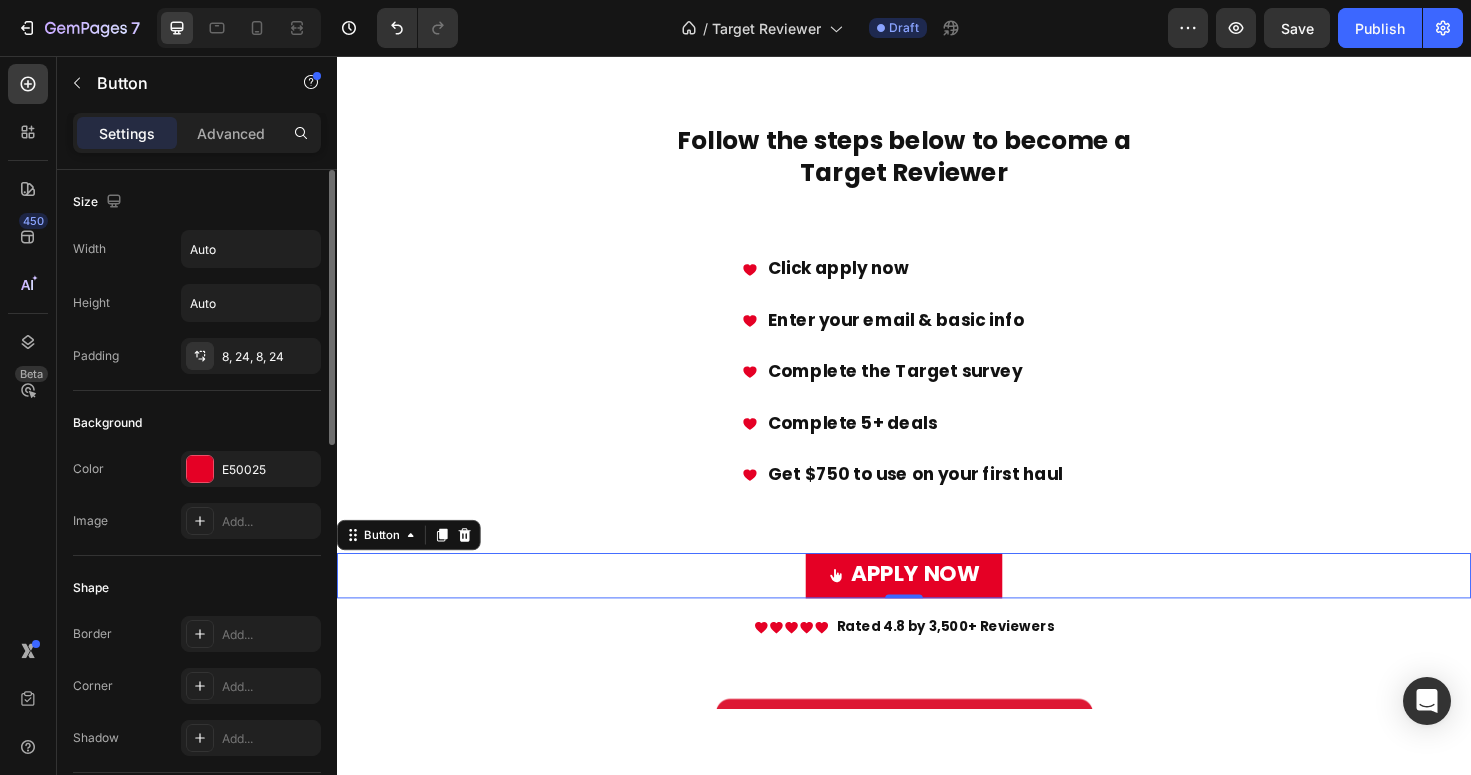 scroll, scrollTop: 30, scrollLeft: 0, axis: vertical 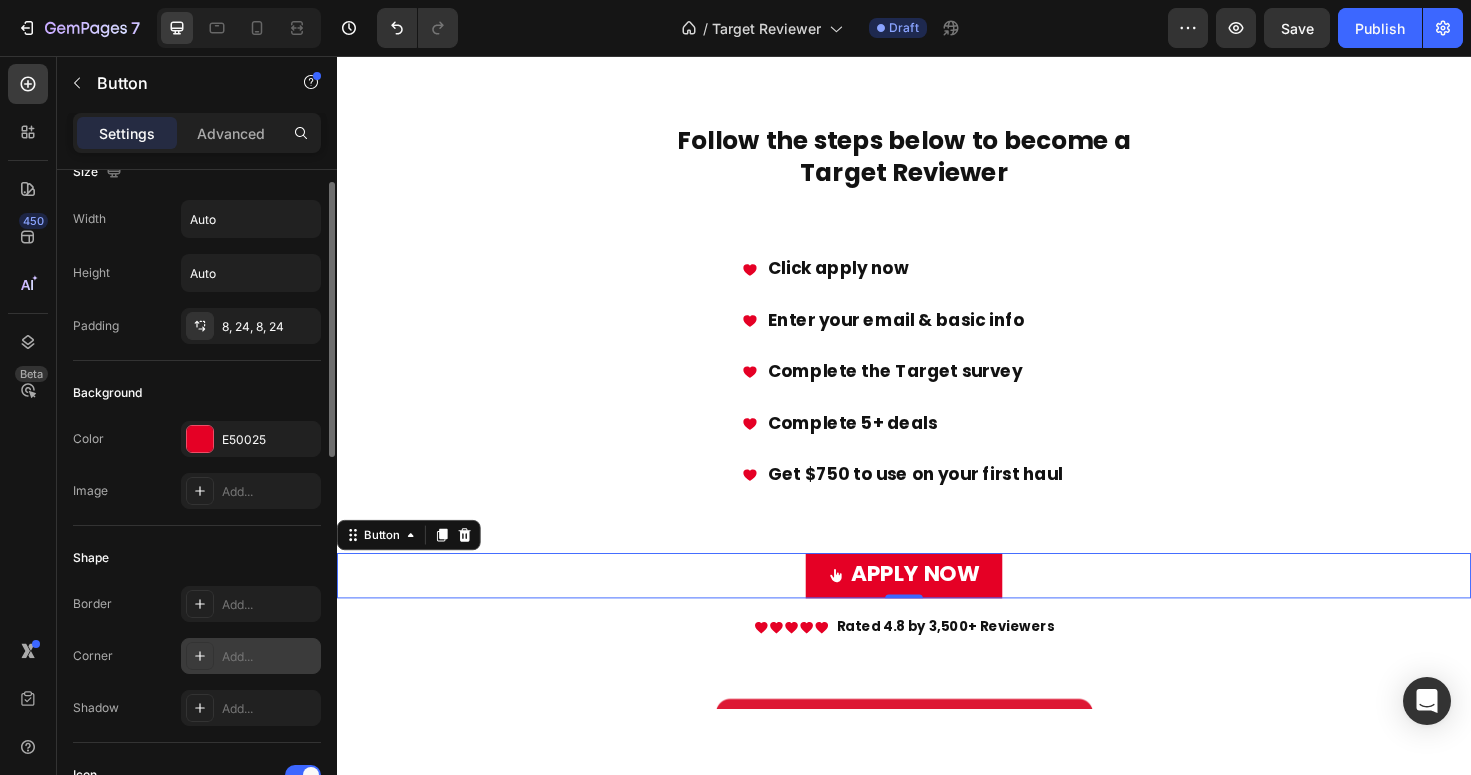 click on "Add..." at bounding box center [269, 657] 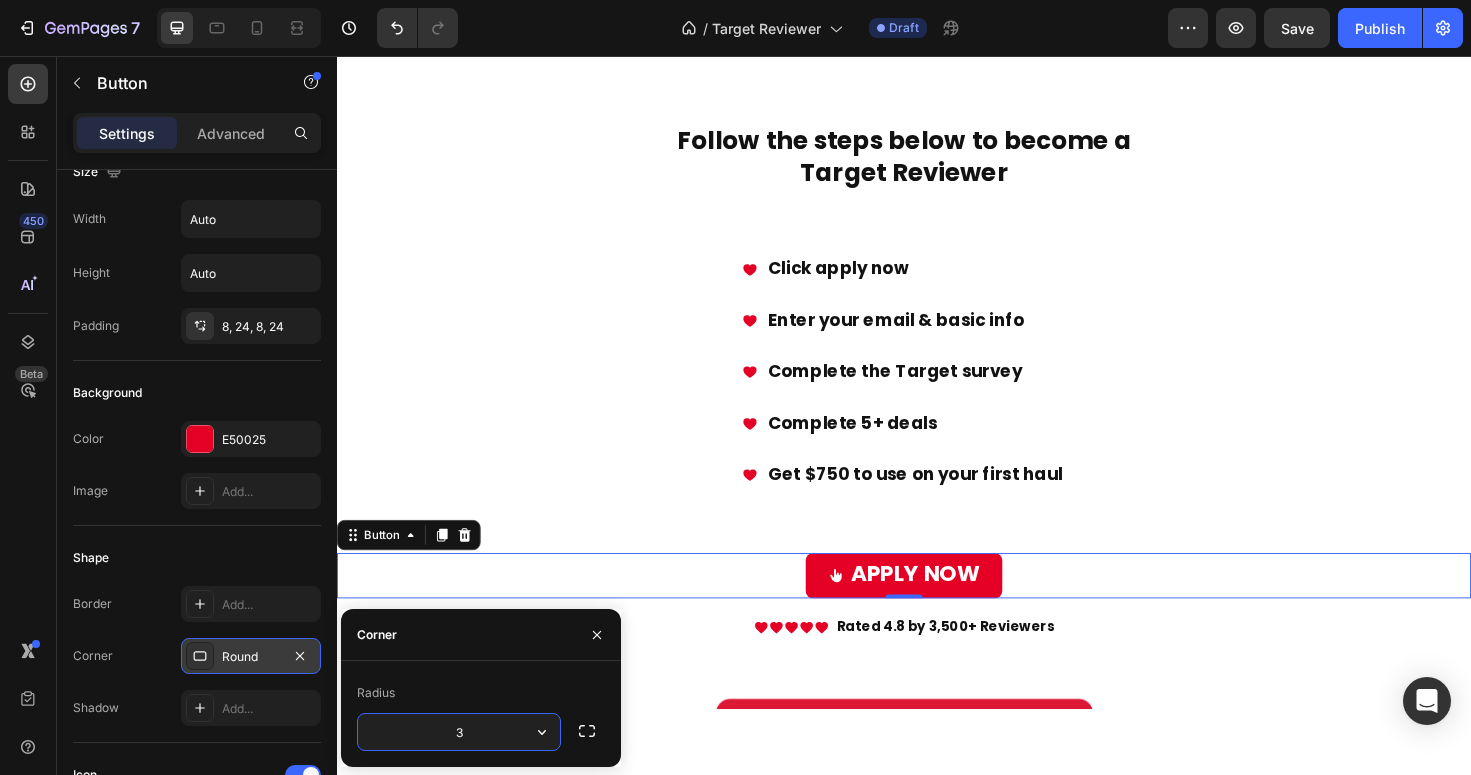 type on "39" 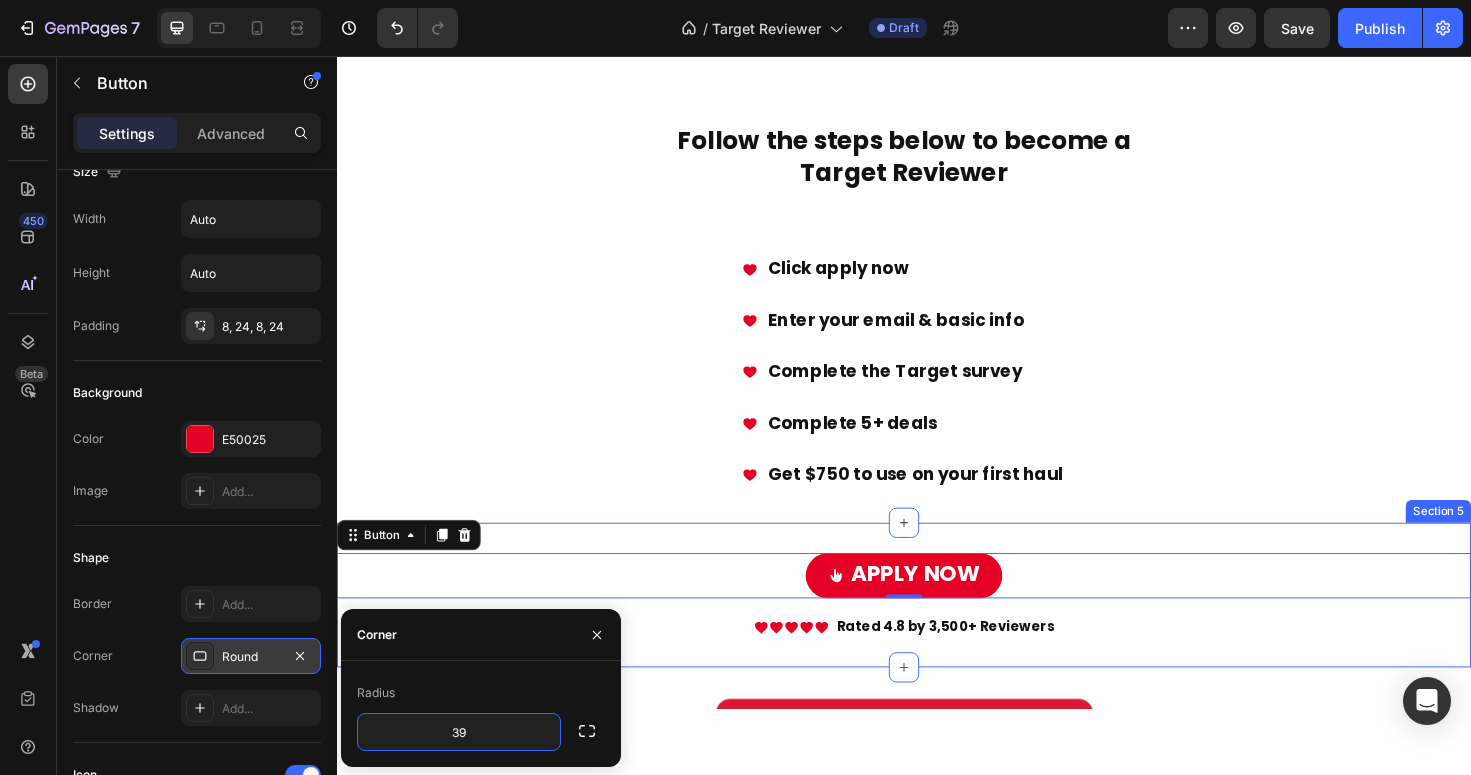 click on "APPLY NOW Button   0
Rated 4.8 by [NUMBER]+ Reviewers
Custom Code Section 5" at bounding box center [937, 626] 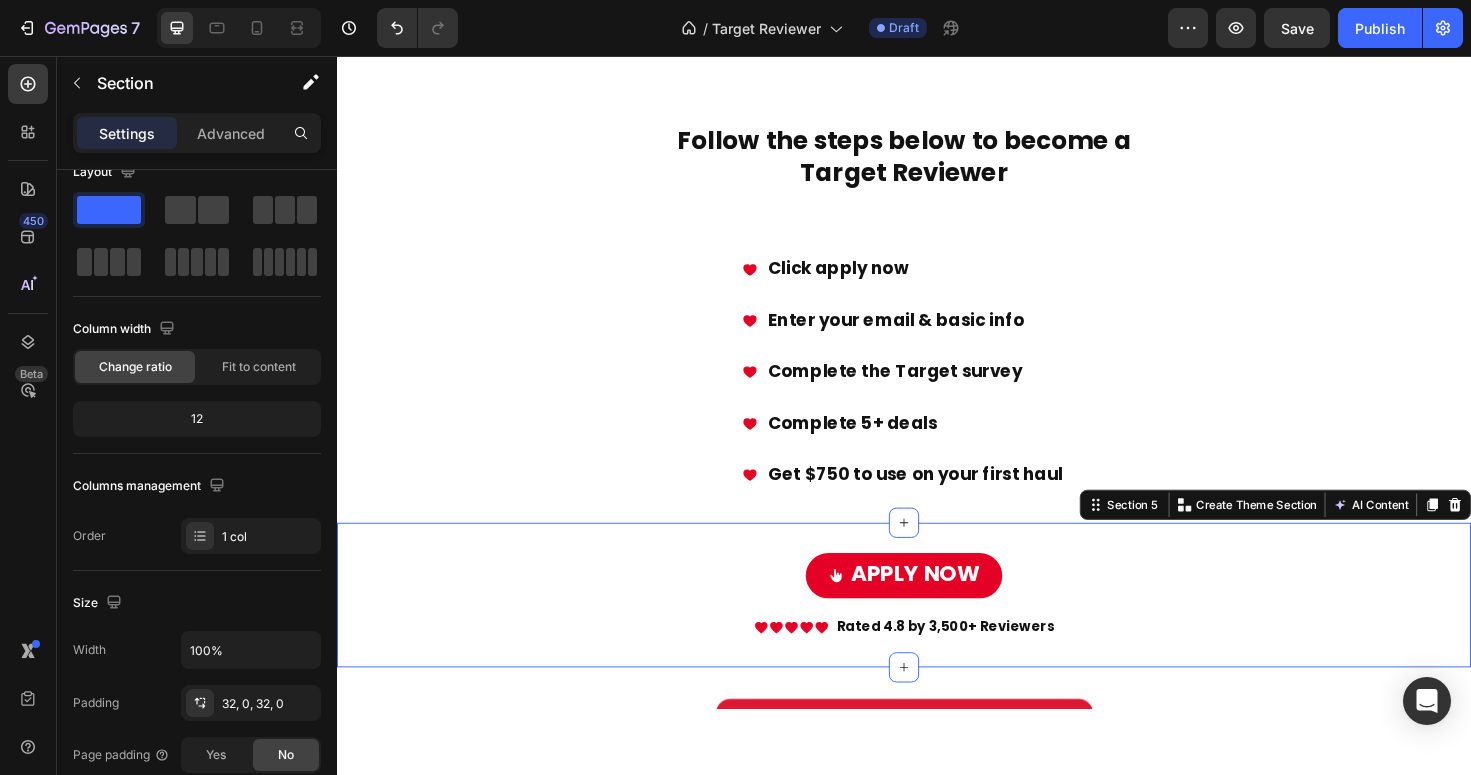 scroll, scrollTop: 0, scrollLeft: 0, axis: both 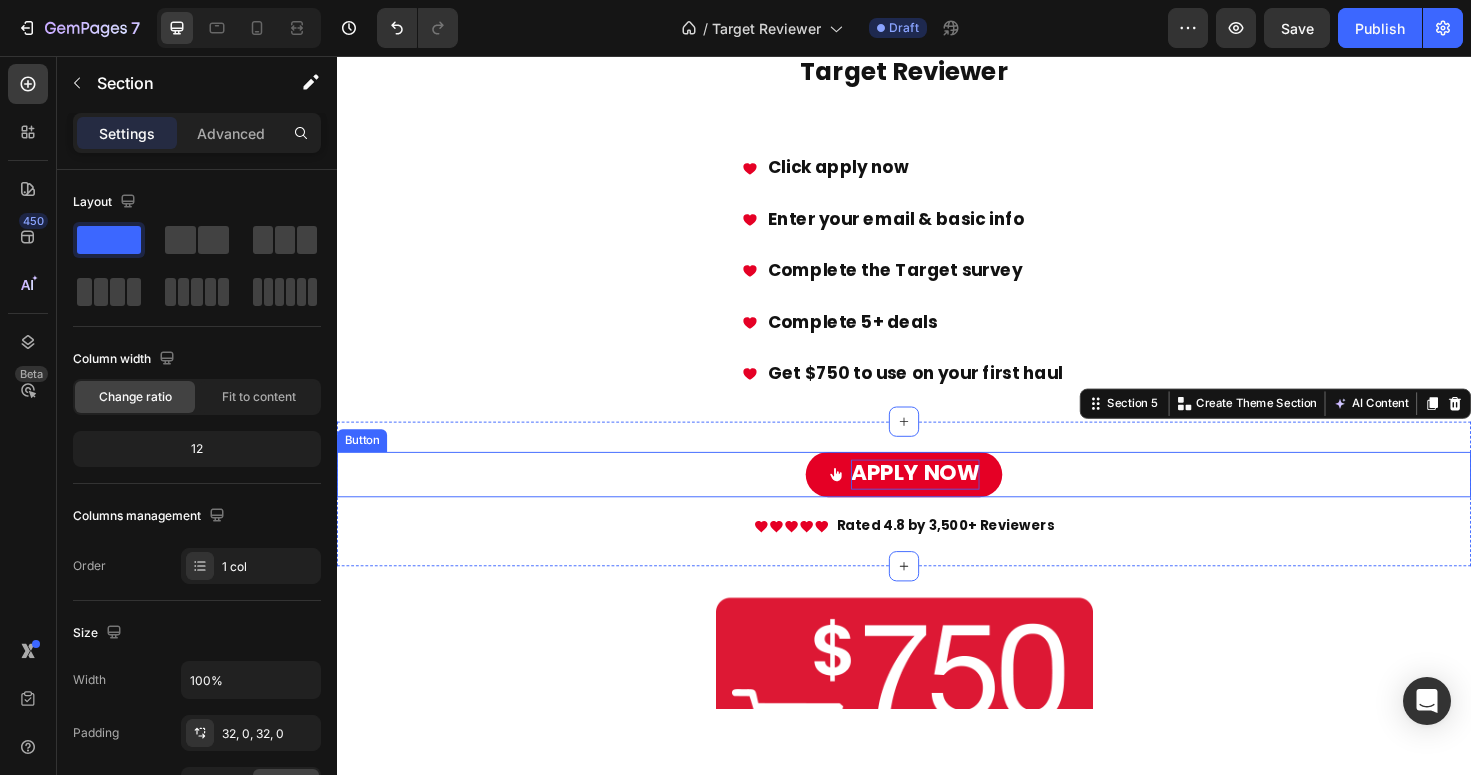 click on "APPLY NOW" at bounding box center (949, 497) 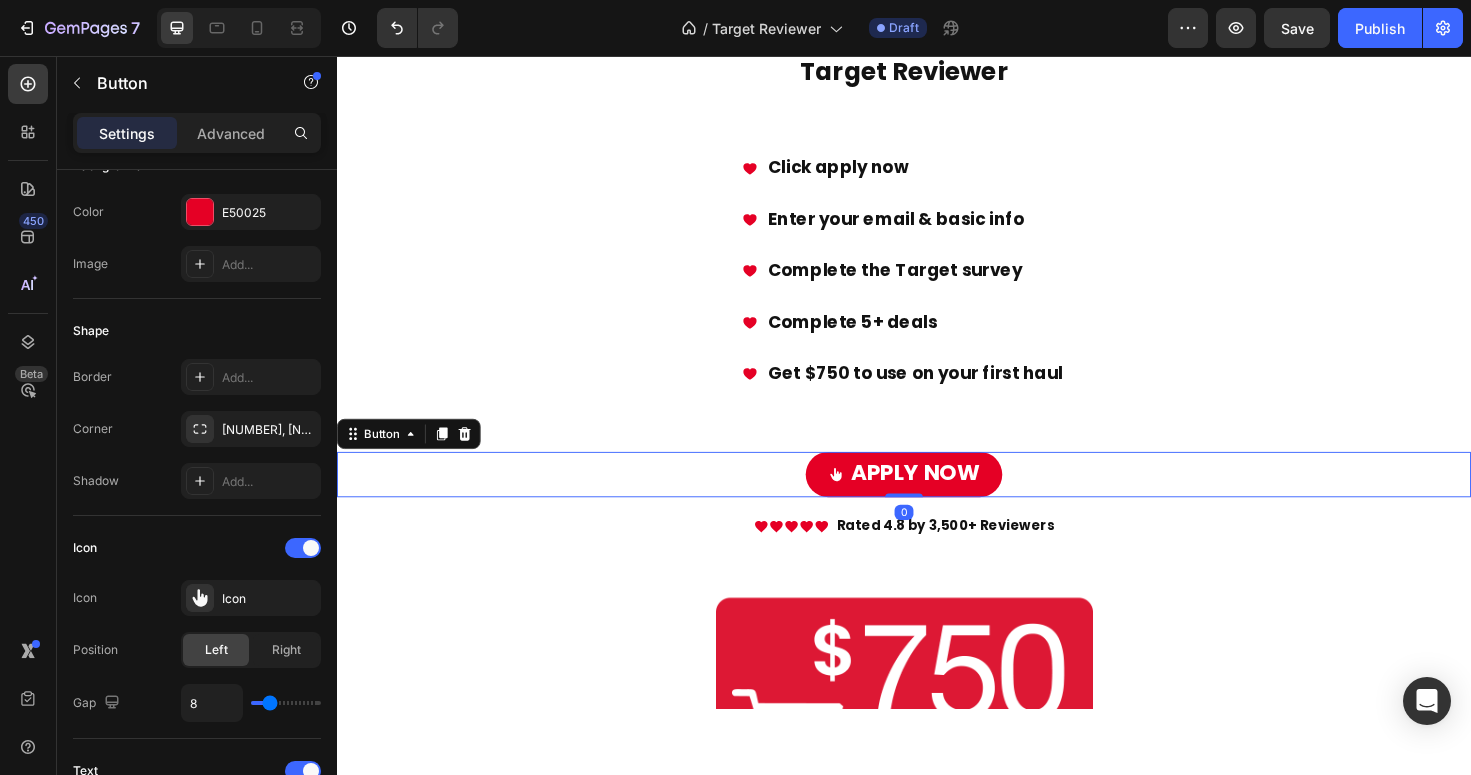scroll, scrollTop: 930, scrollLeft: 0, axis: vertical 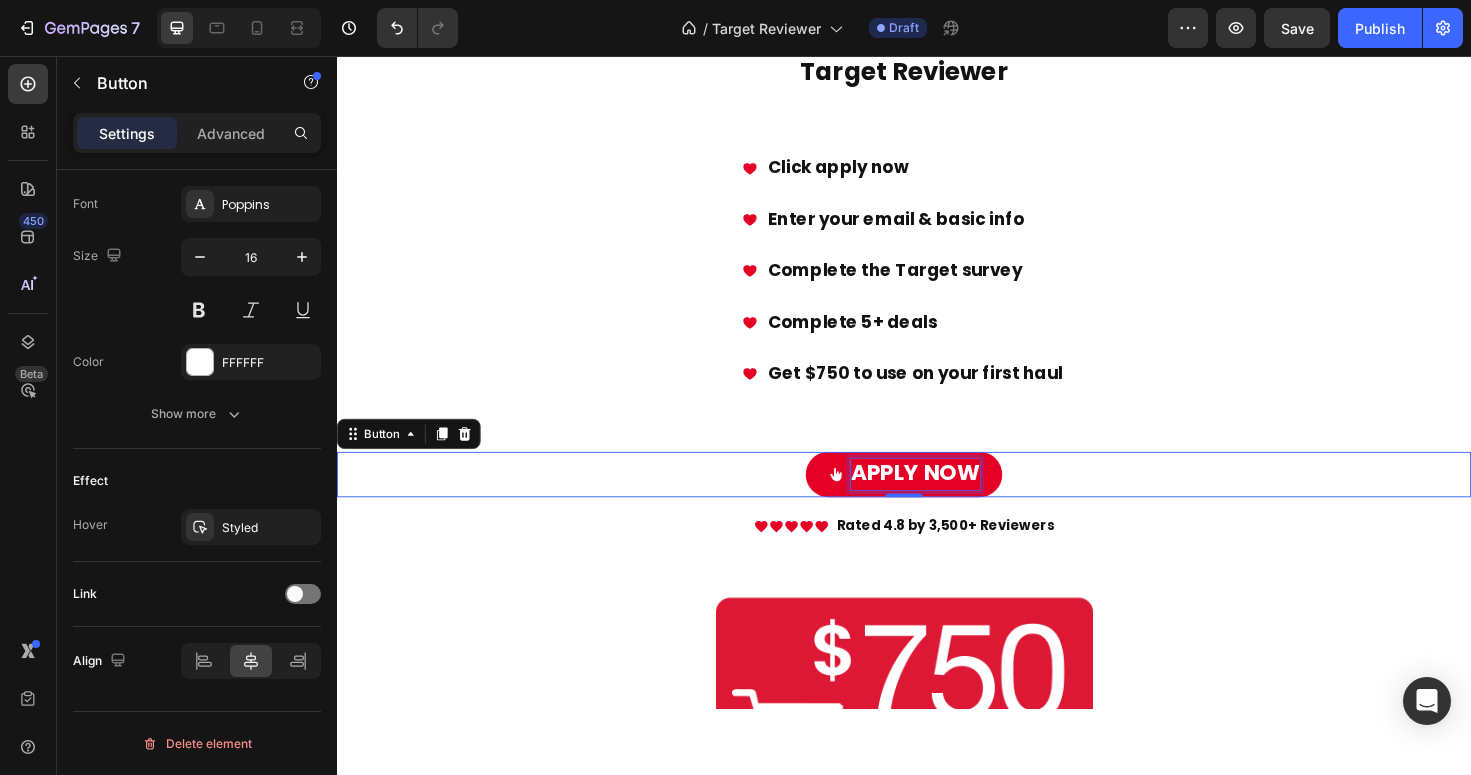 click on "APPLY NOW" at bounding box center [949, 497] 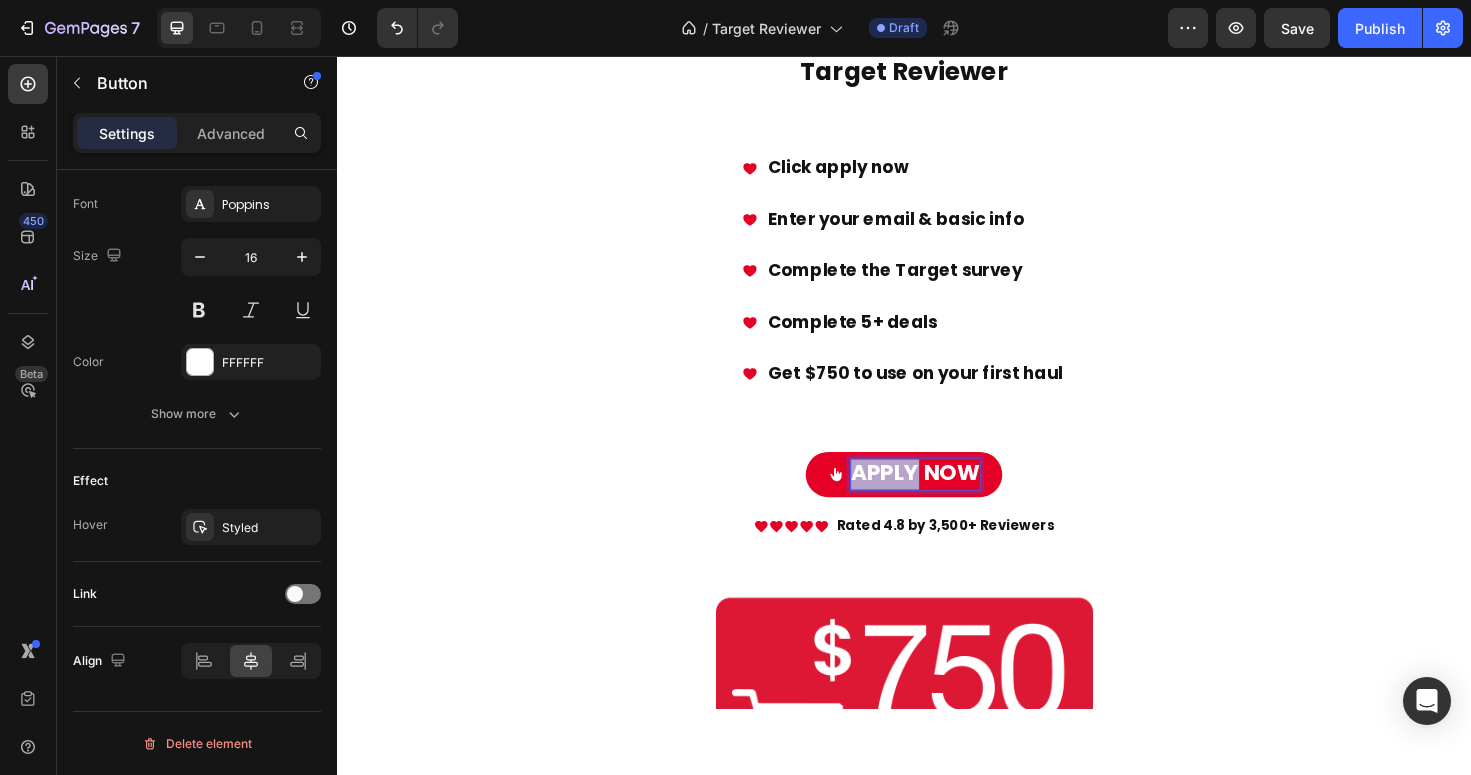 click on "APPLY NOW" at bounding box center (949, 497) 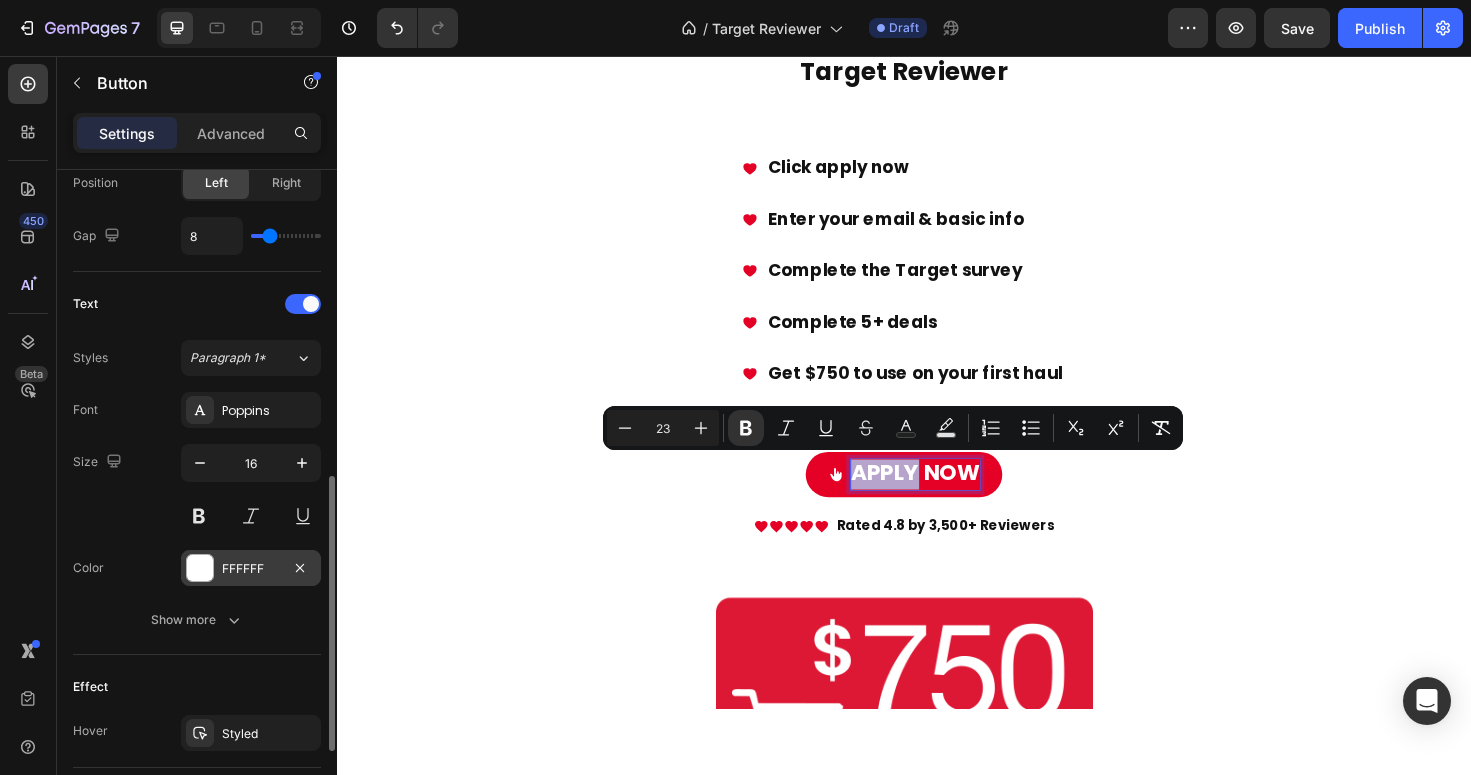 scroll, scrollTop: 930, scrollLeft: 0, axis: vertical 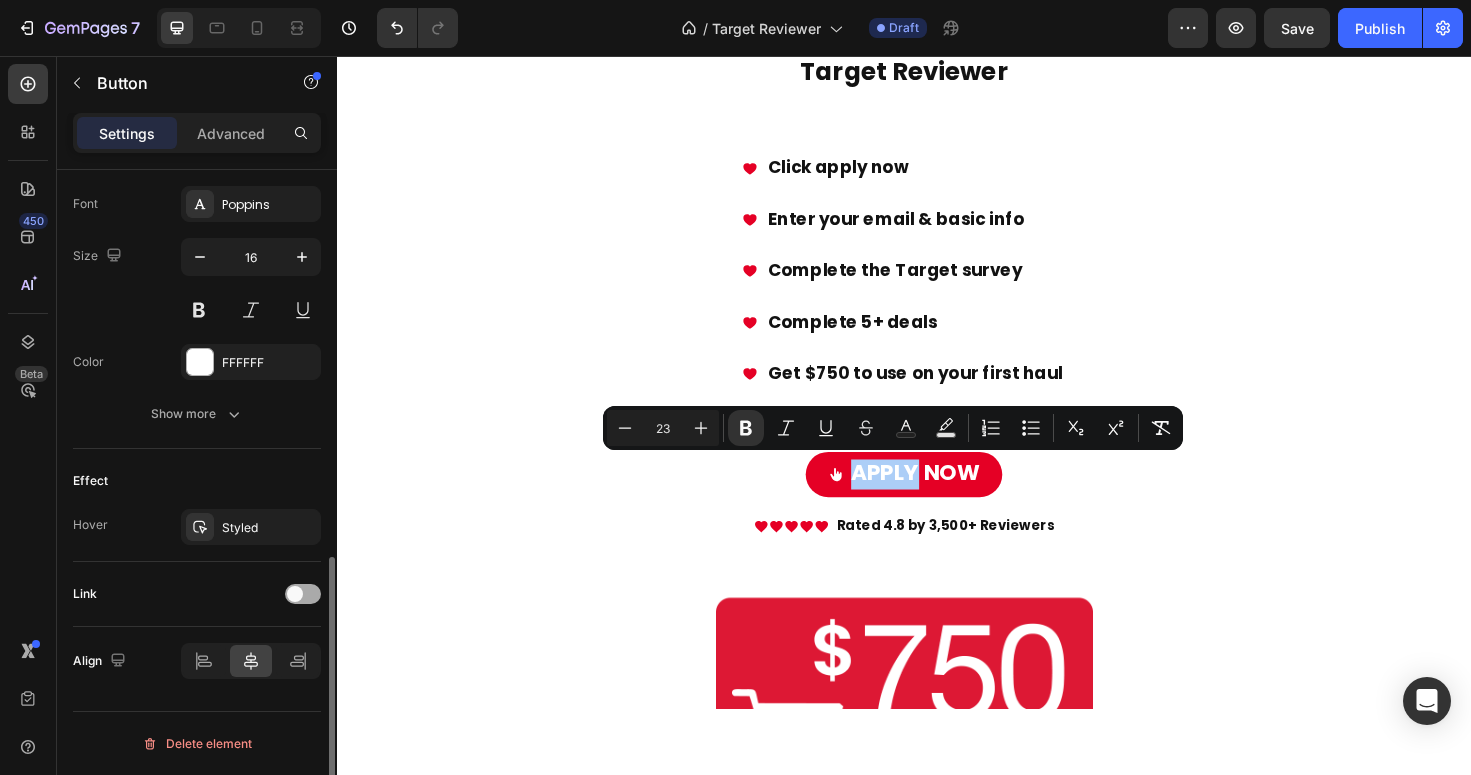 click at bounding box center (303, 594) 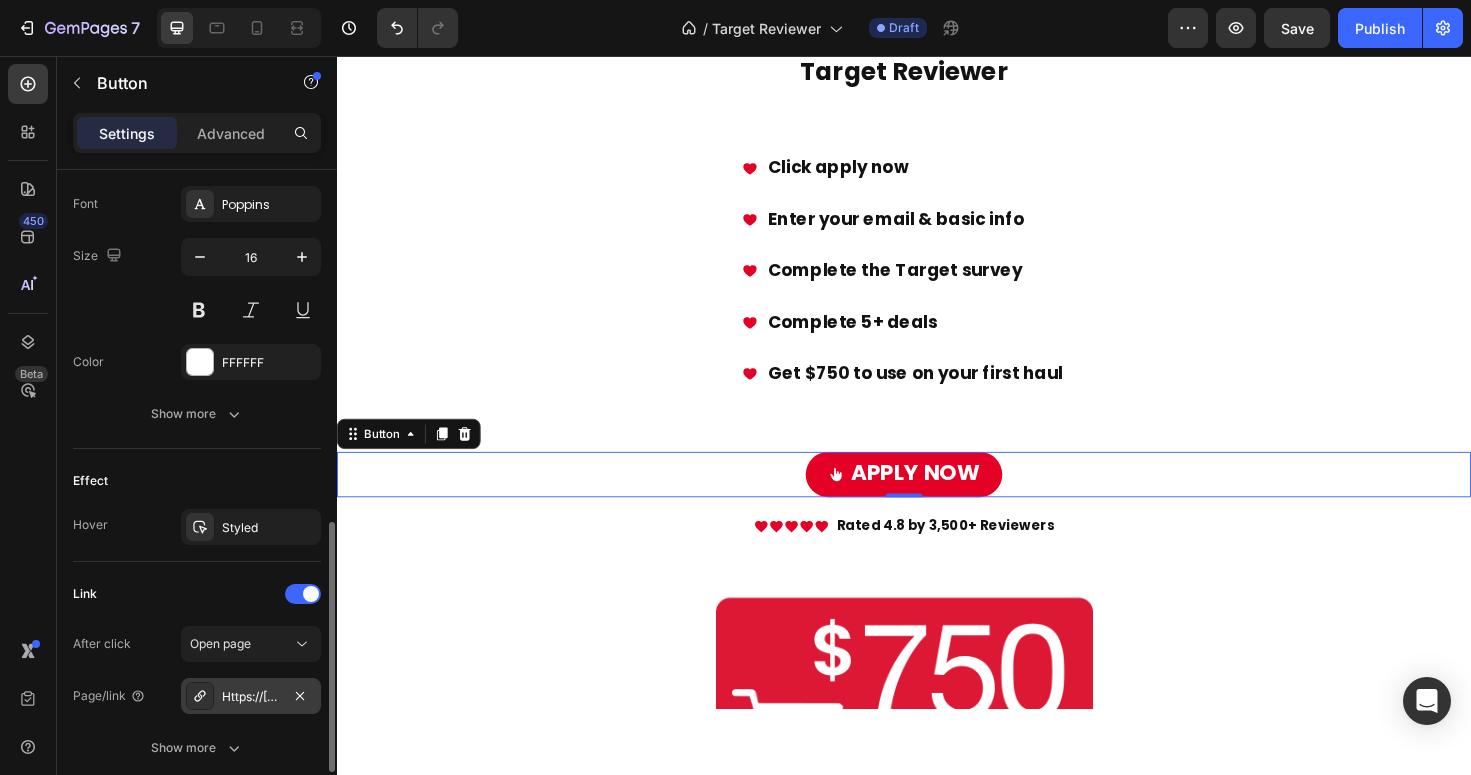 click on "Https://[DOMAIN]/aff_c?Offer_id=[NUMBER]&aff_id=[NUMBER]" at bounding box center (251, 697) 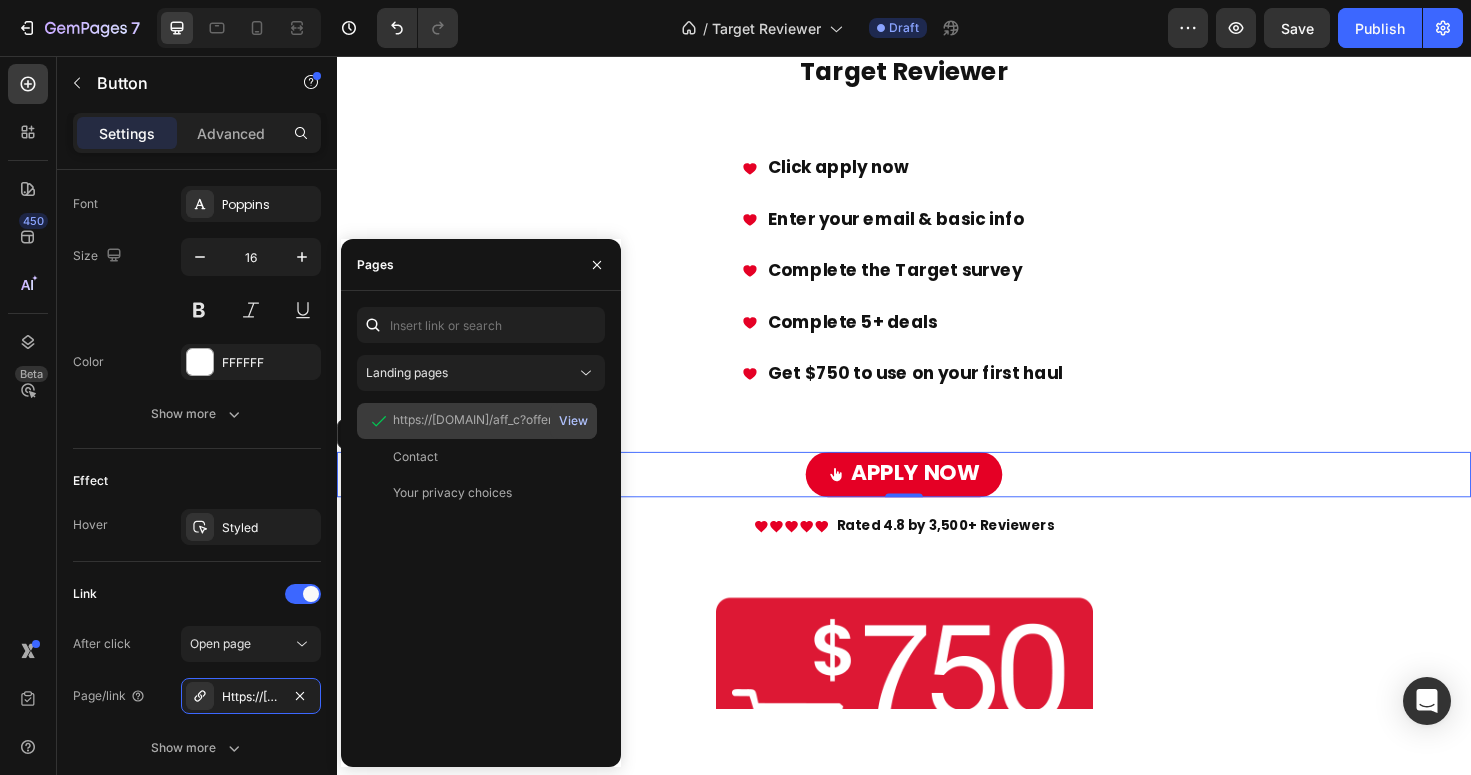 click on "View" at bounding box center (573, 421) 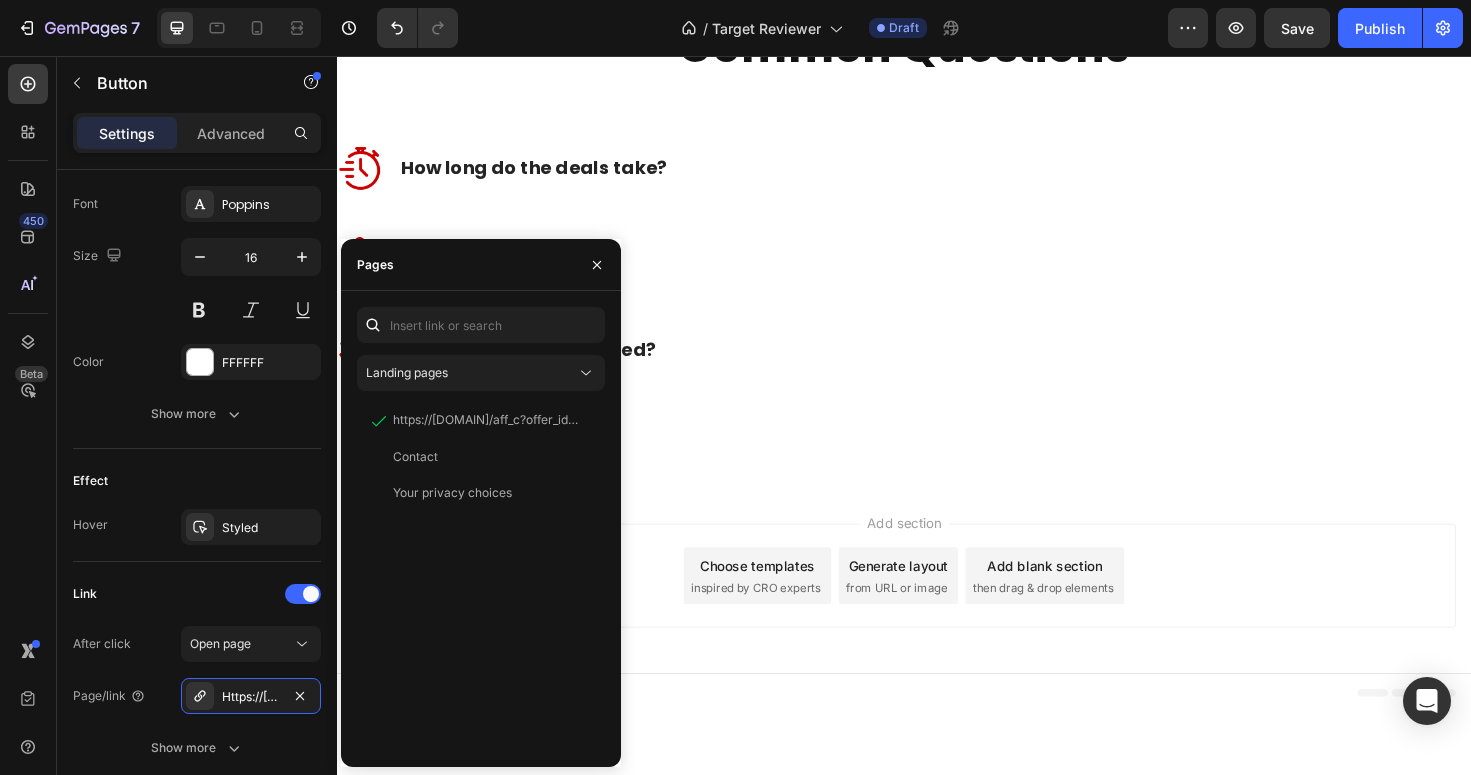scroll, scrollTop: 2282, scrollLeft: 0, axis: vertical 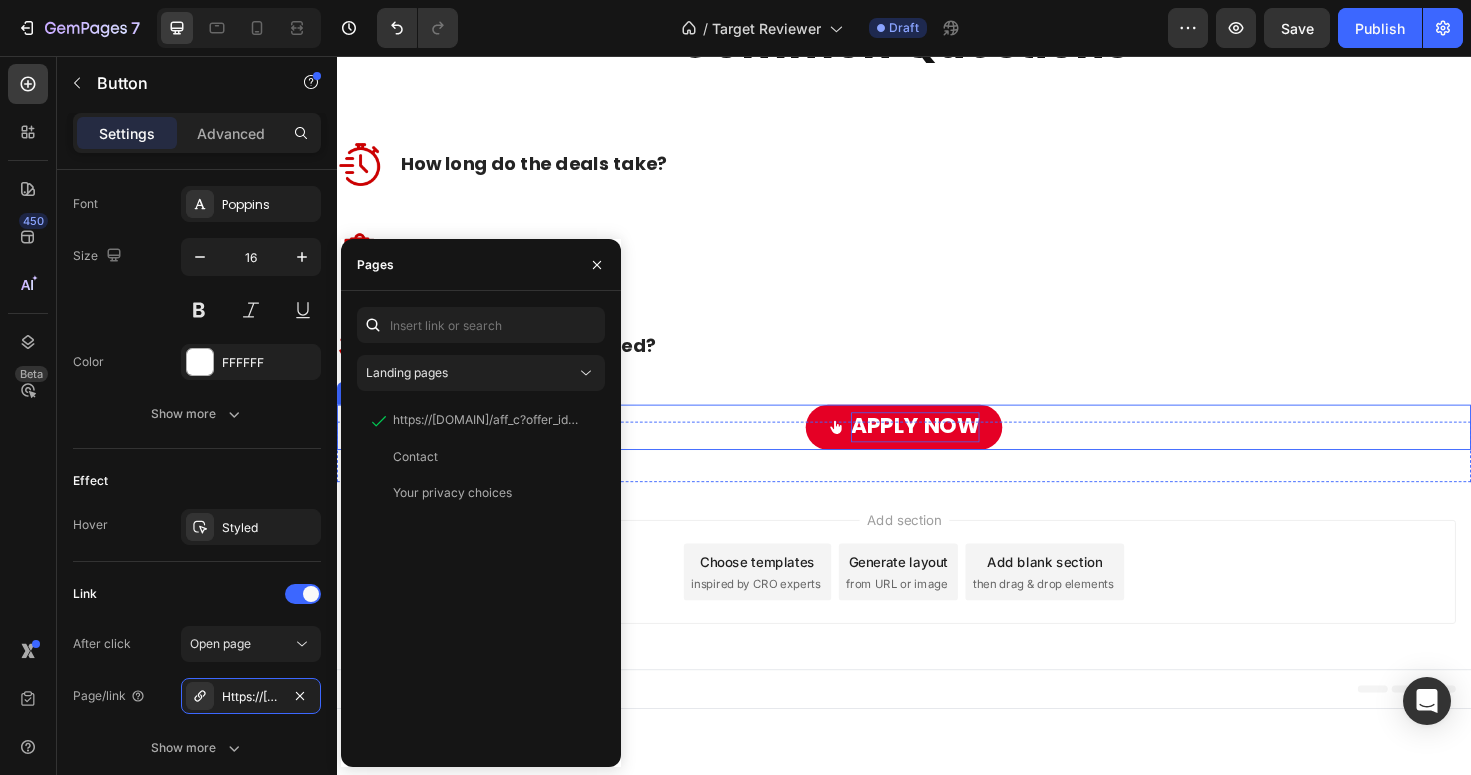 click on "APPLY NOW" at bounding box center [949, 447] 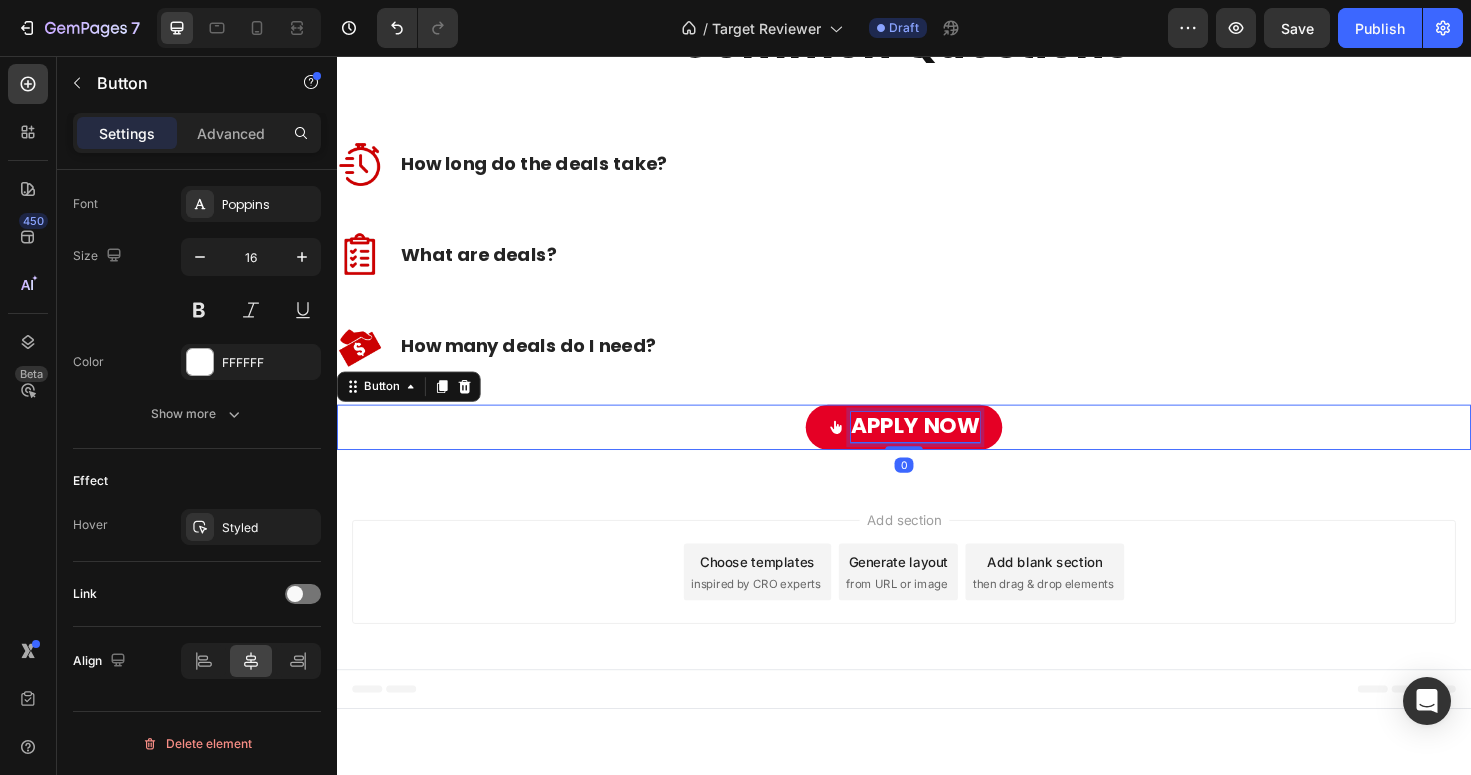 click on "APPLY NOW" at bounding box center [949, 447] 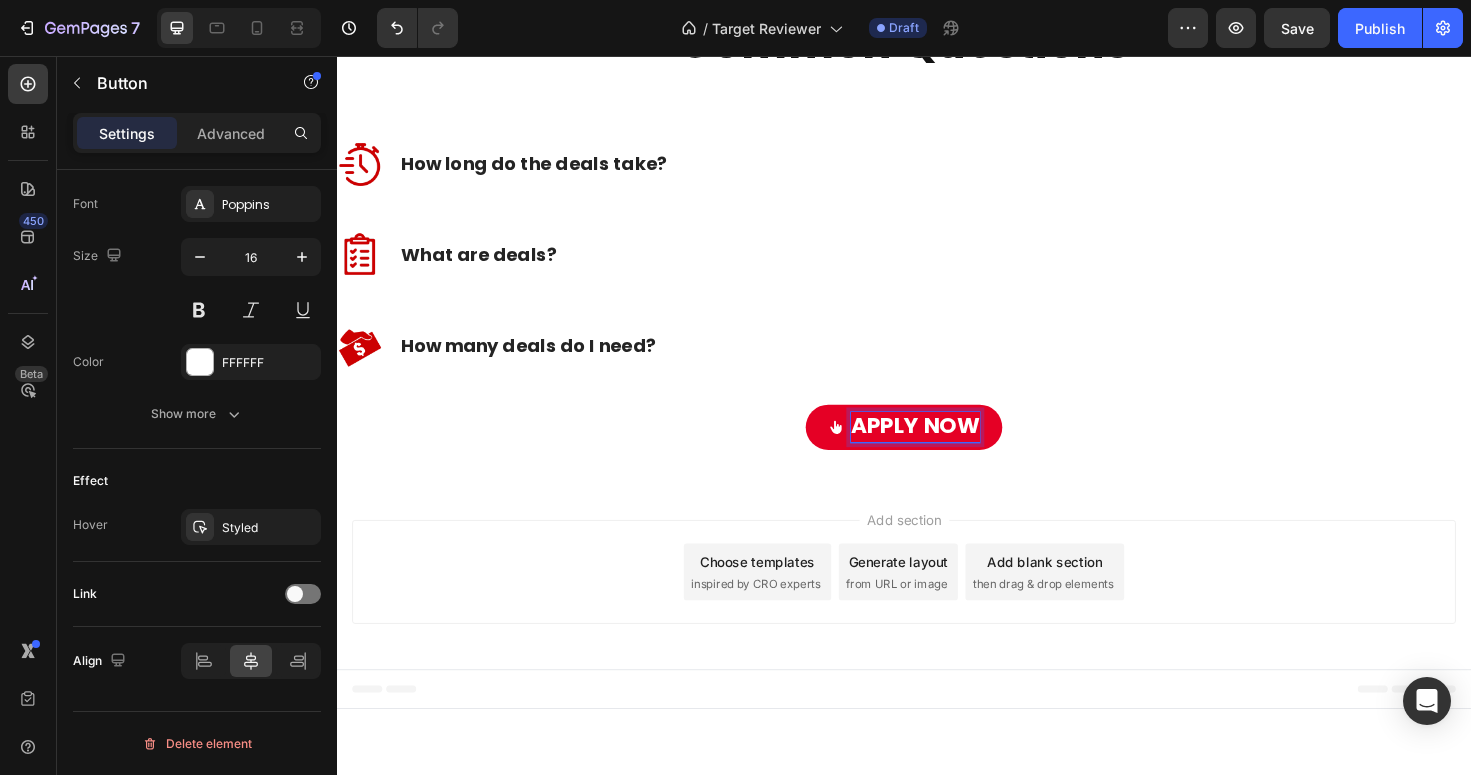 click on "APPLY NOW" at bounding box center (937, 449) 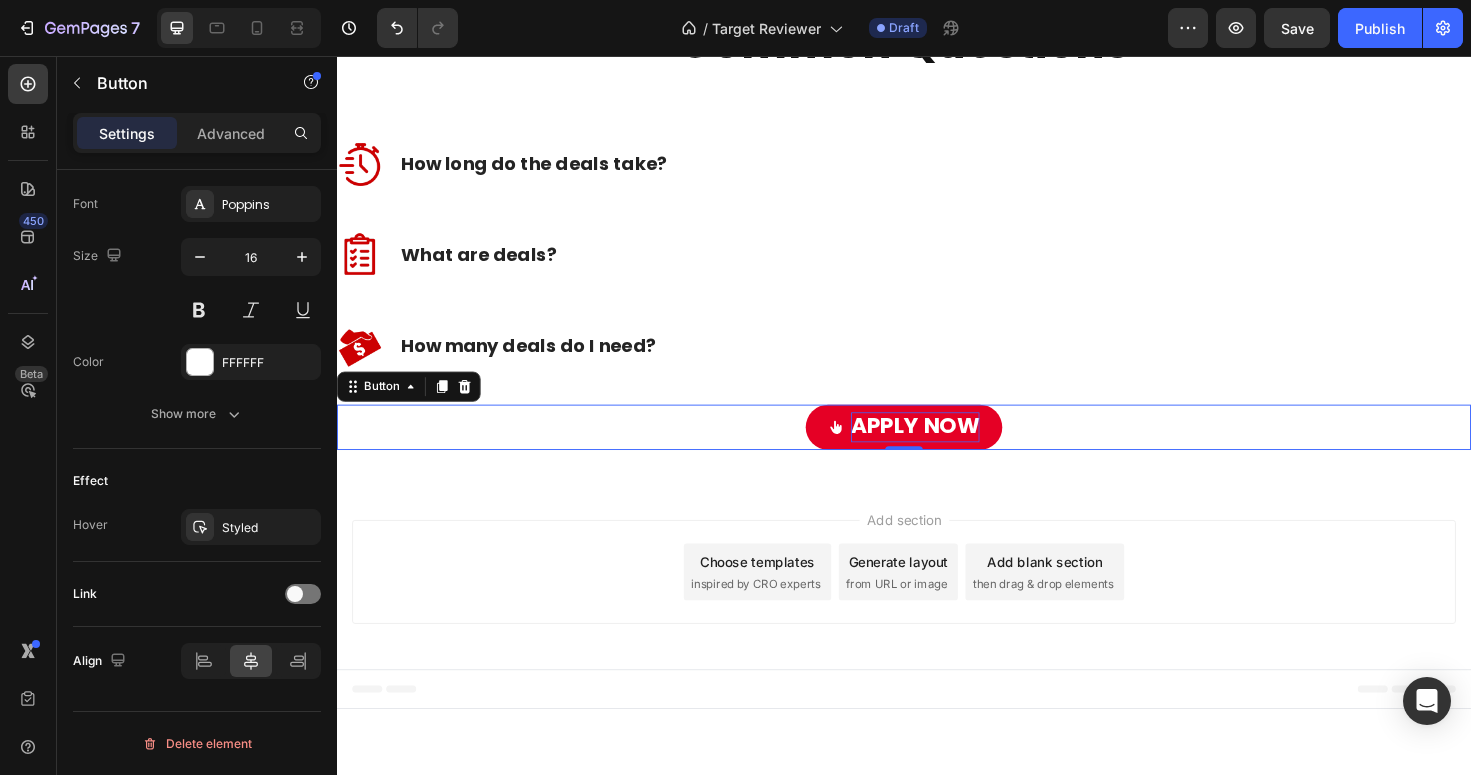 click on "APPLY NOW" at bounding box center [949, 447] 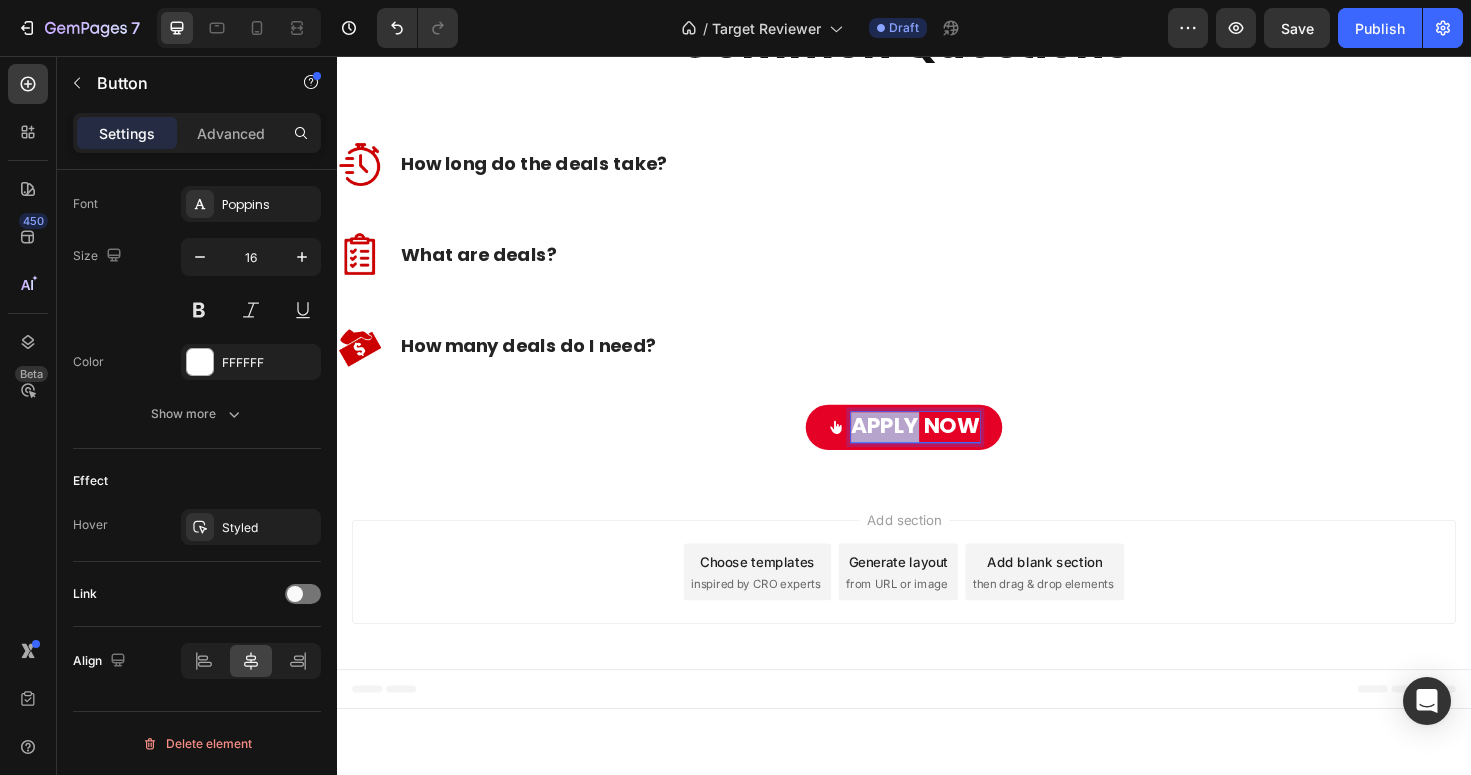 click on "APPLY NOW" at bounding box center (949, 447) 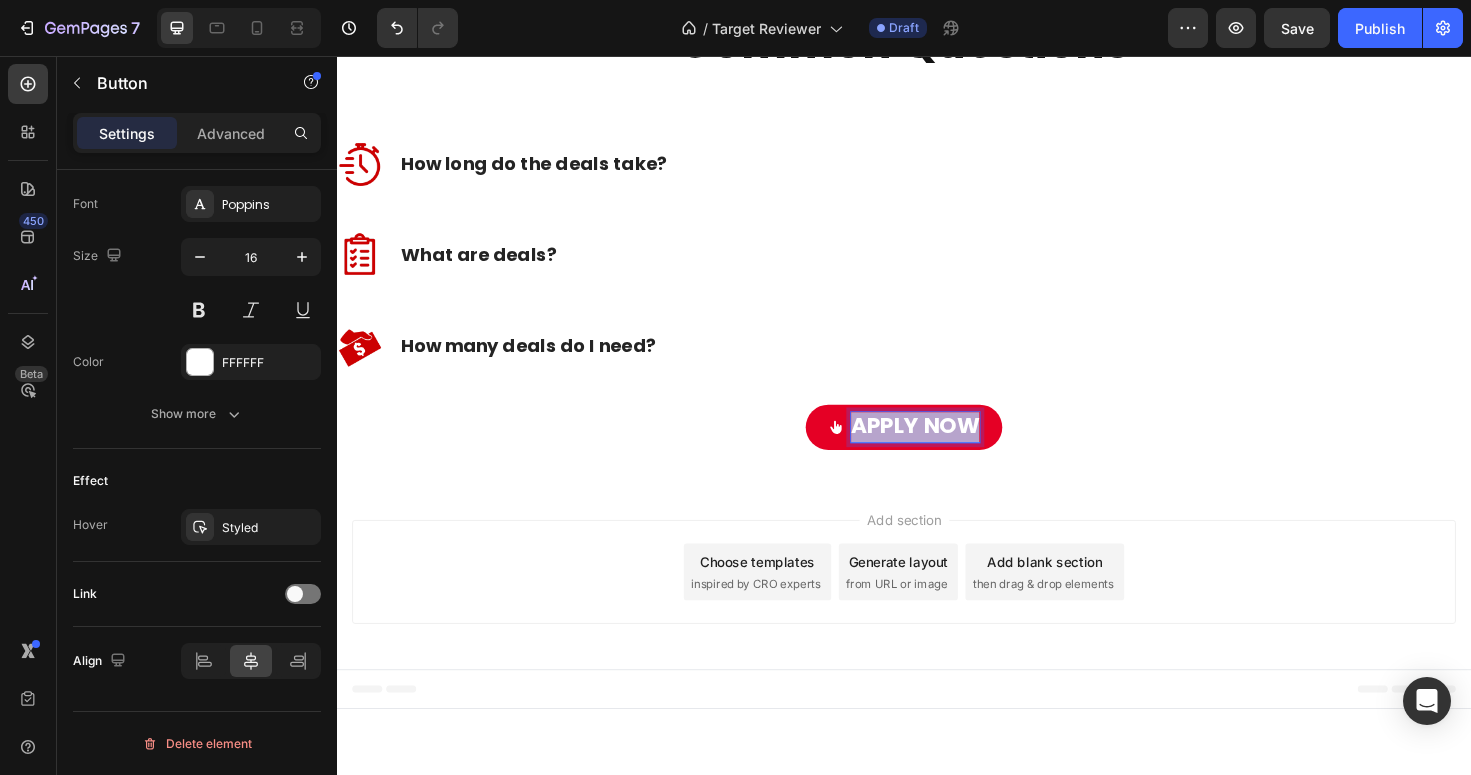 click on "APPLY NOW" at bounding box center [949, 447] 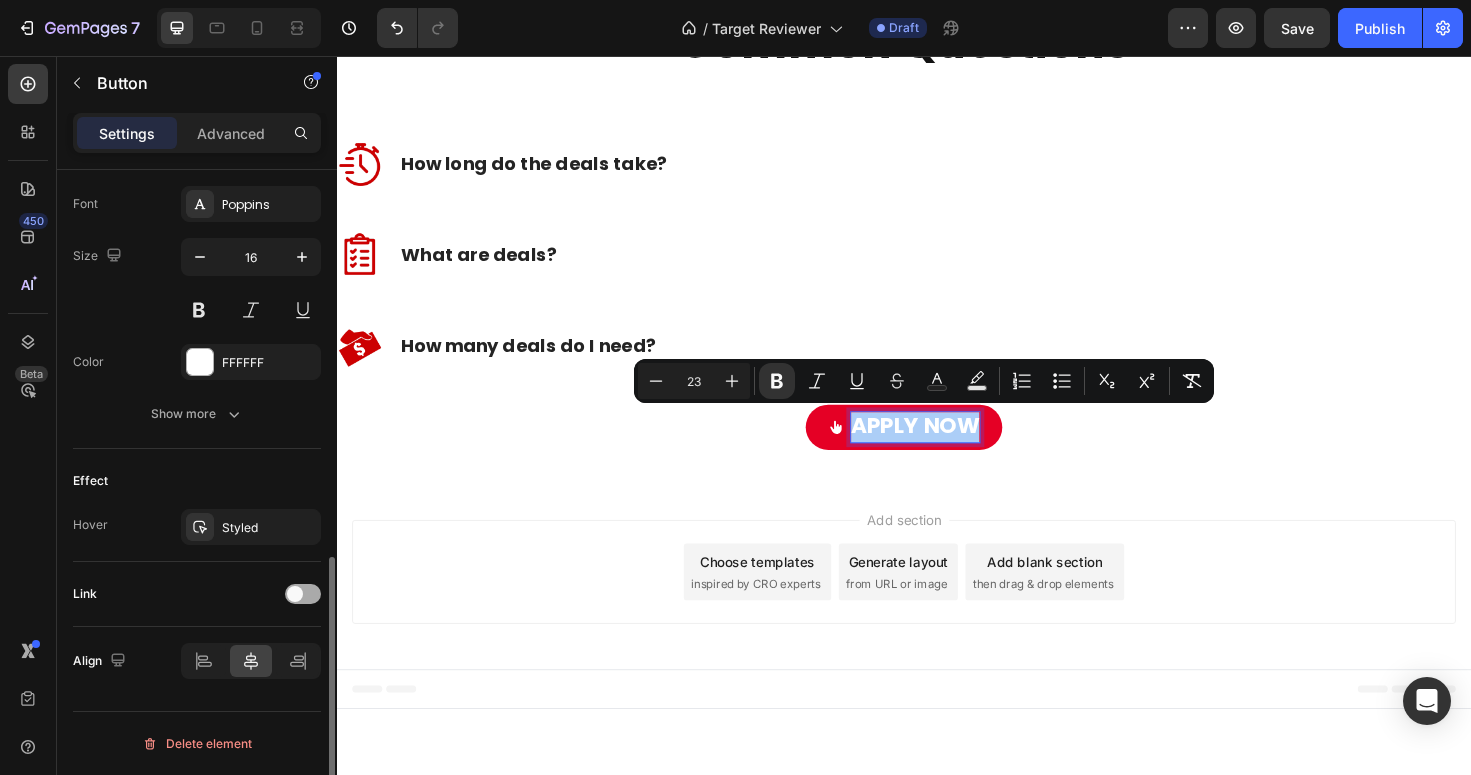 click at bounding box center [295, 594] 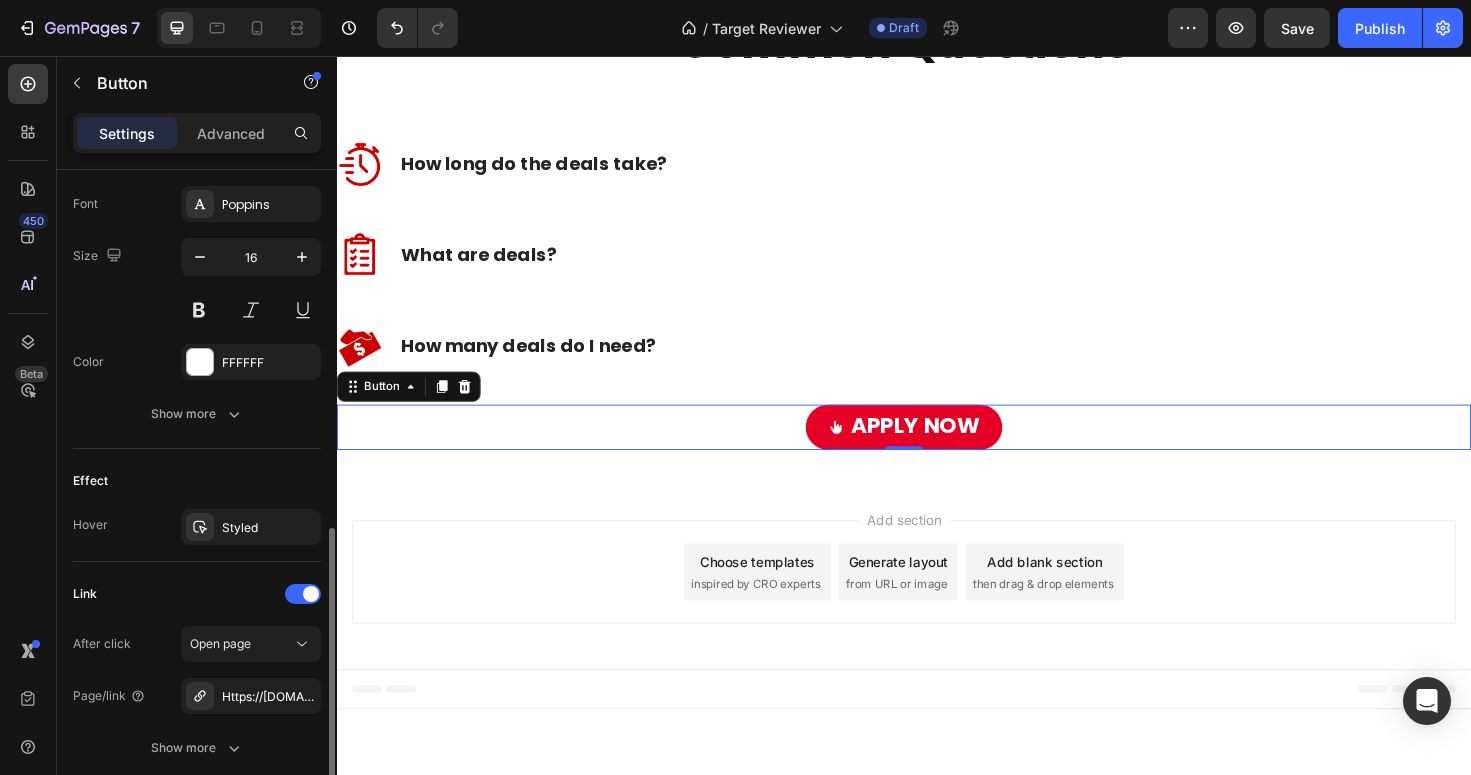 scroll, scrollTop: 1086, scrollLeft: 0, axis: vertical 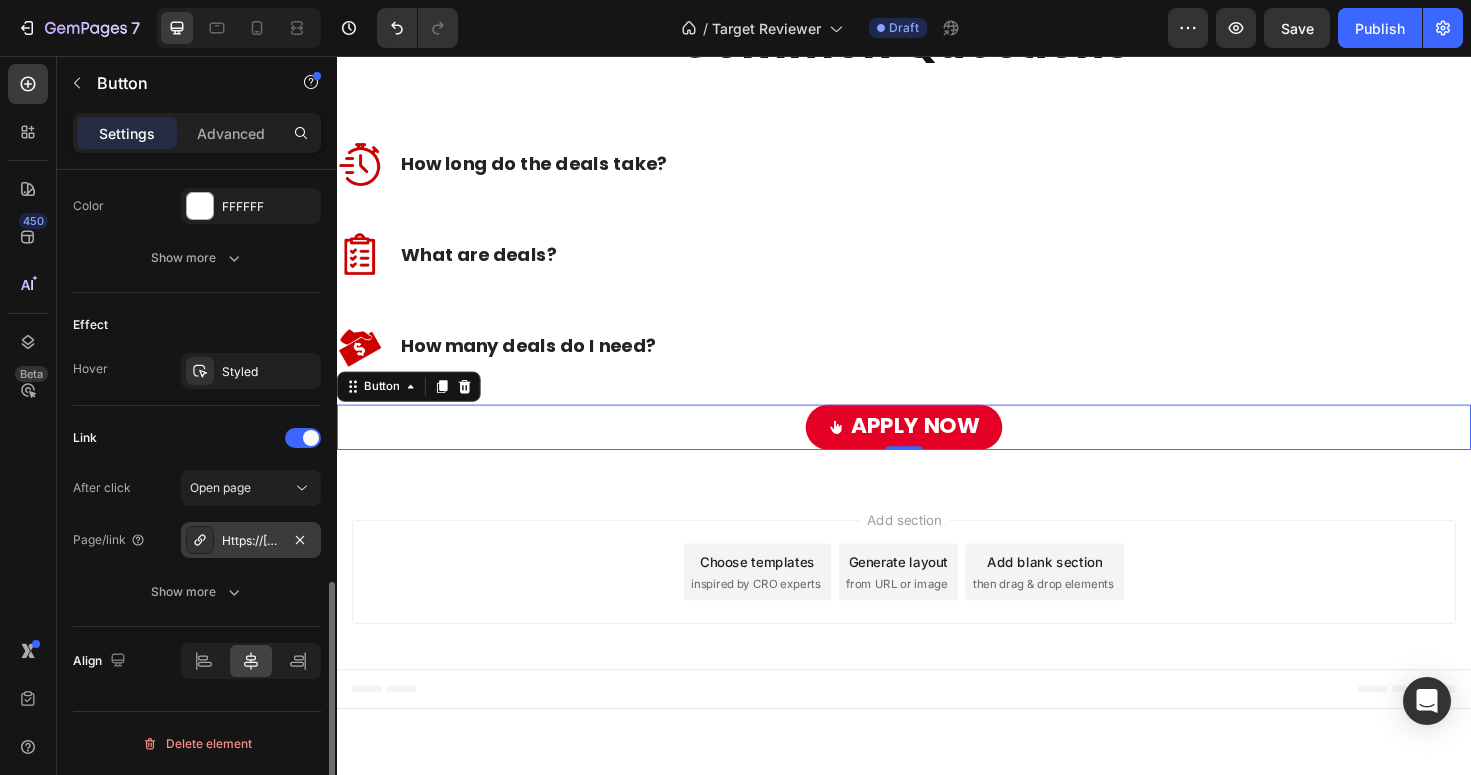 click on "Https://[DOMAIN]/aff_c?Offer_id=[NUMBER]&aff_id=[NUMBER]" at bounding box center (251, 541) 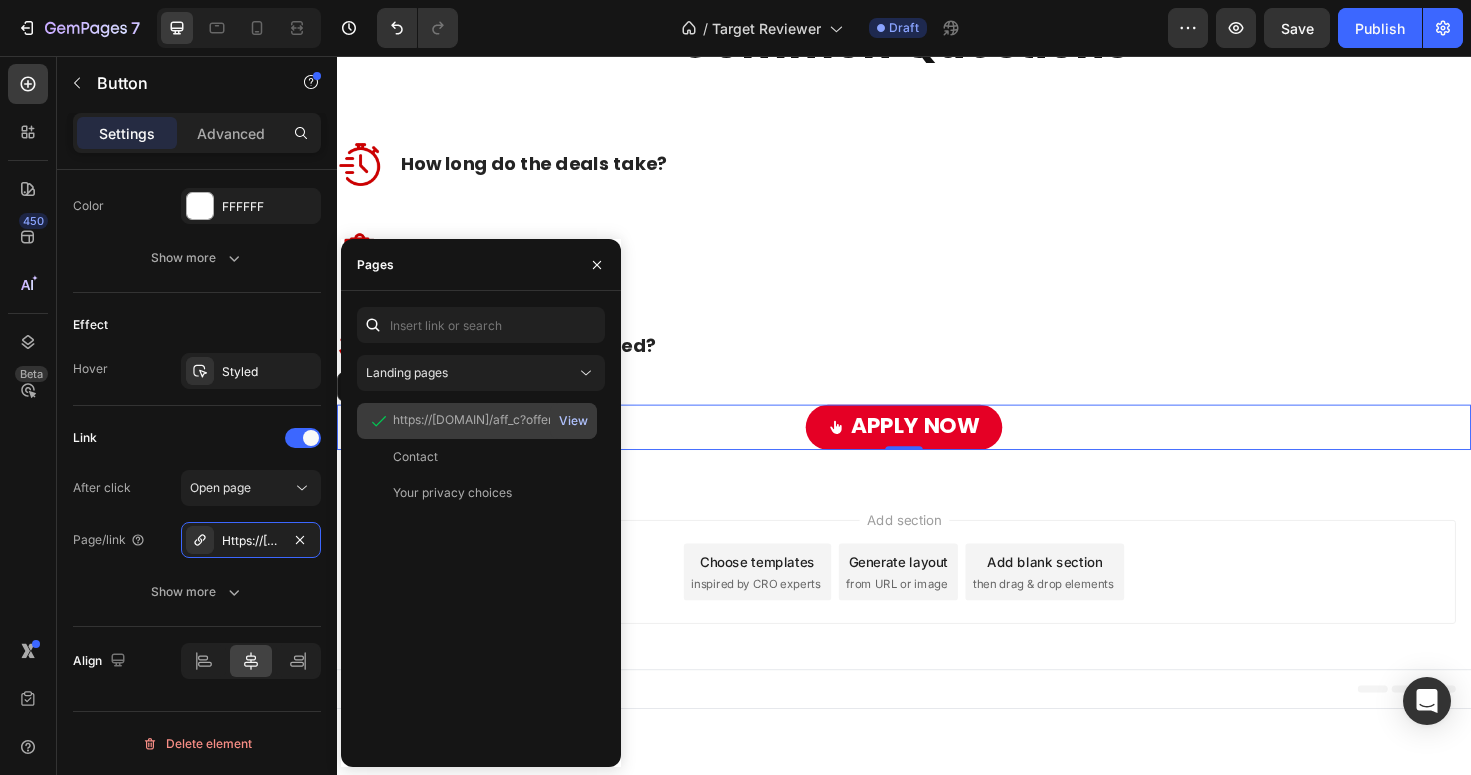 click on "View" at bounding box center (573, 421) 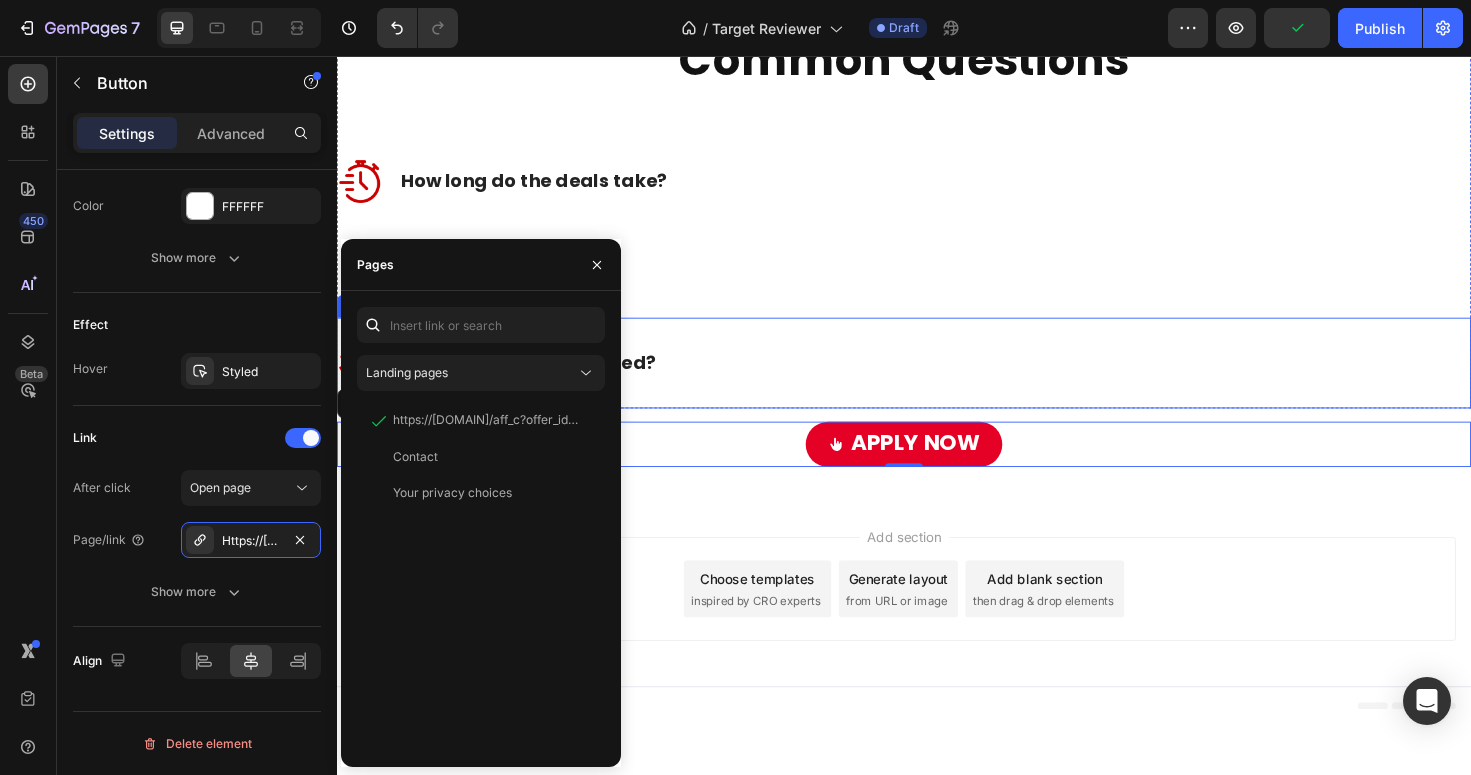scroll, scrollTop: 2107, scrollLeft: 0, axis: vertical 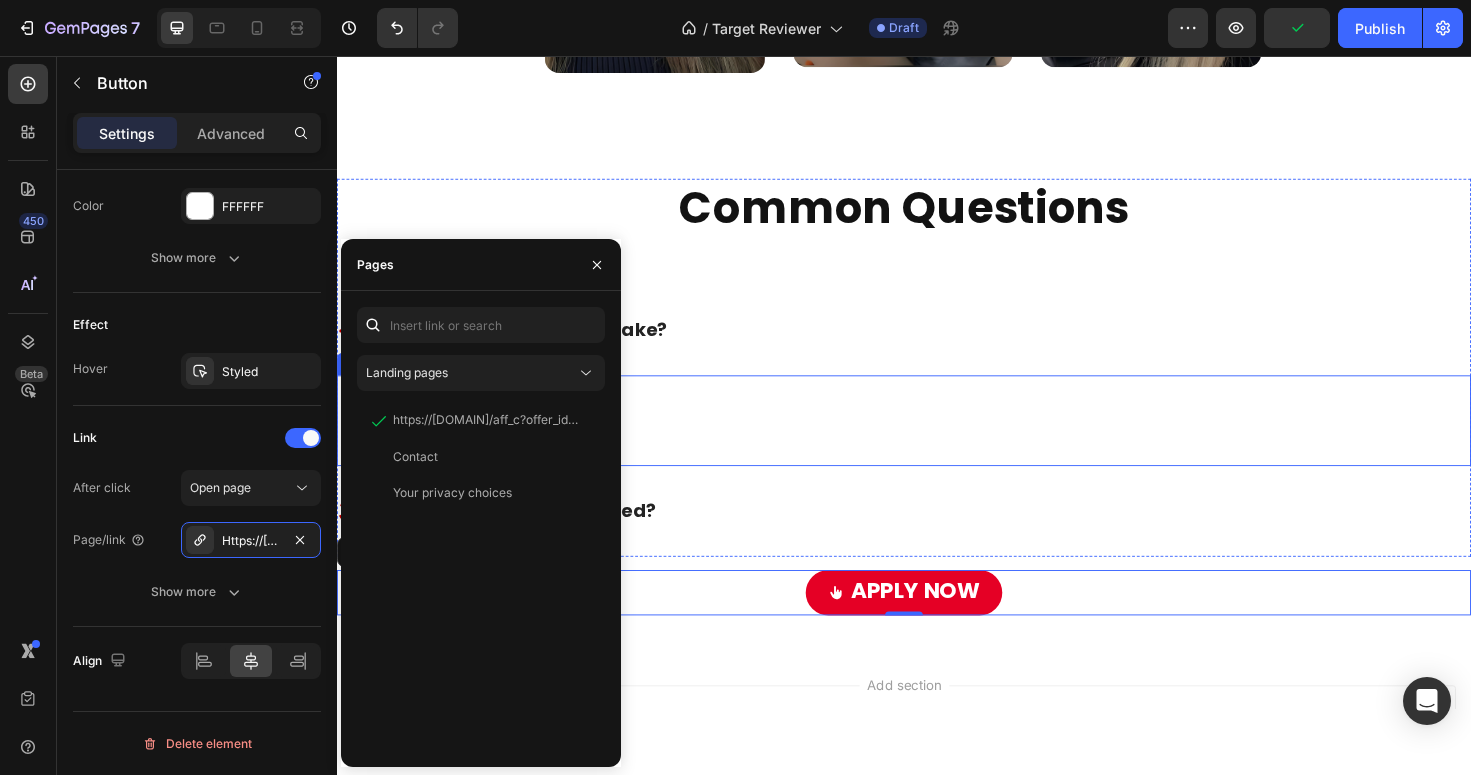 click on "Image What are deals? Accordion Row" at bounding box center [937, 442] 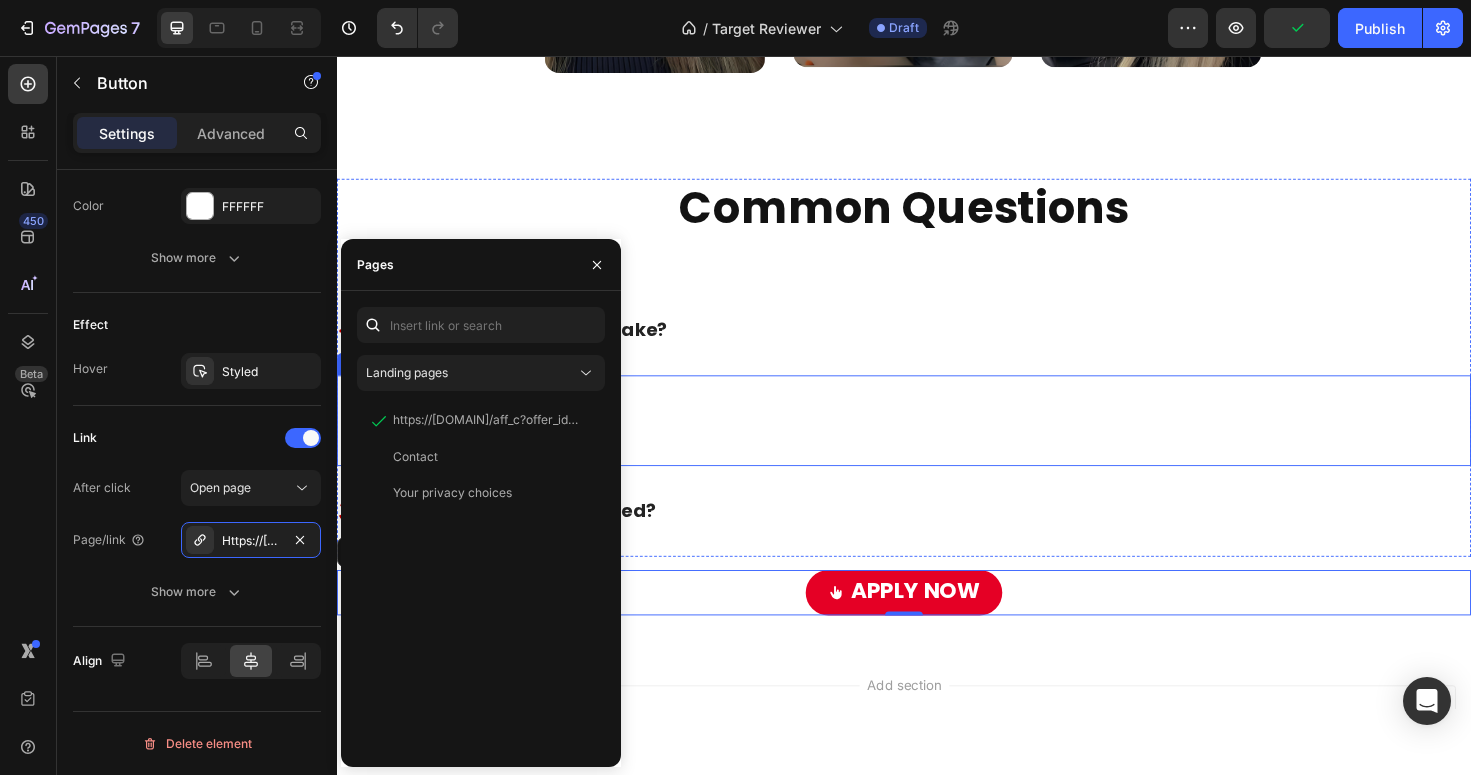 scroll, scrollTop: 0, scrollLeft: 0, axis: both 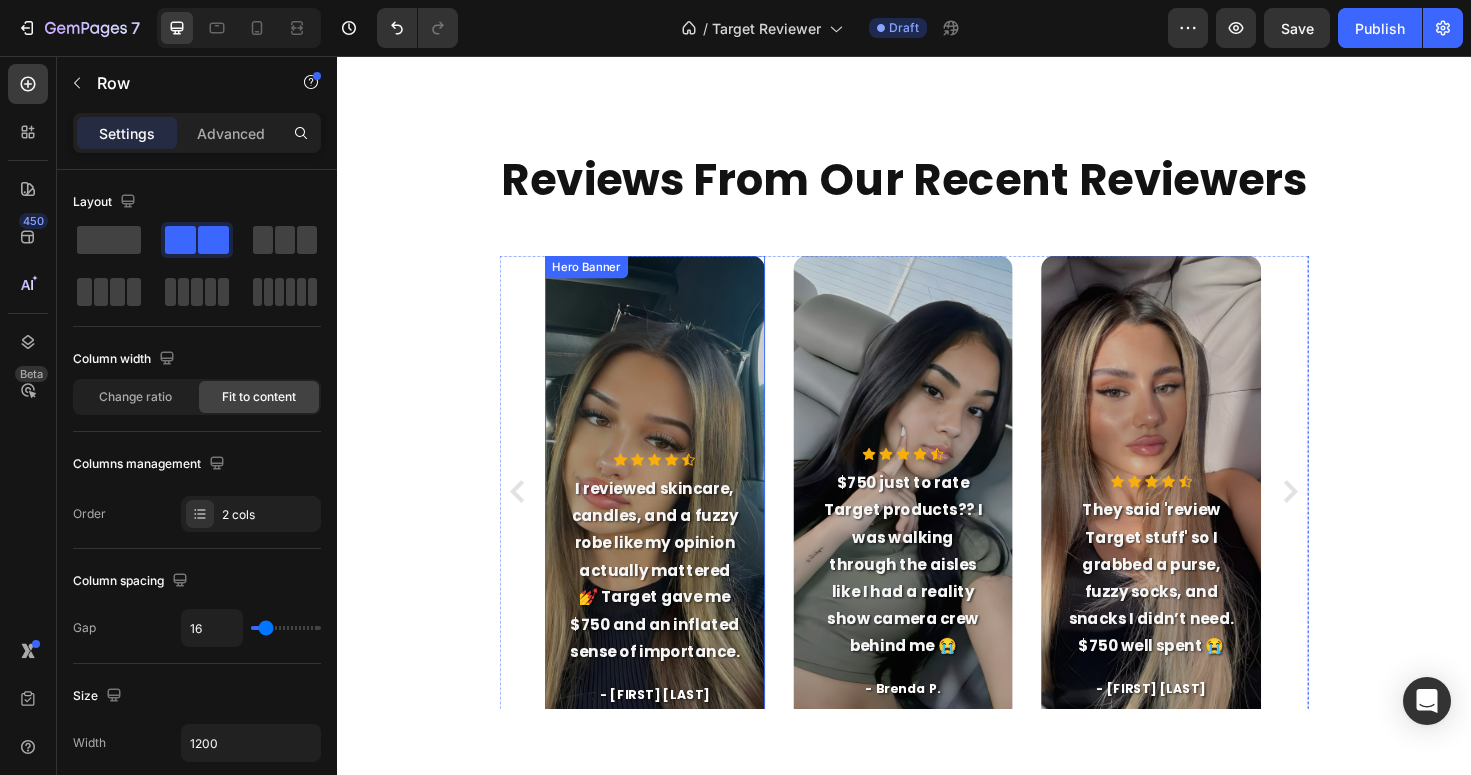 click at bounding box center (673, 517) 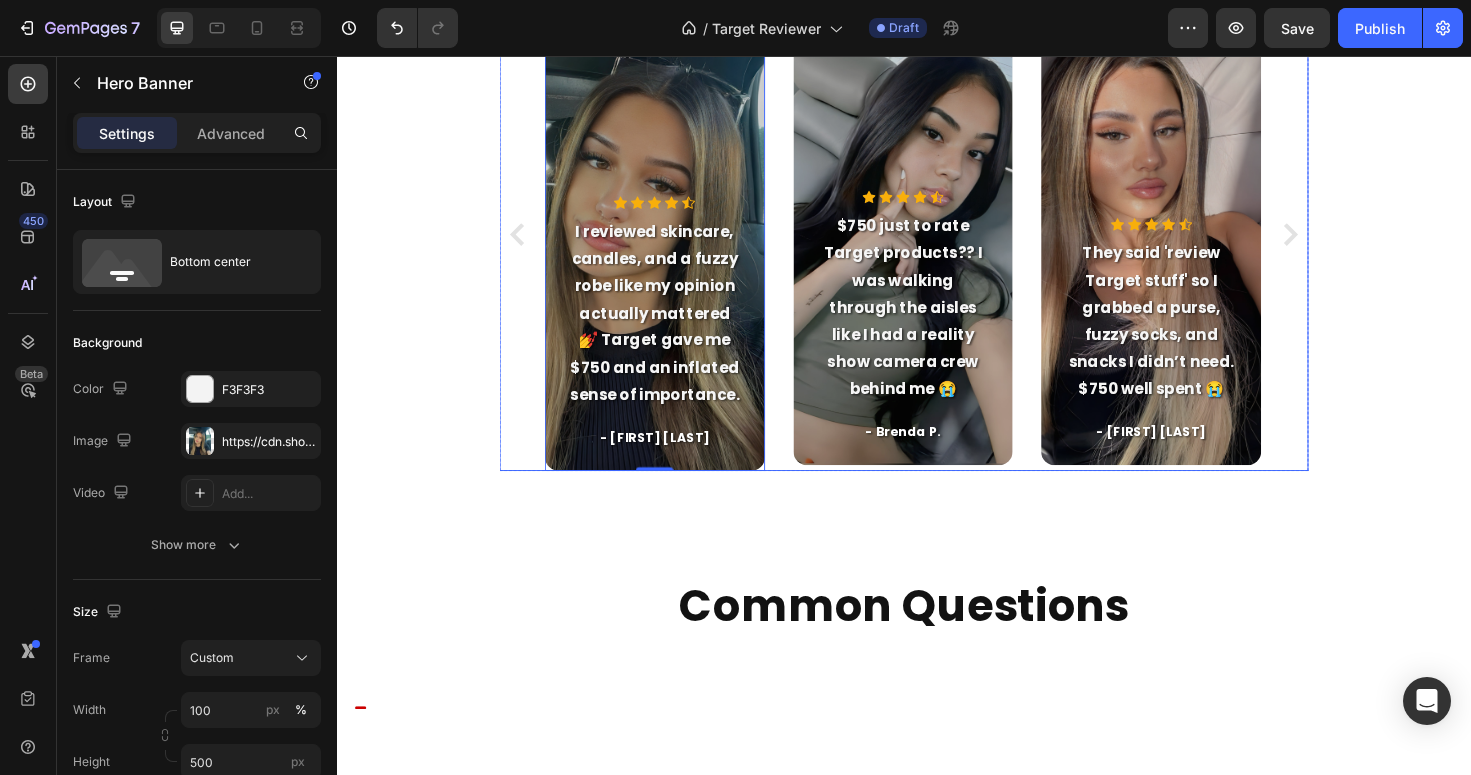 scroll, scrollTop: 1700, scrollLeft: 0, axis: vertical 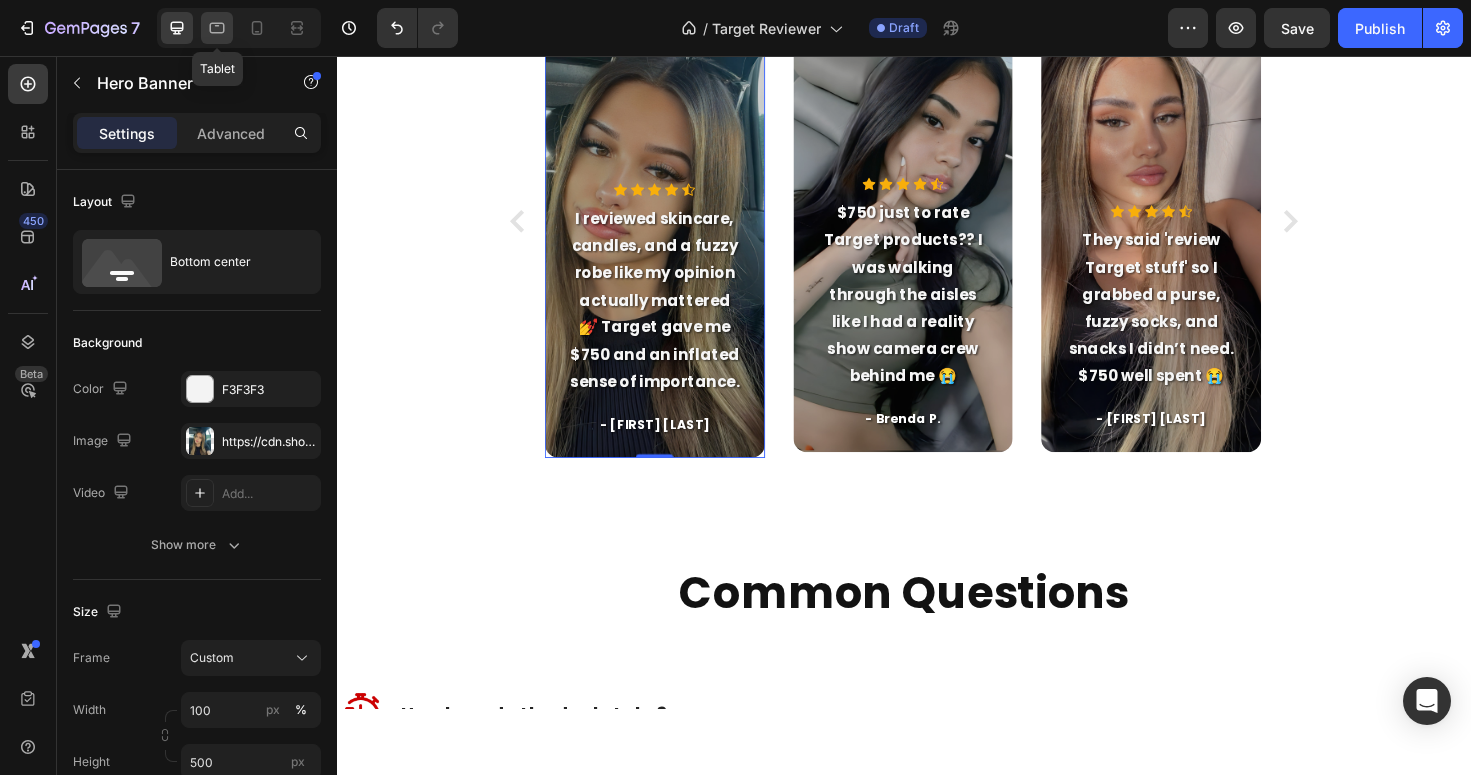 click 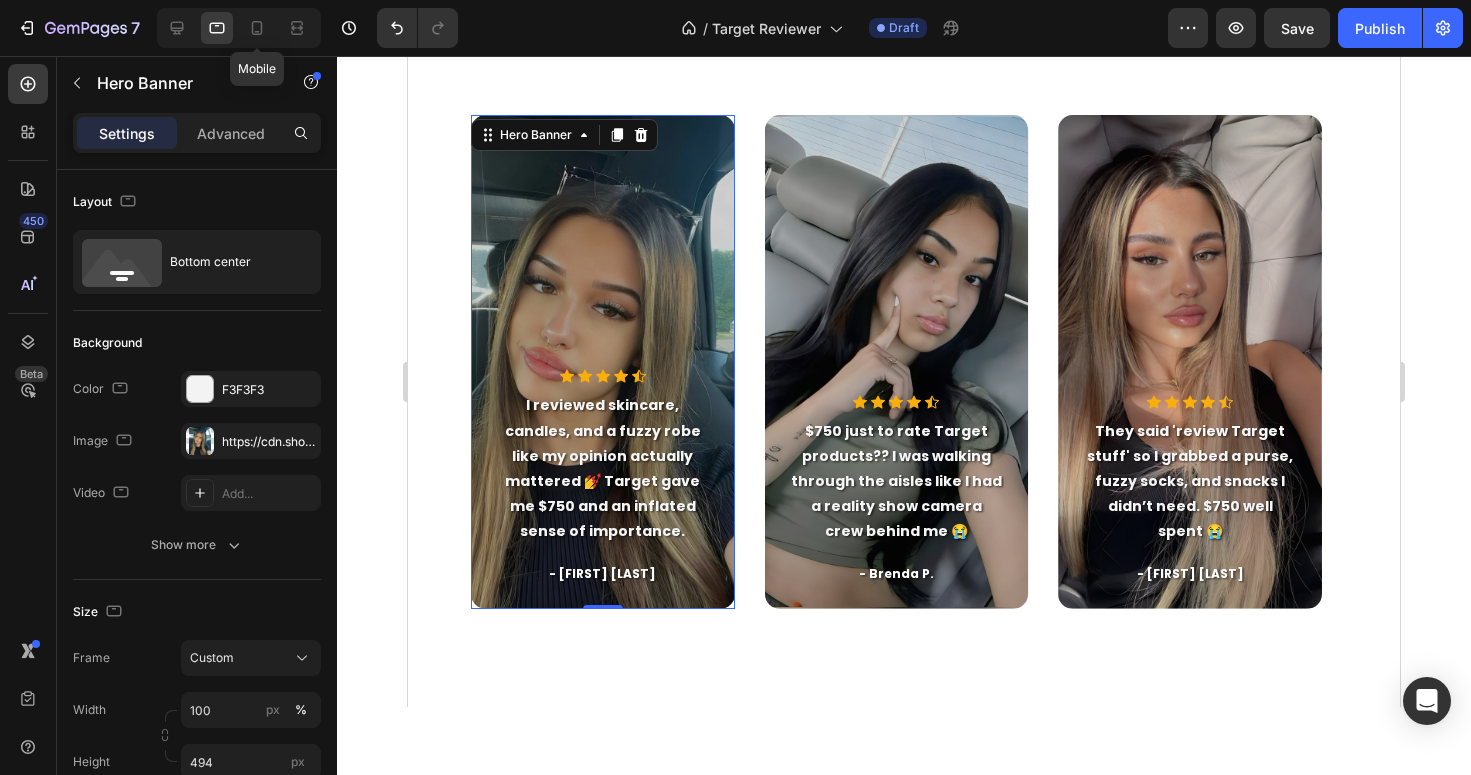 scroll, scrollTop: 1549, scrollLeft: 0, axis: vertical 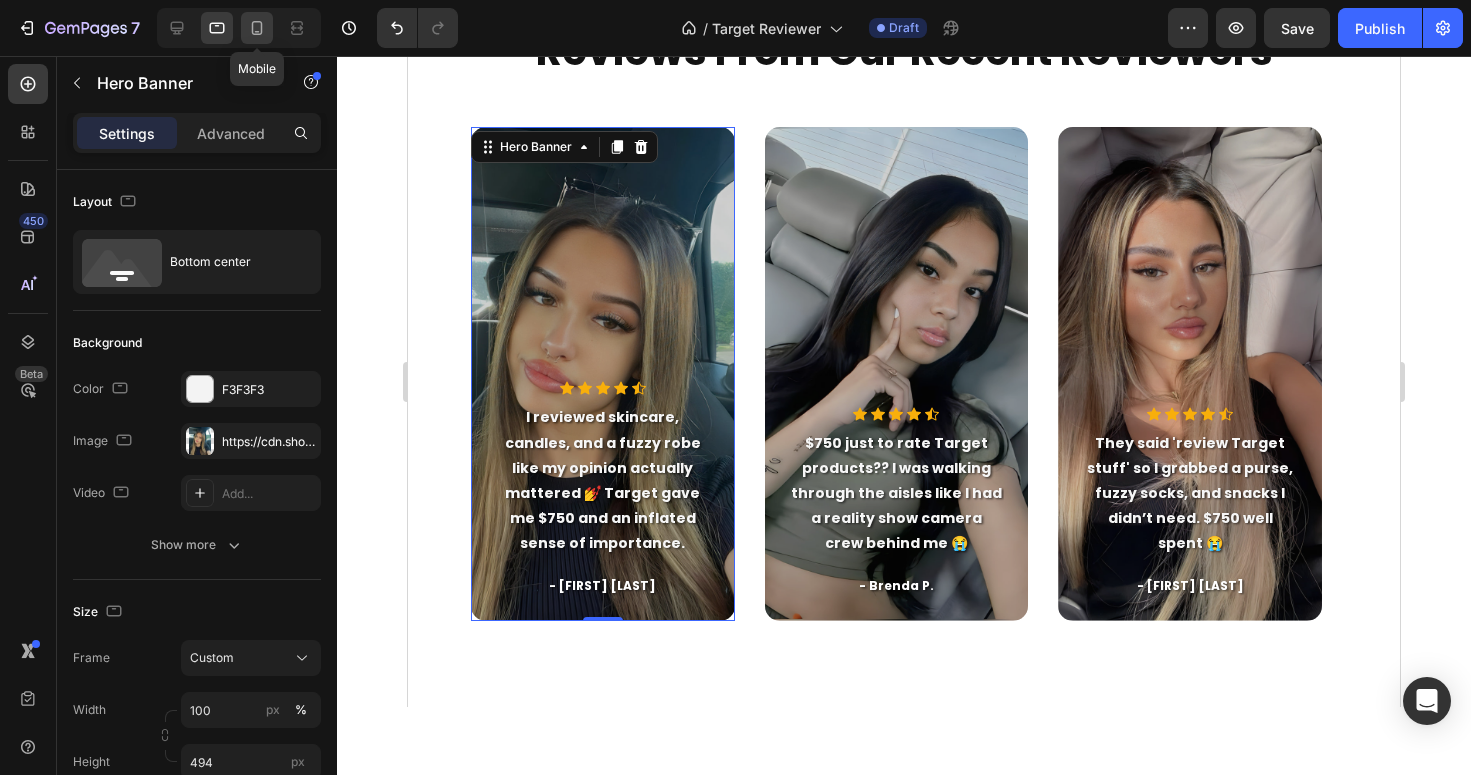 click 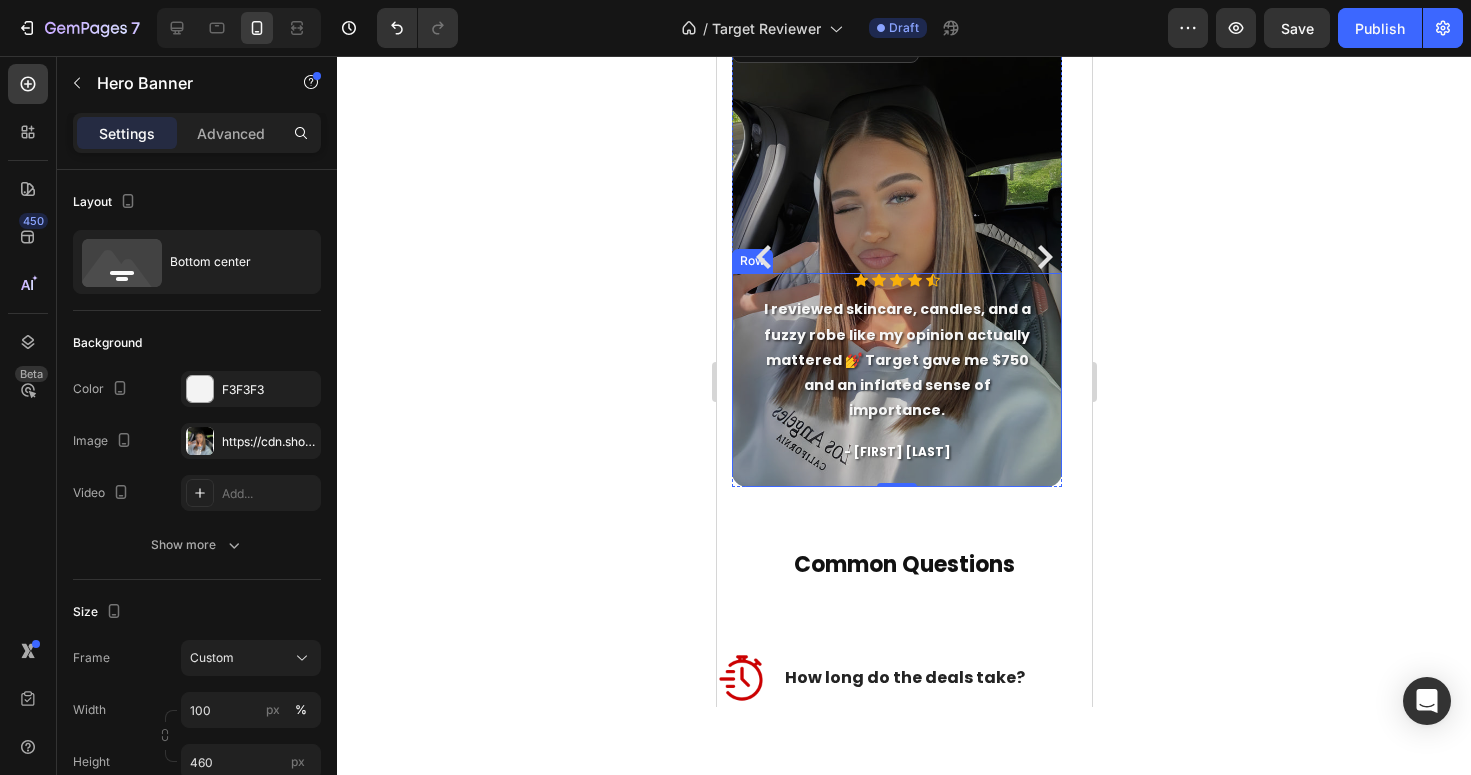 scroll, scrollTop: 1162, scrollLeft: 0, axis: vertical 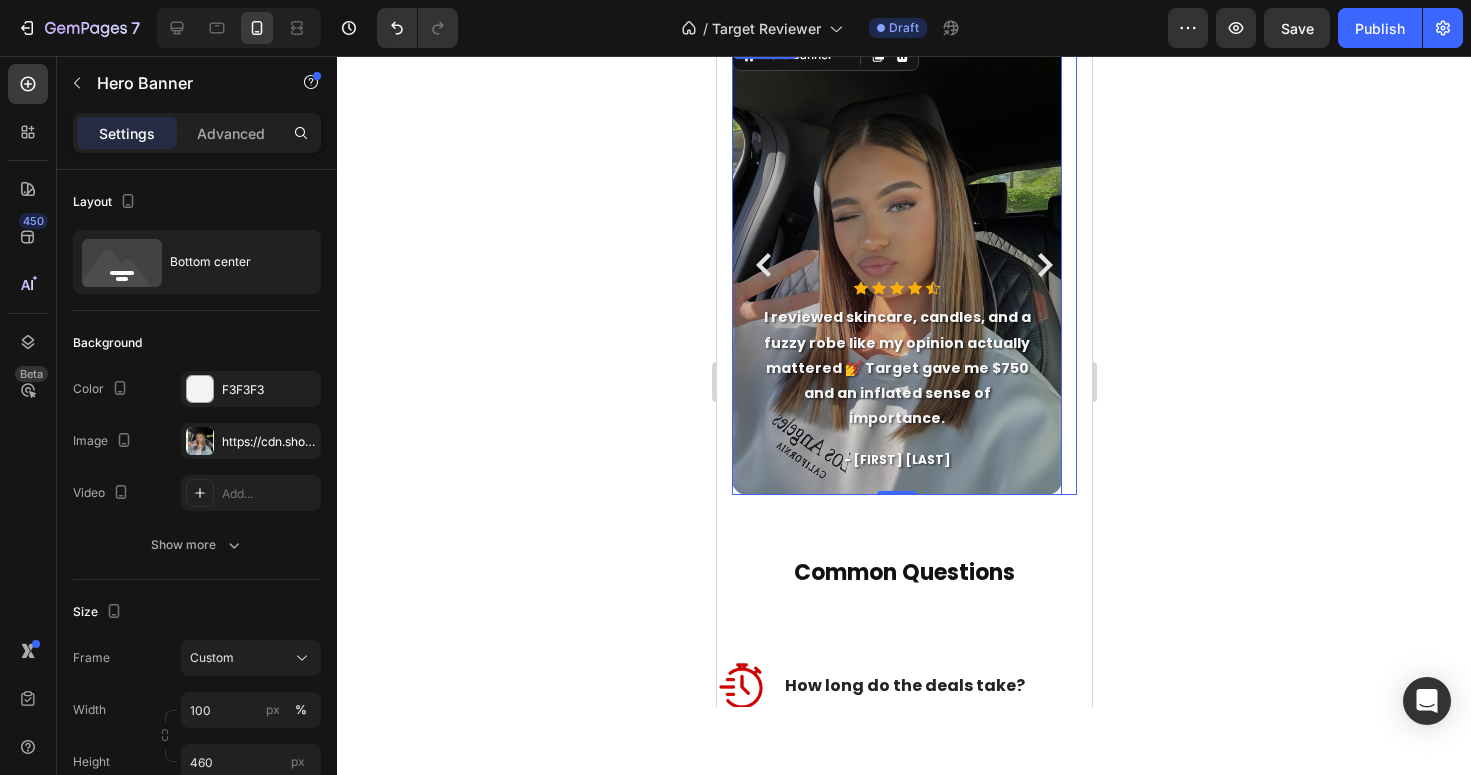 click 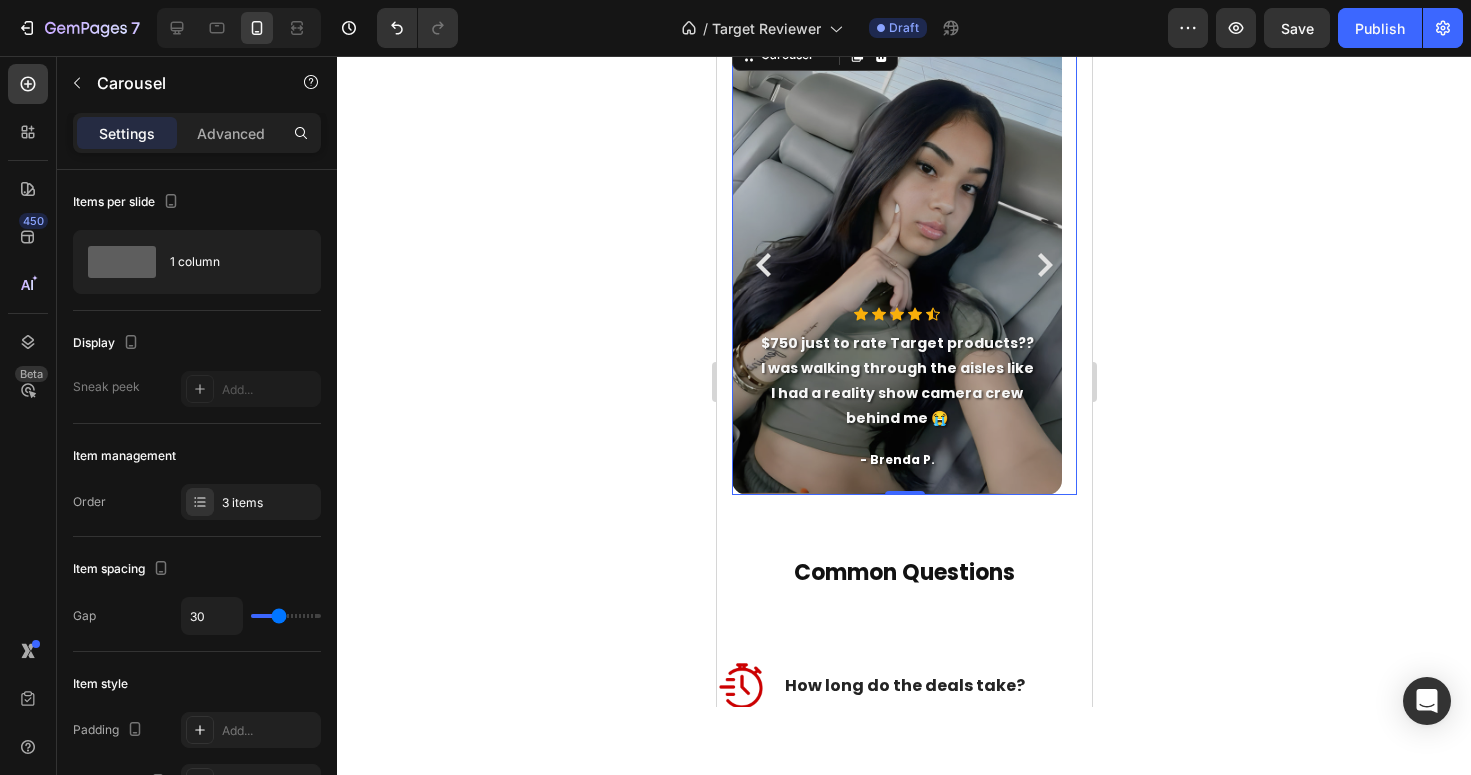 click 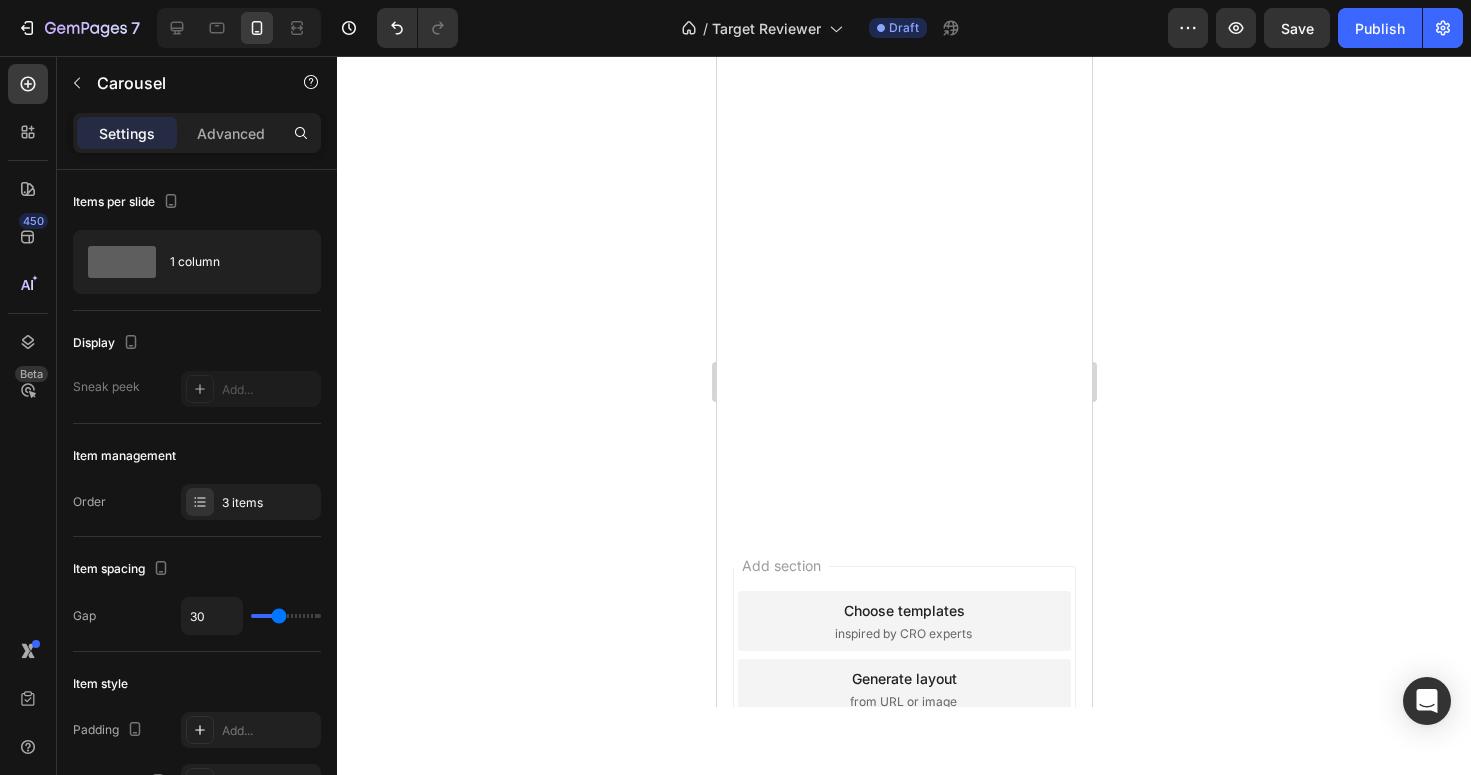 scroll, scrollTop: 290, scrollLeft: 0, axis: vertical 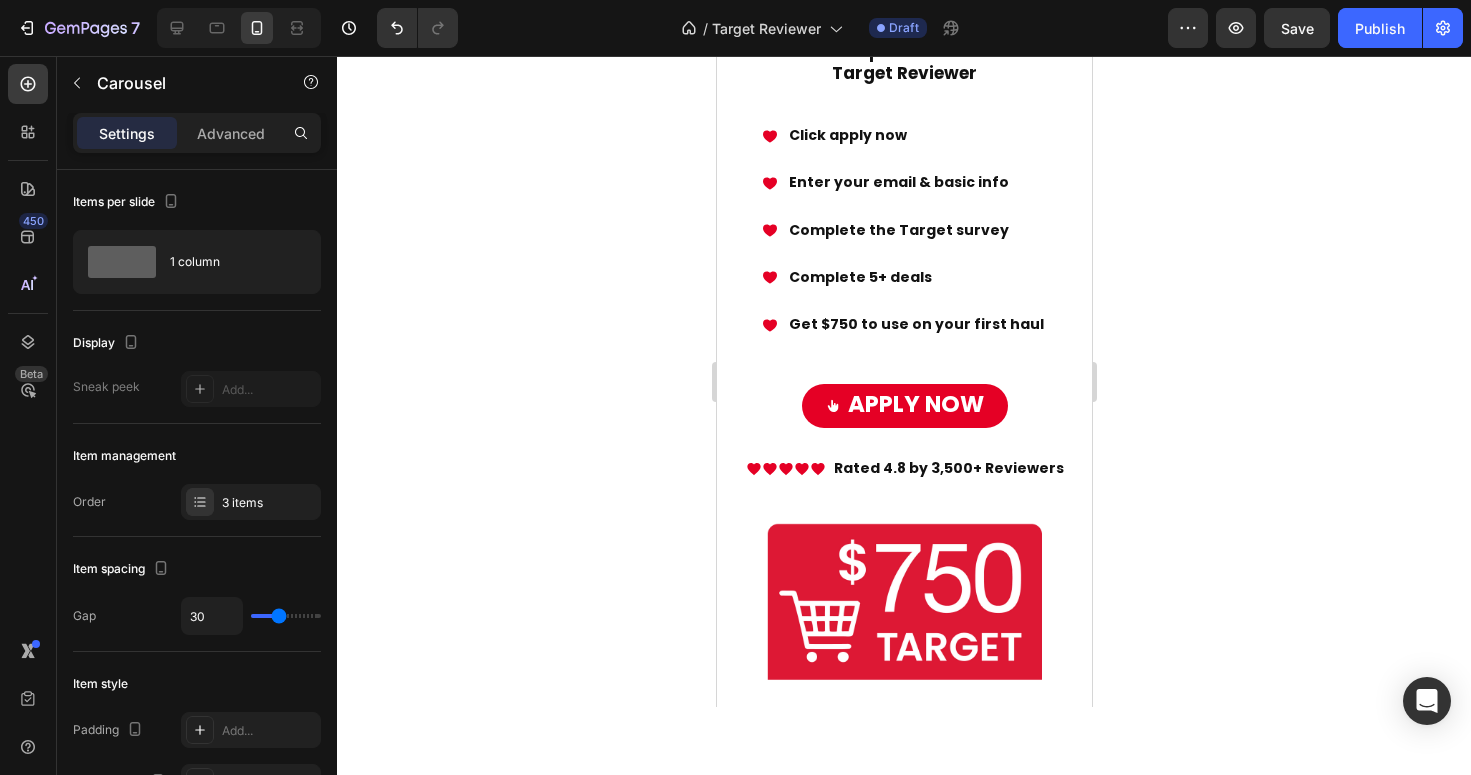 click on "7  Version history  /  Target Reviewer Draft Preview  Save   Publish" 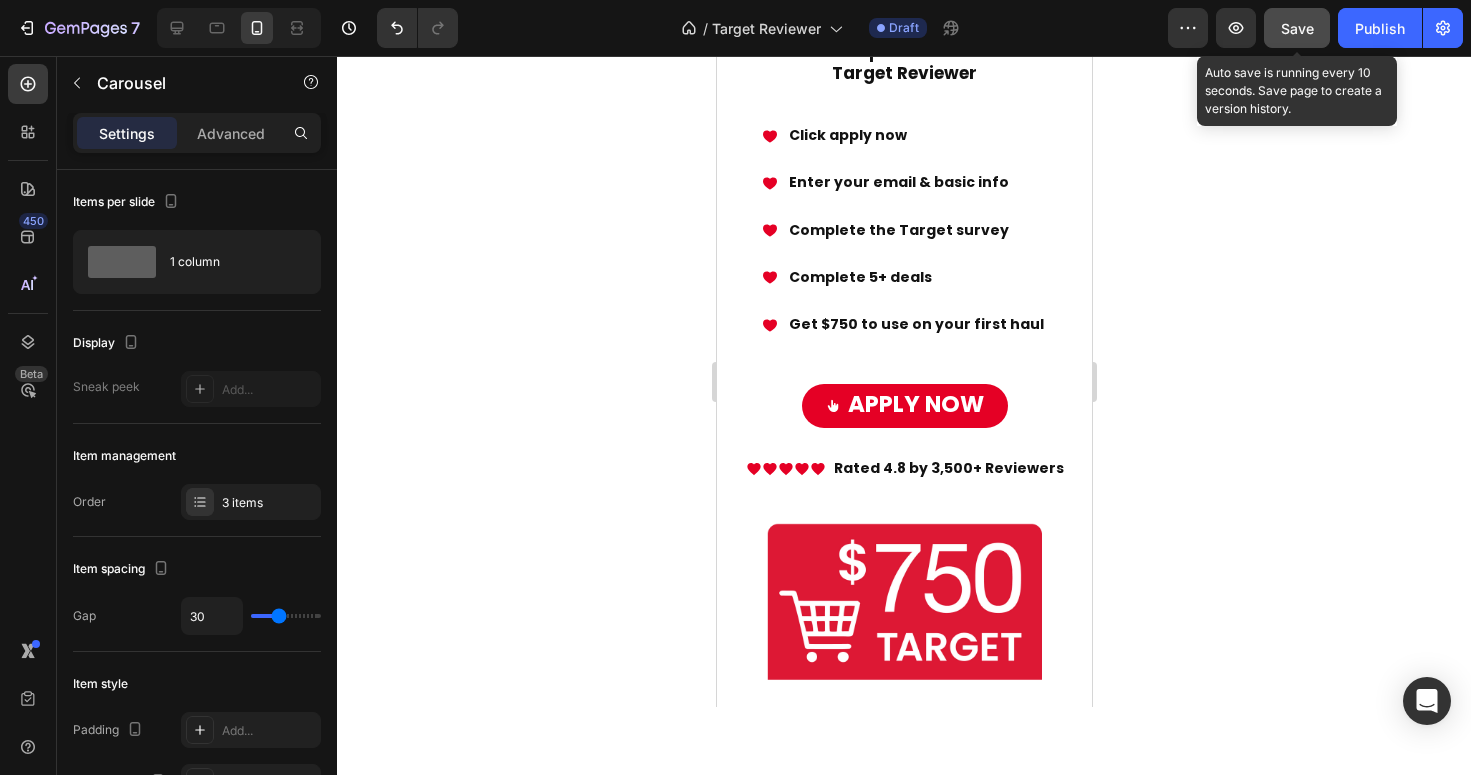 click on "Save" 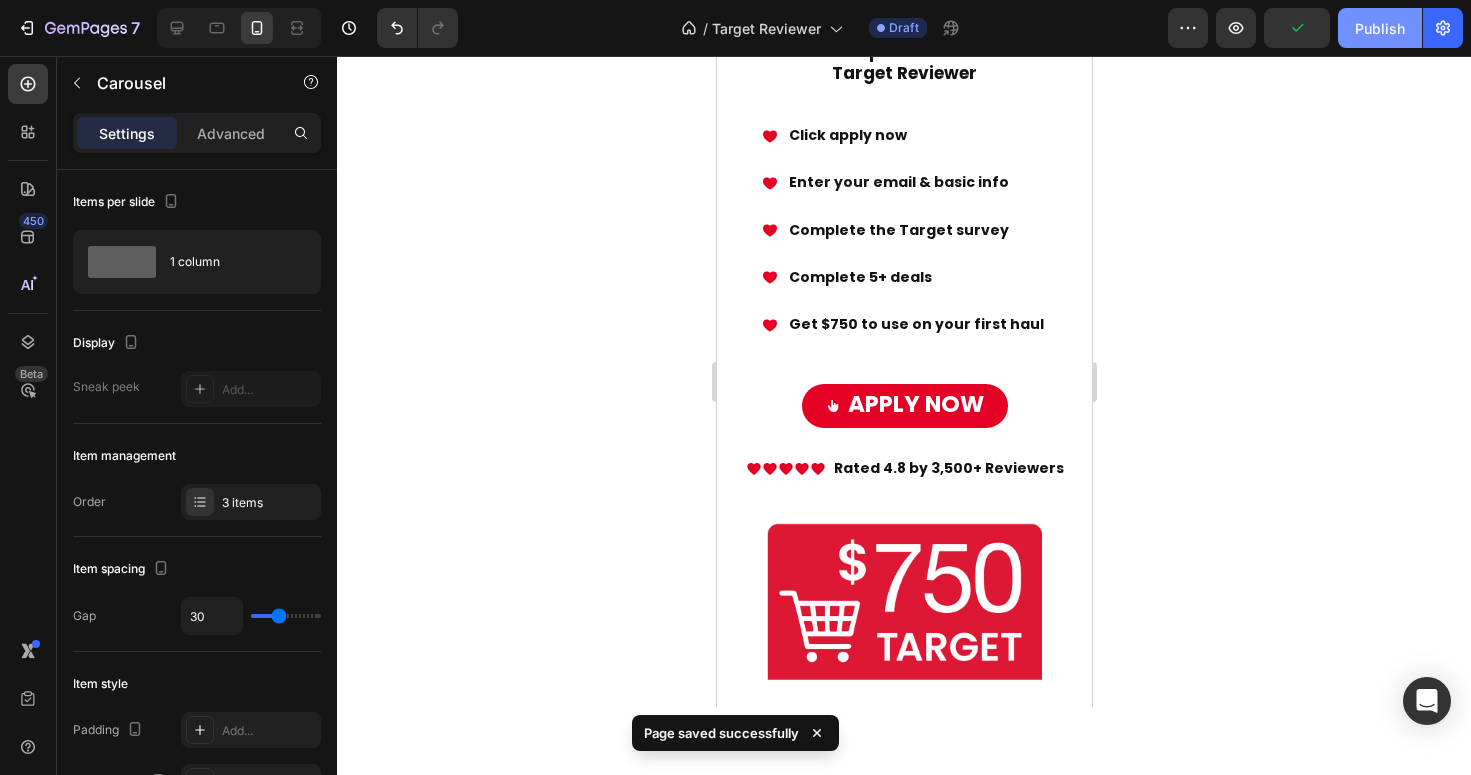 click on "Publish" at bounding box center [1380, 28] 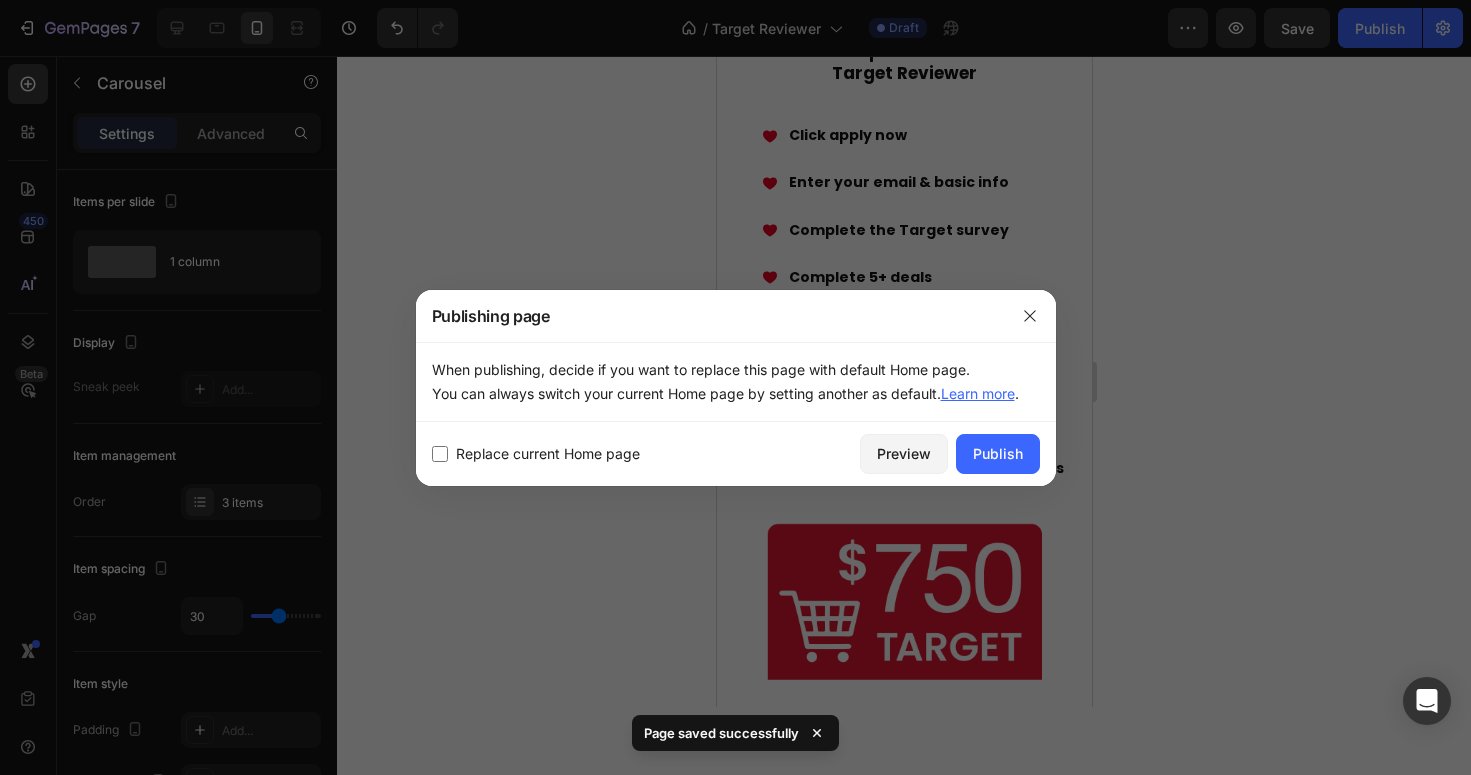 click on "Replace current Home page" at bounding box center [548, 454] 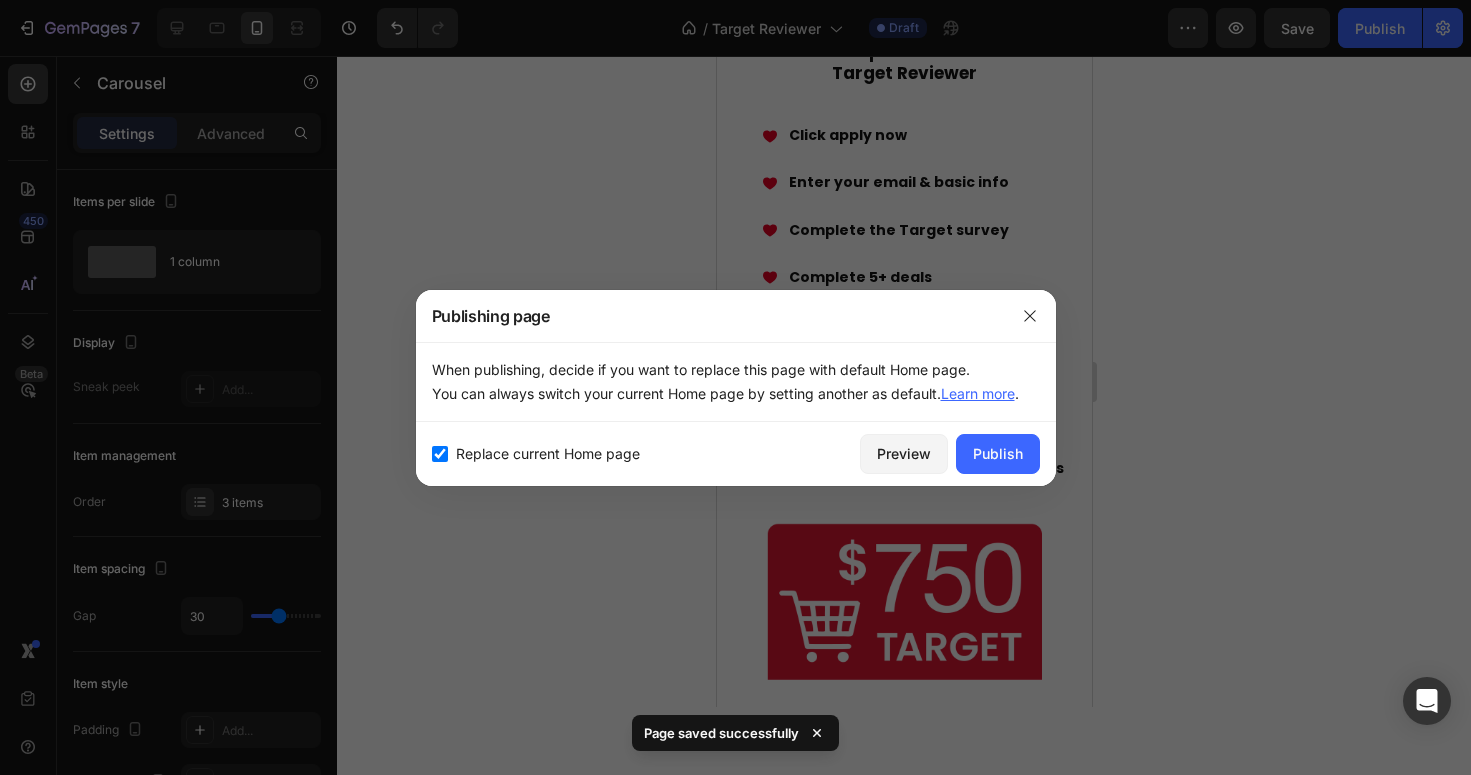 checkbox on "true" 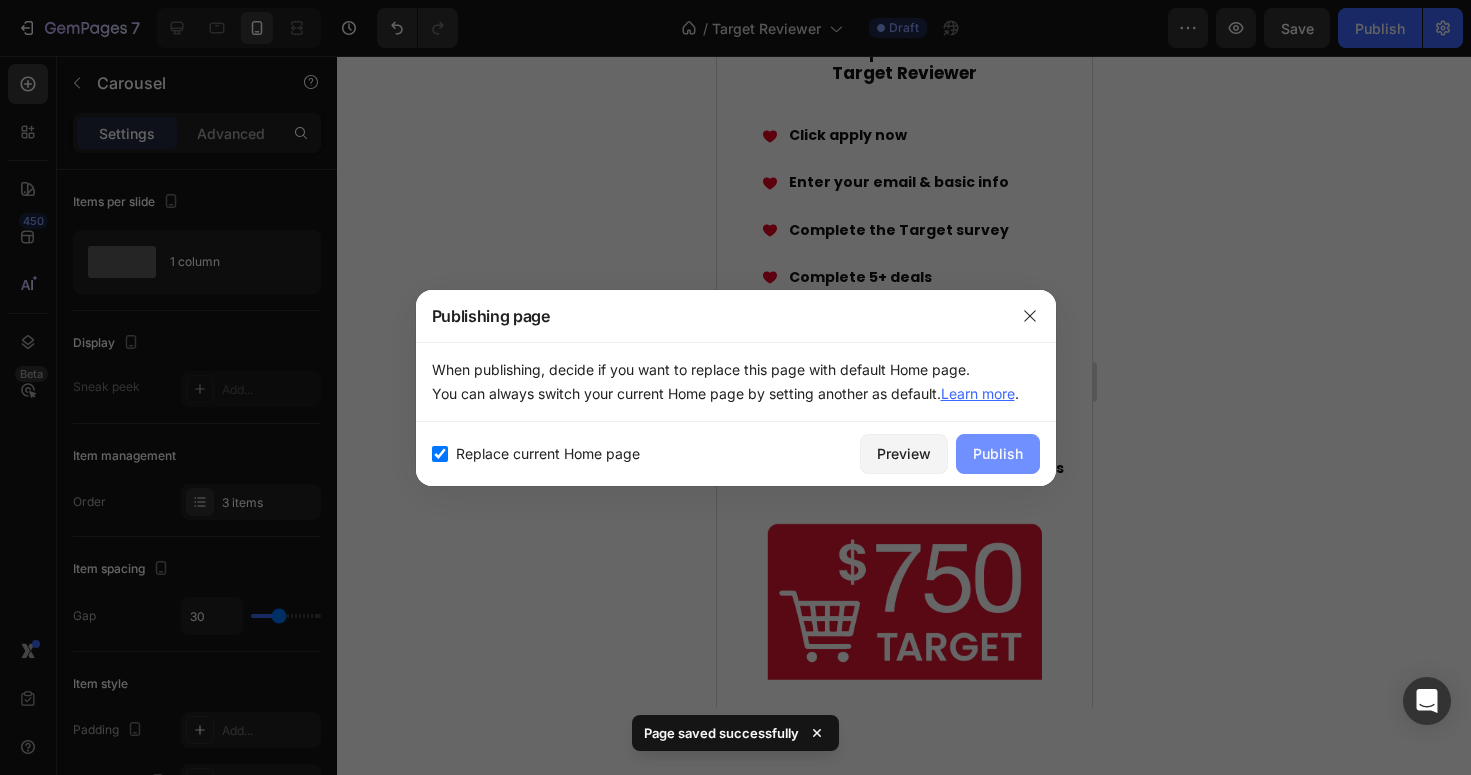 click on "Publish" at bounding box center [998, 453] 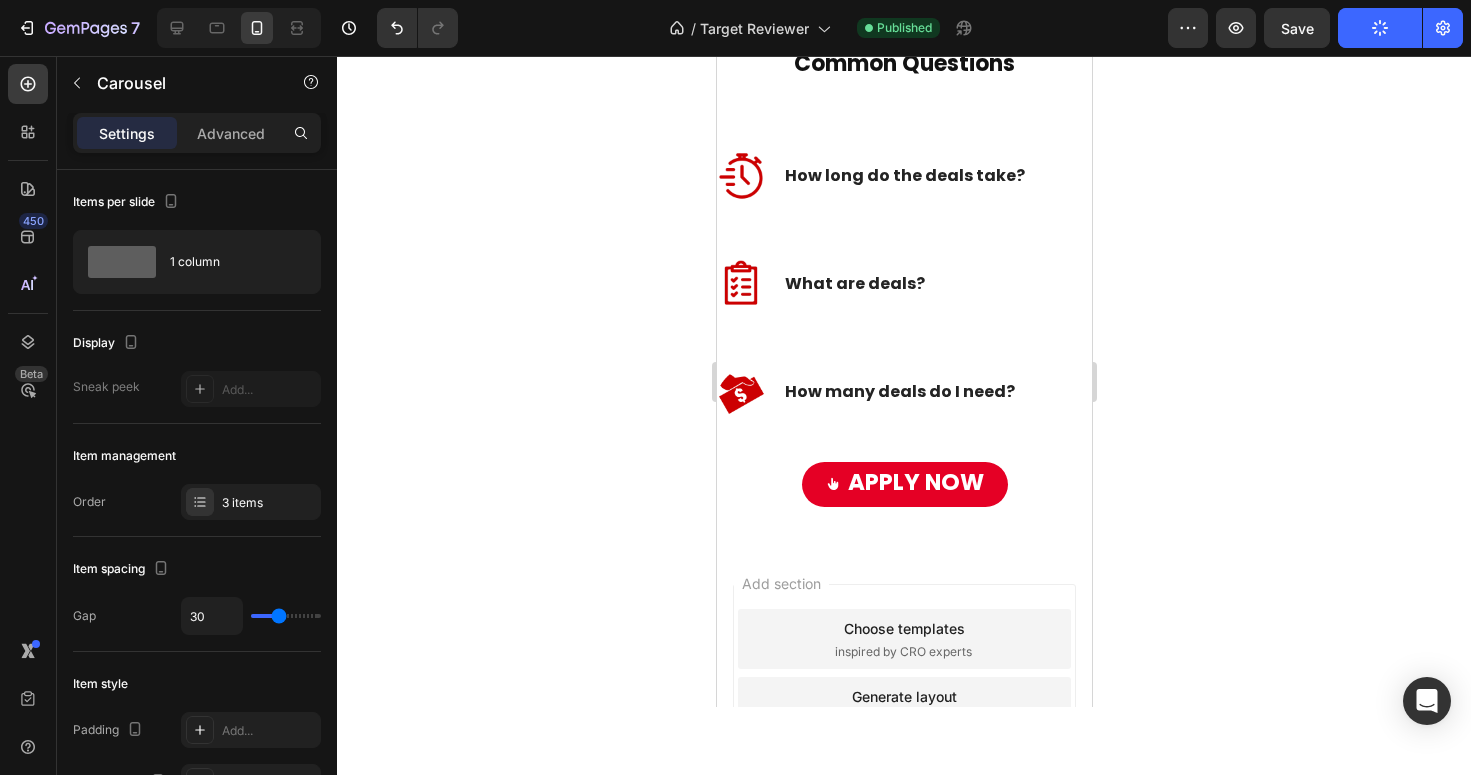 scroll, scrollTop: 1308, scrollLeft: 0, axis: vertical 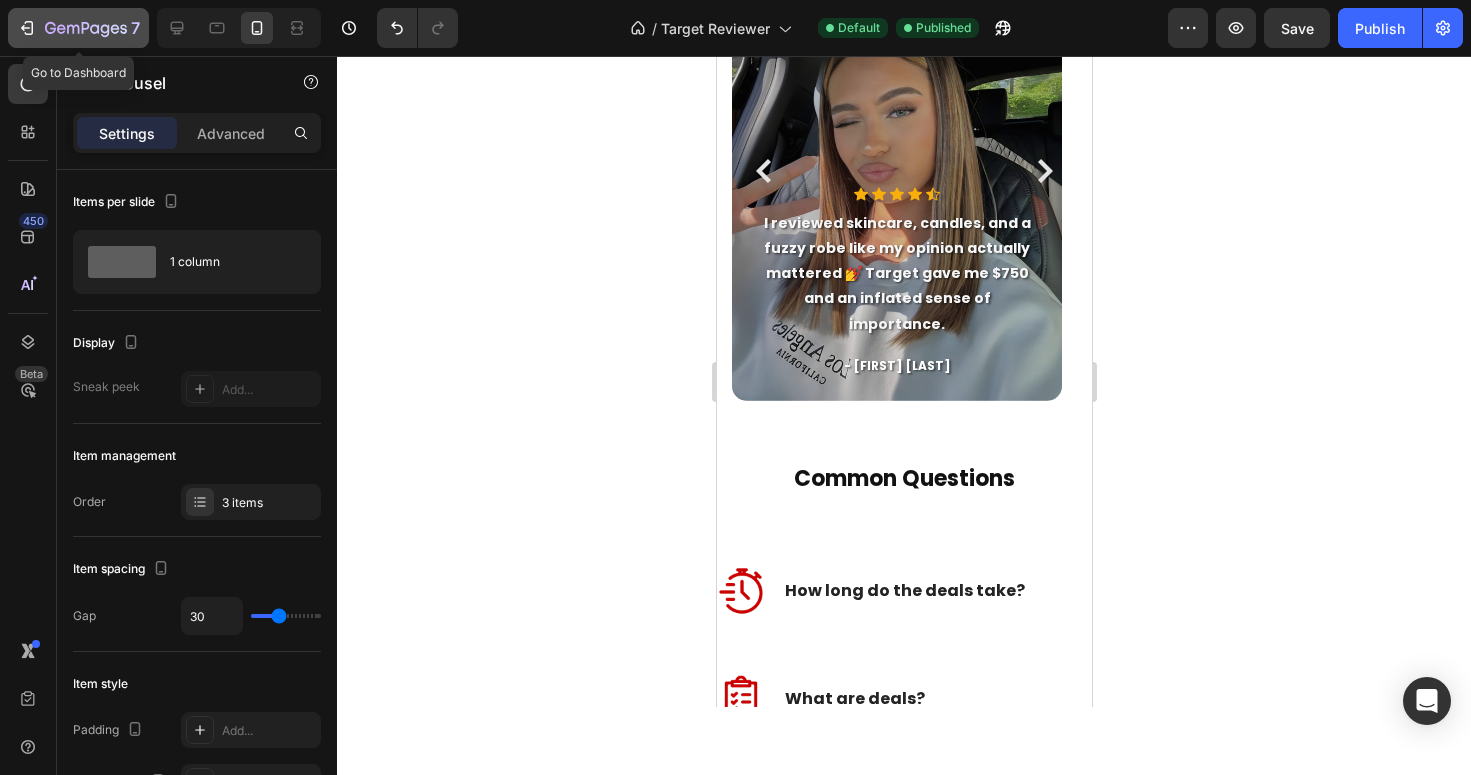 click on "7" 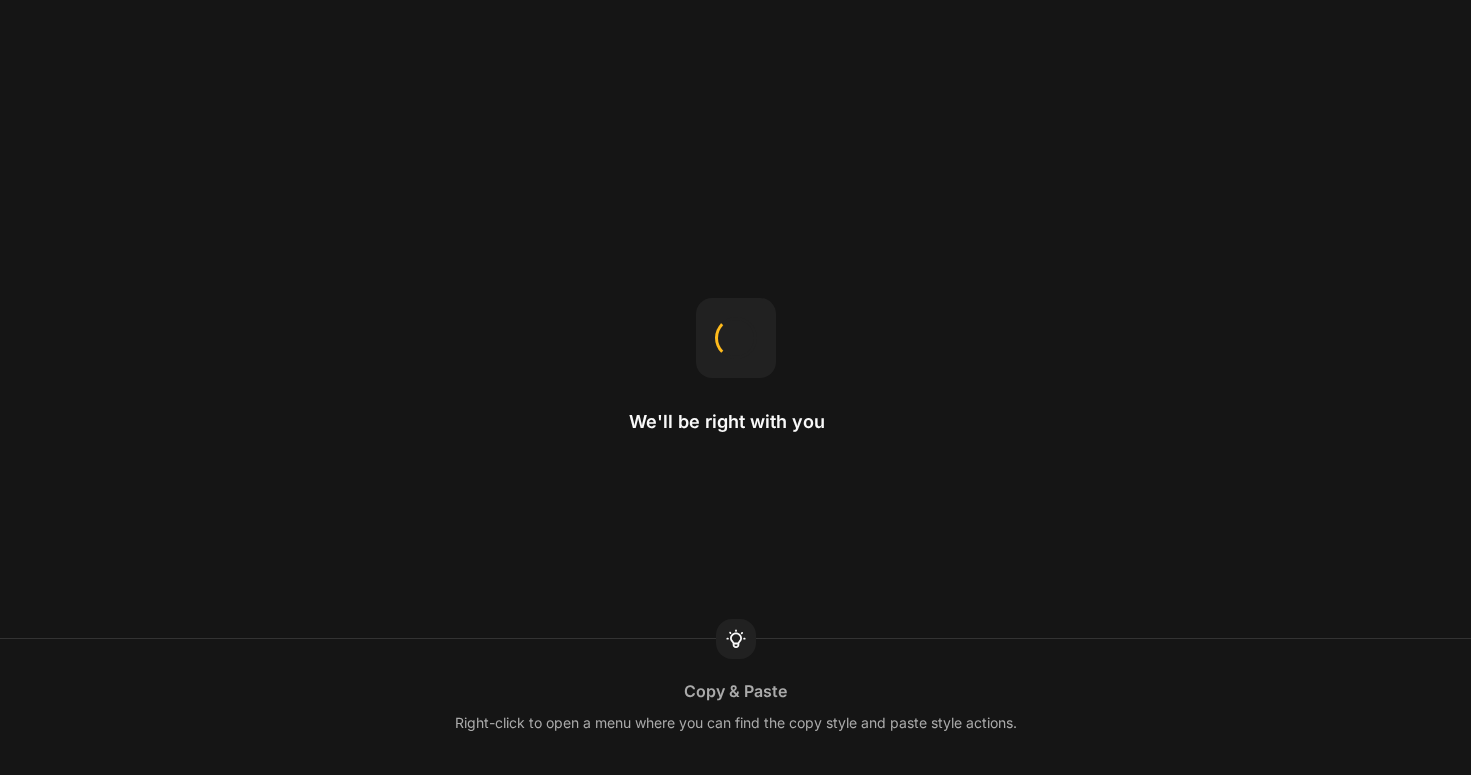 scroll, scrollTop: 0, scrollLeft: 0, axis: both 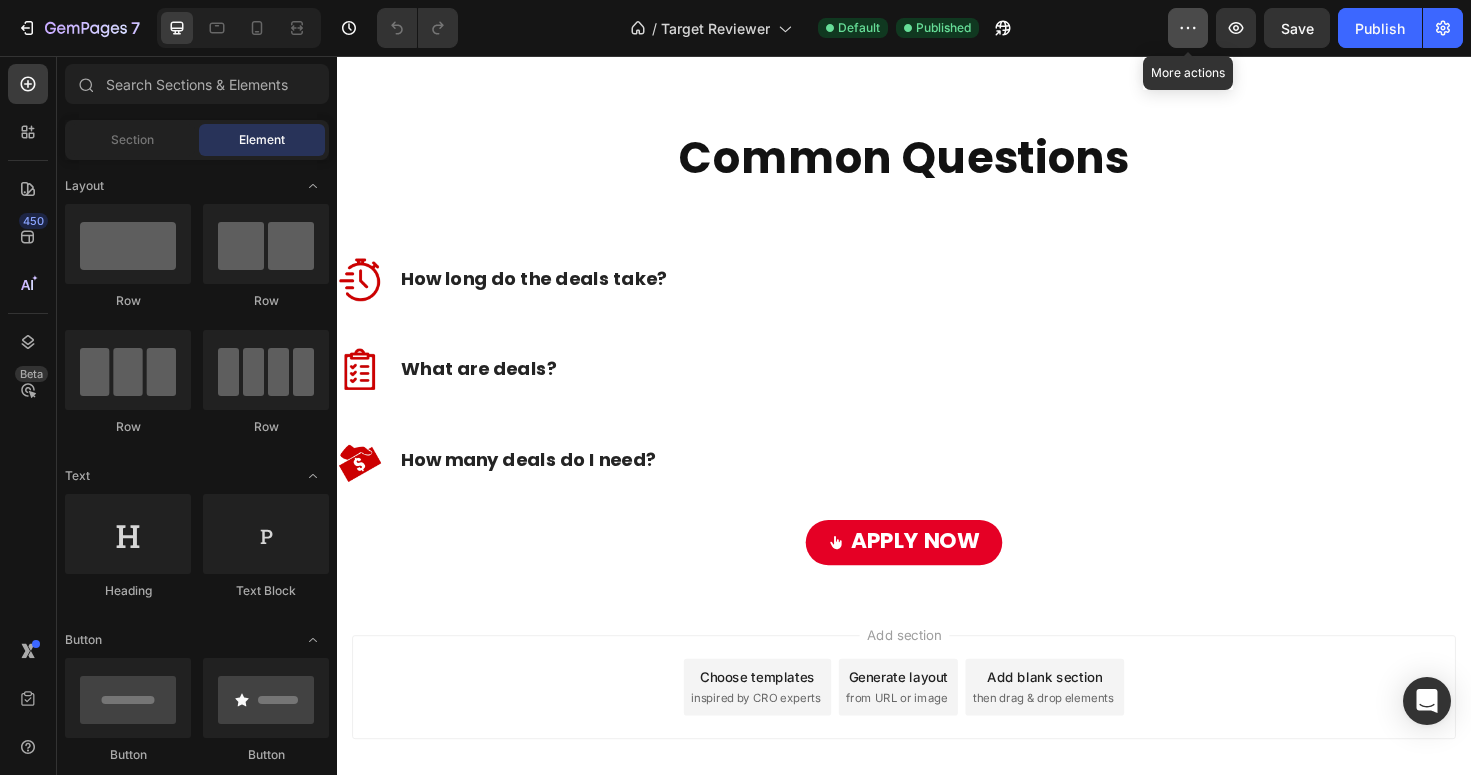 click 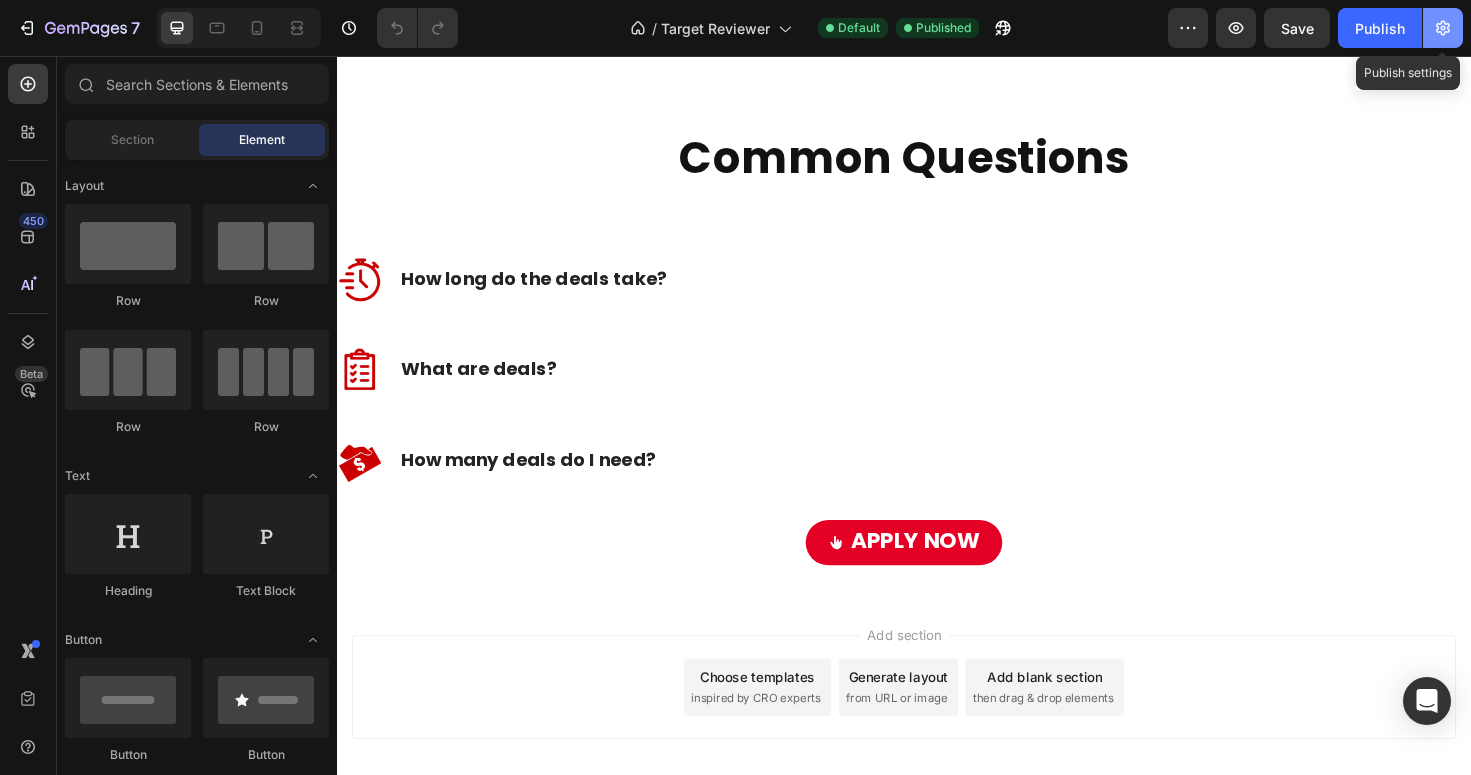 click 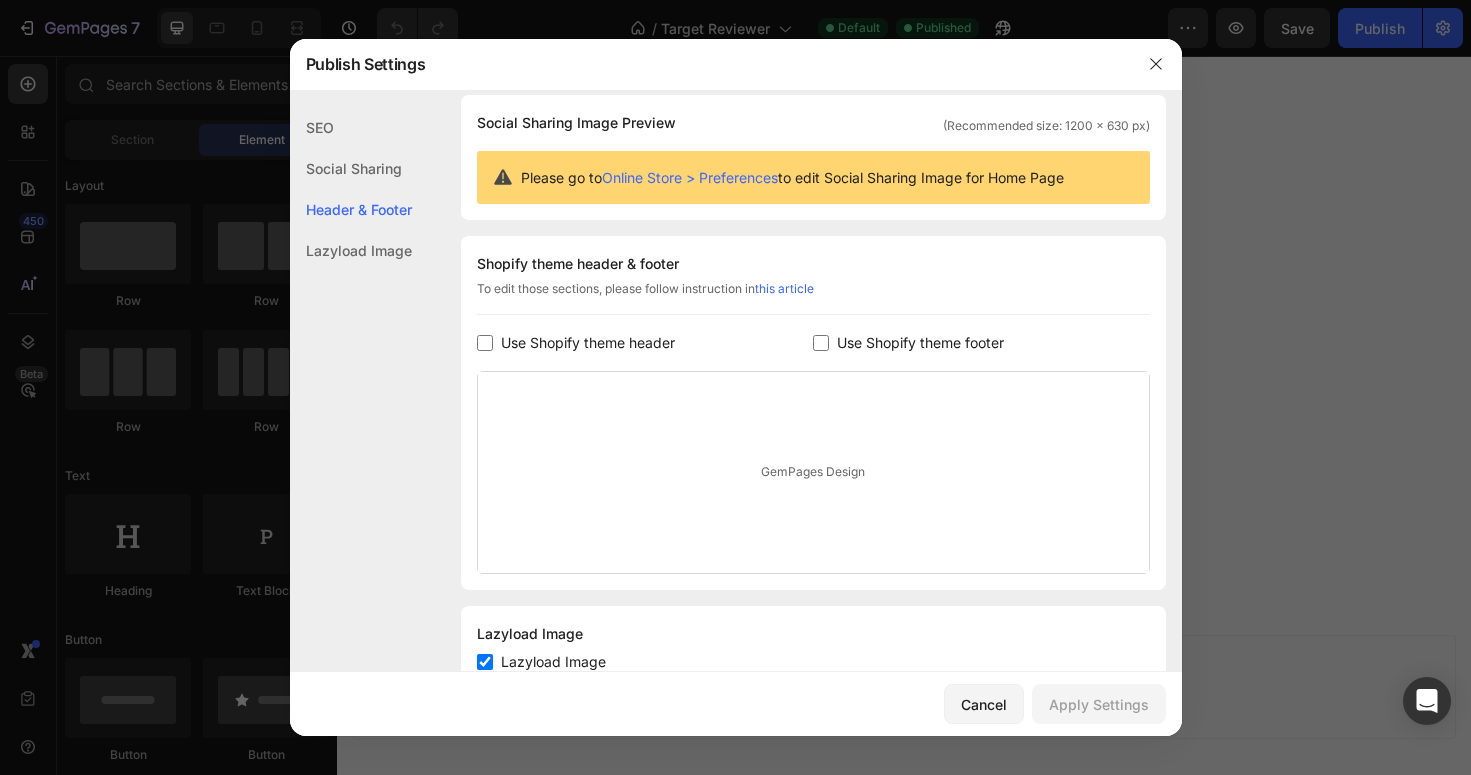 scroll, scrollTop: 210, scrollLeft: 0, axis: vertical 